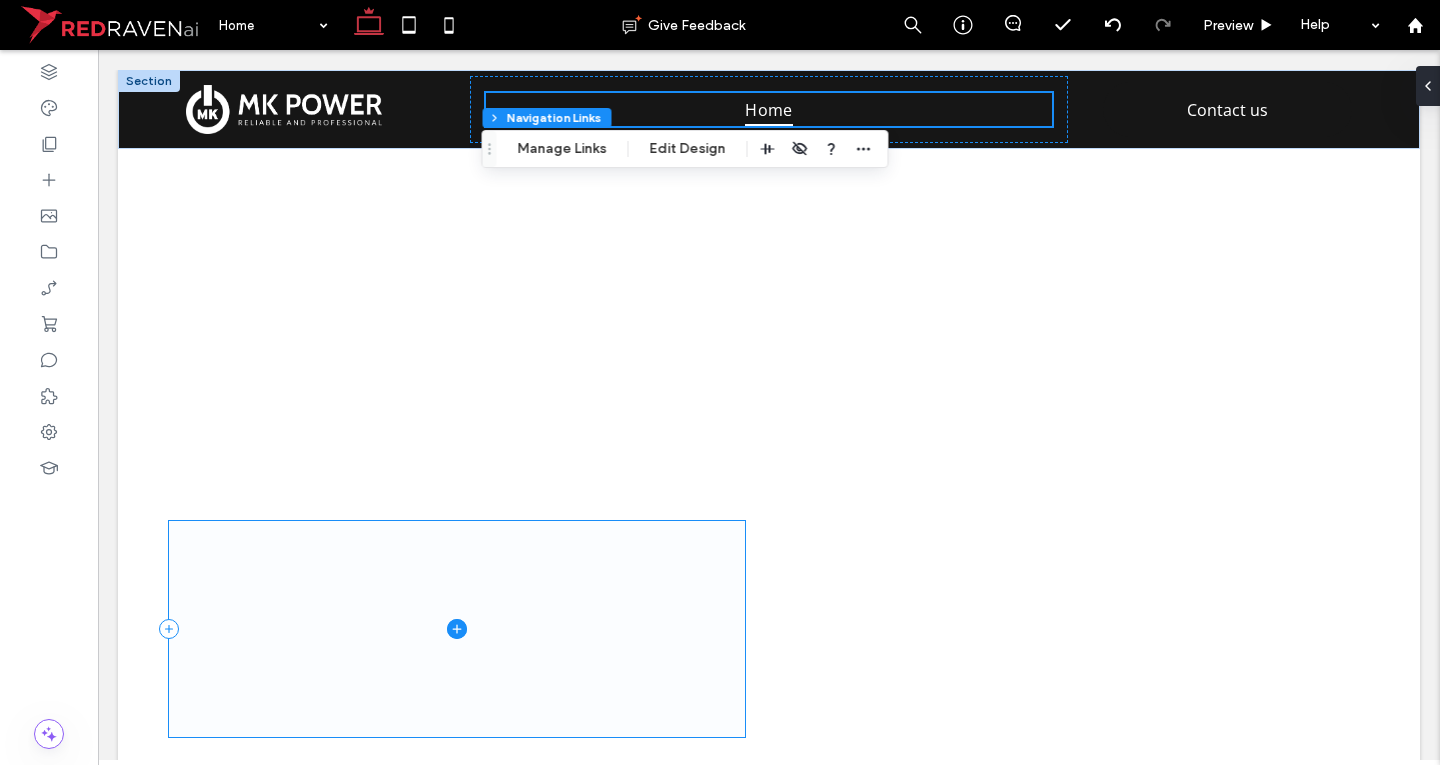 scroll, scrollTop: 0, scrollLeft: 0, axis: both 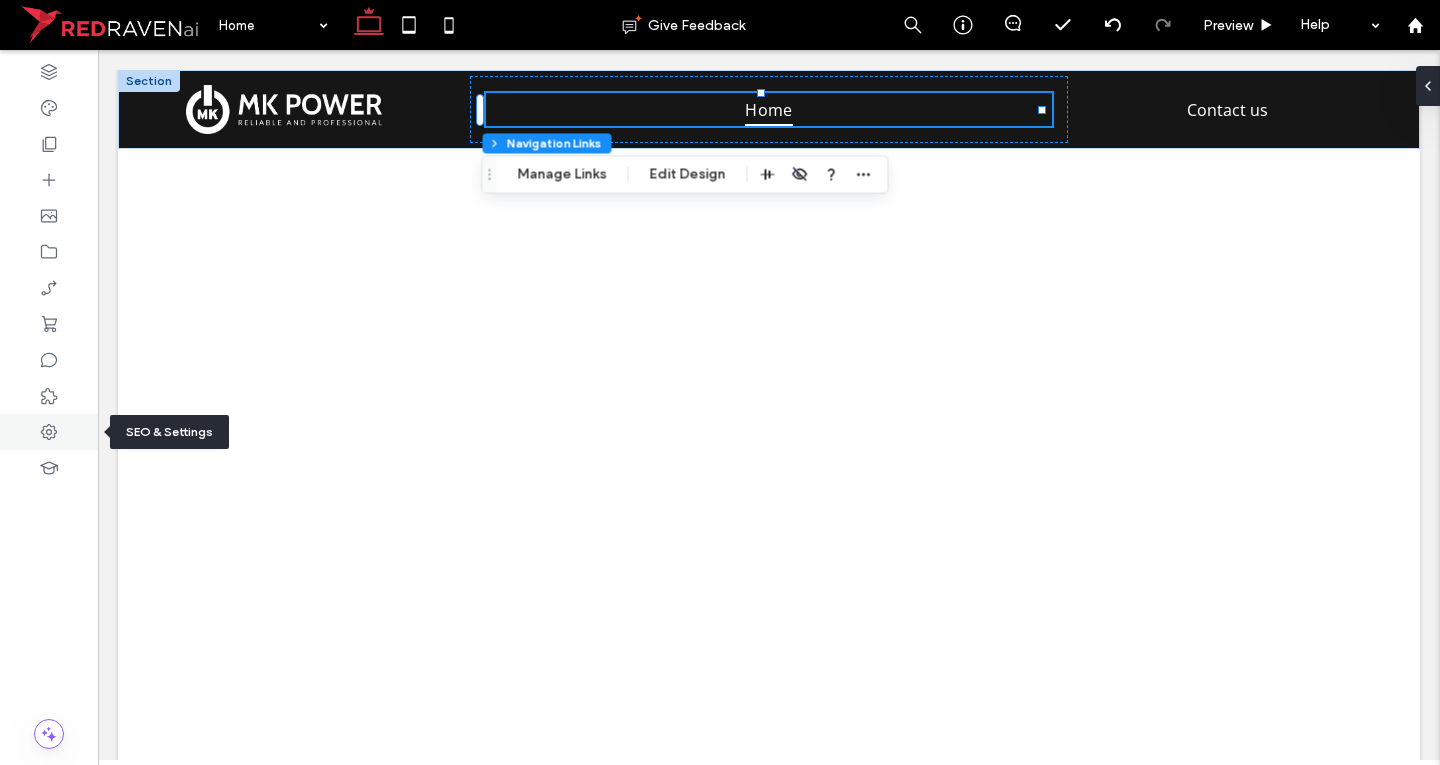 drag, startPoint x: 41, startPoint y: 445, endPoint x: 50, endPoint y: 437, distance: 12.0415945 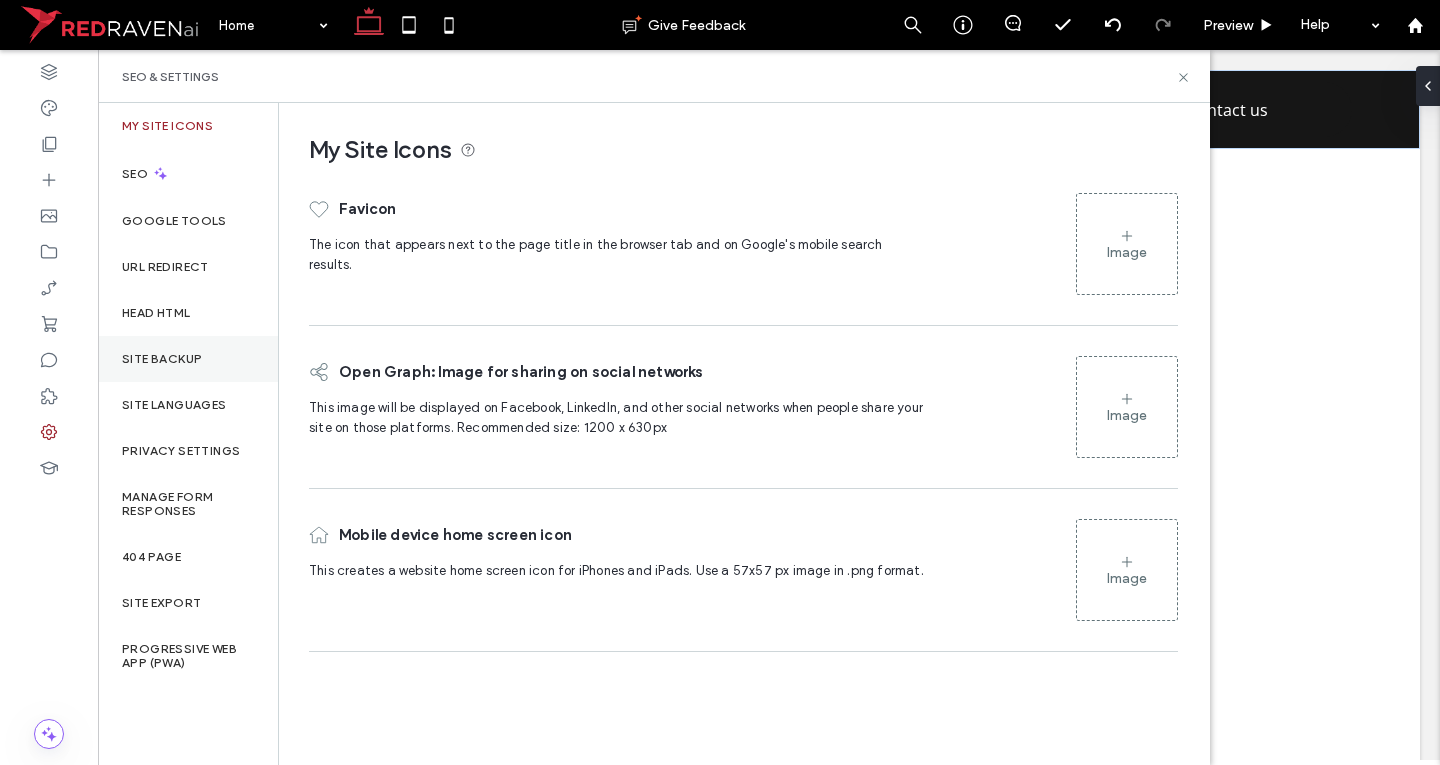 click on "Site Backup" at bounding box center [162, 359] 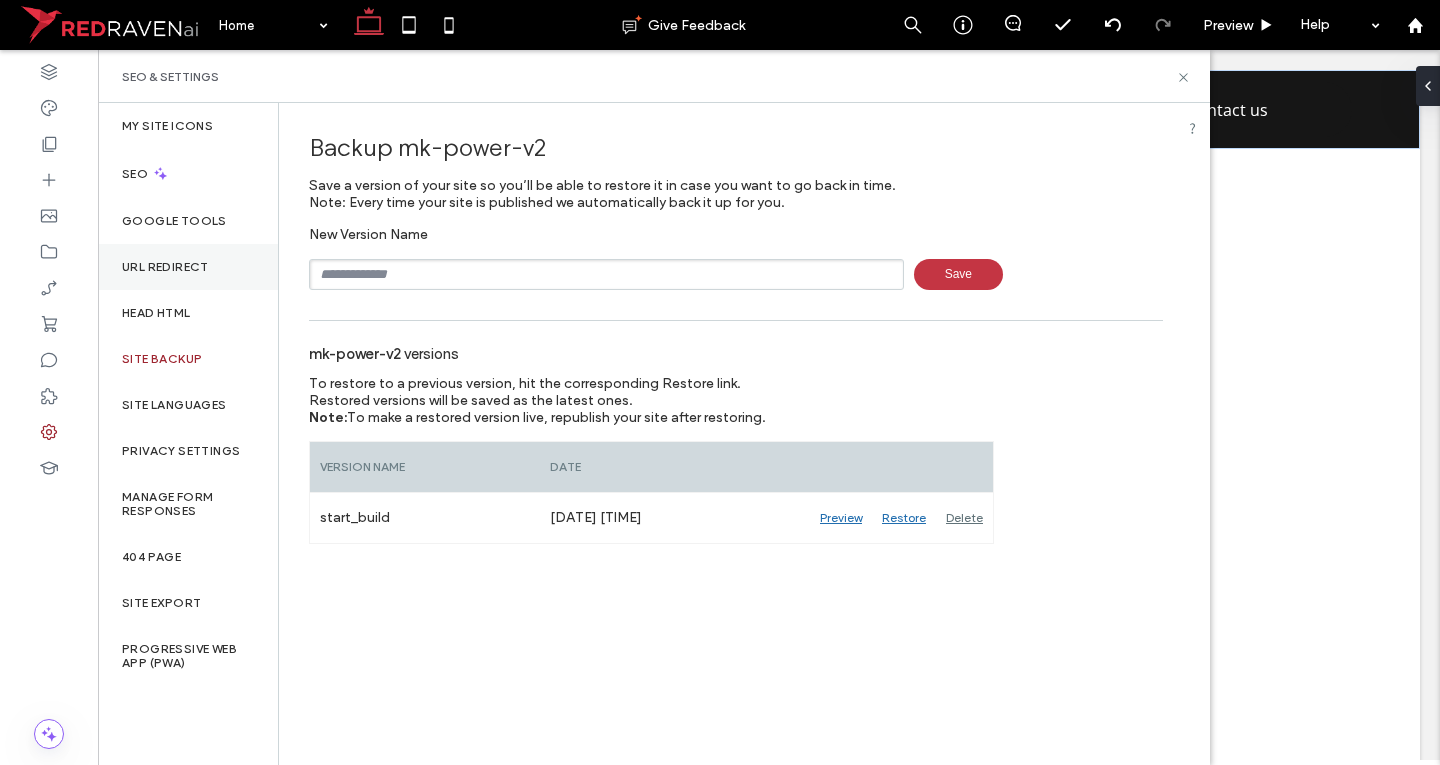click on "URL Redirect" at bounding box center [188, 267] 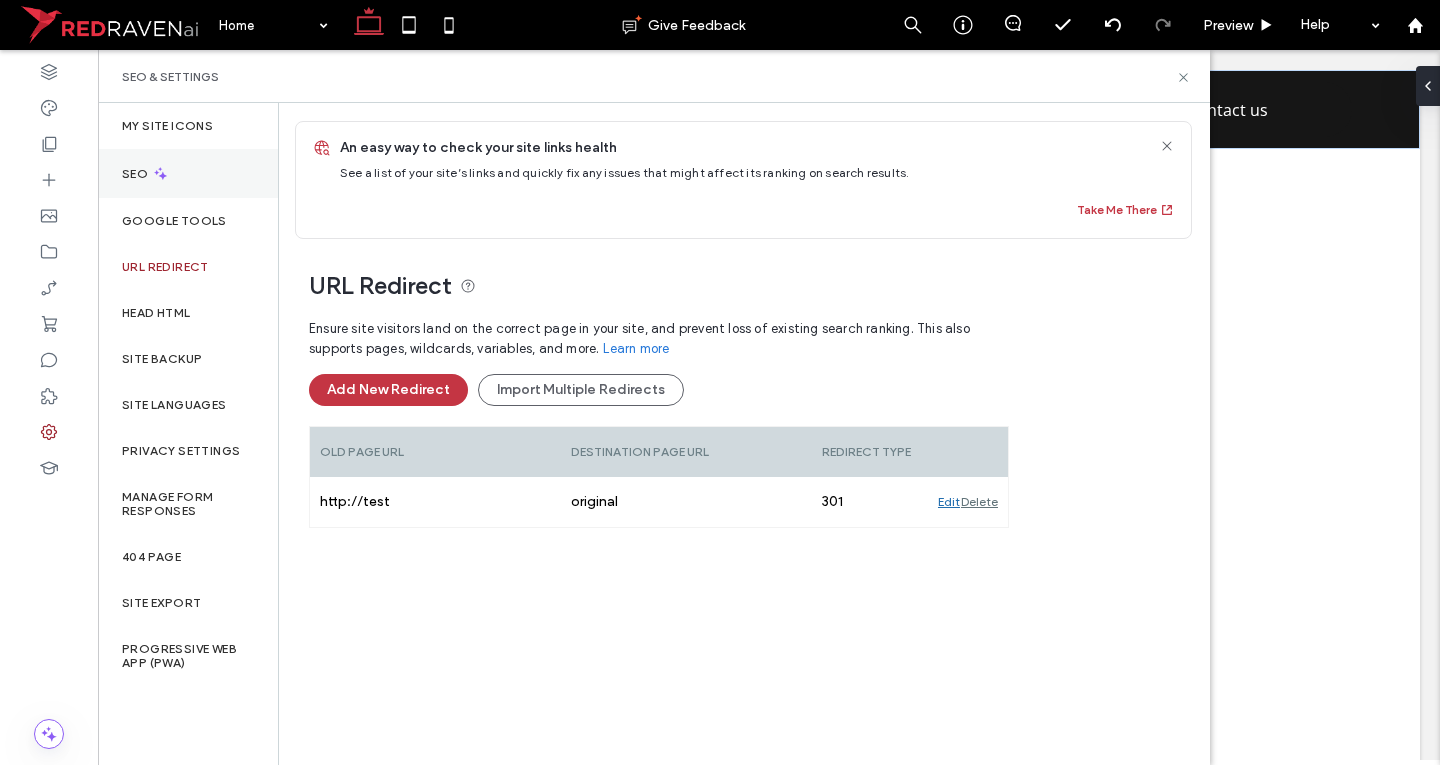 click on "SEO" at bounding box center (188, 173) 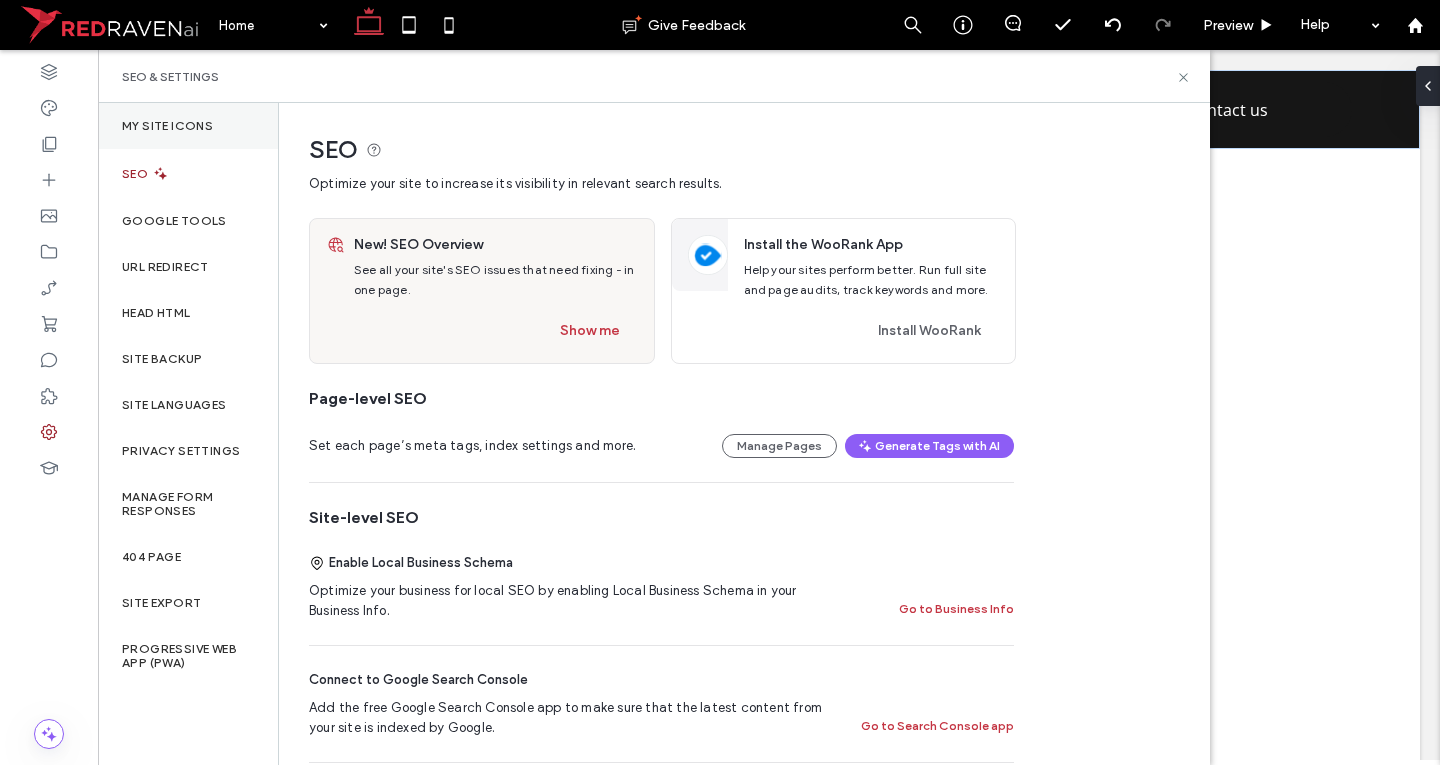 click on "My Site Icons" at bounding box center (167, 126) 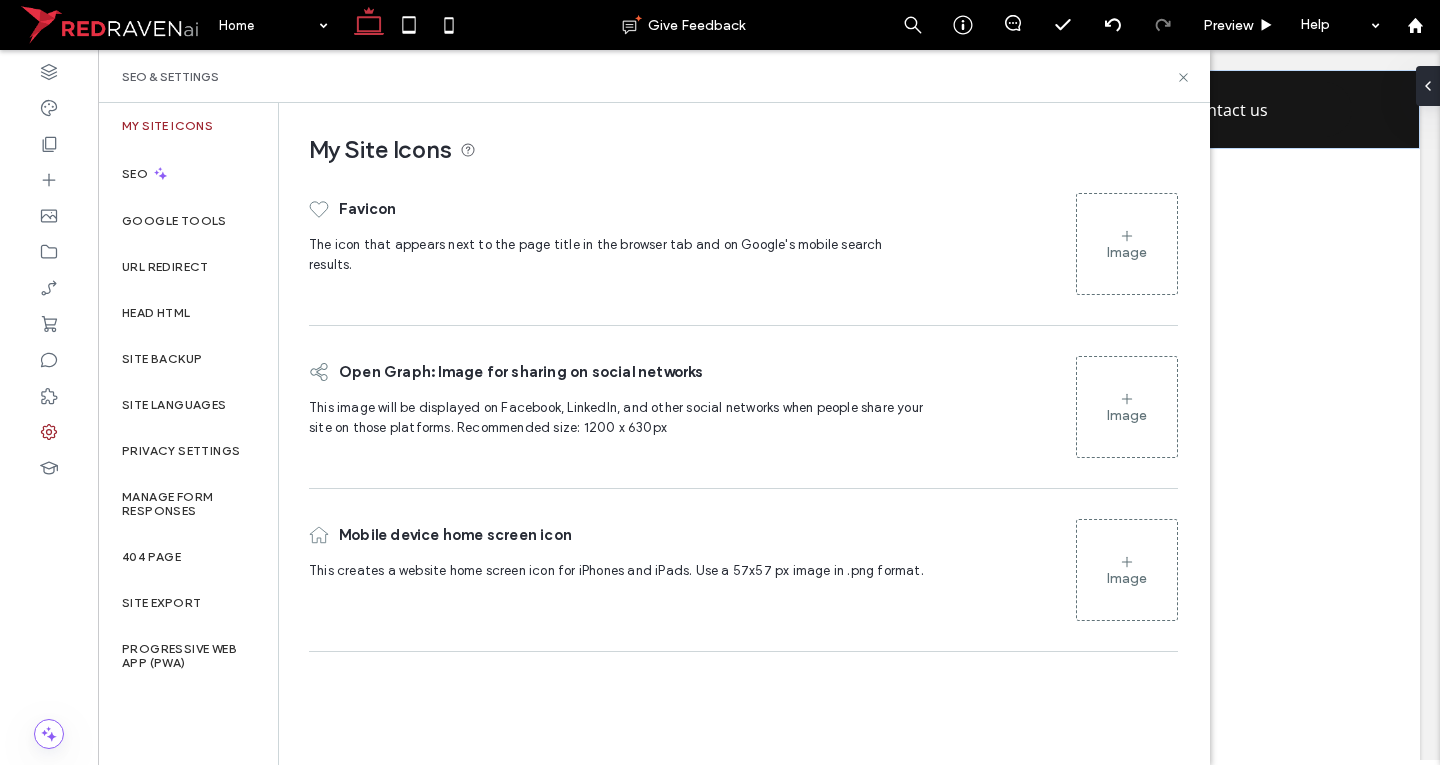 click on "Image" at bounding box center (1127, 252) 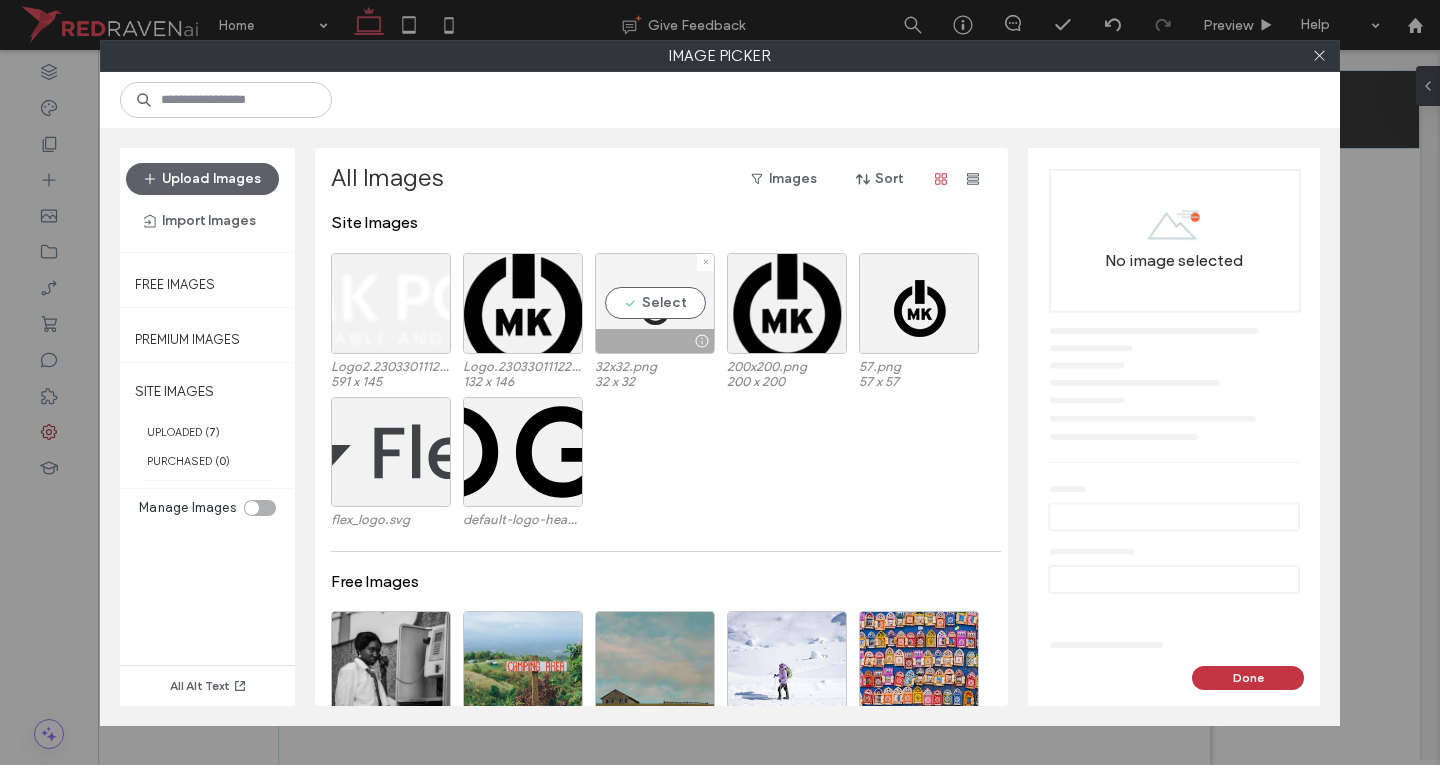 click on "Select" at bounding box center [655, 303] 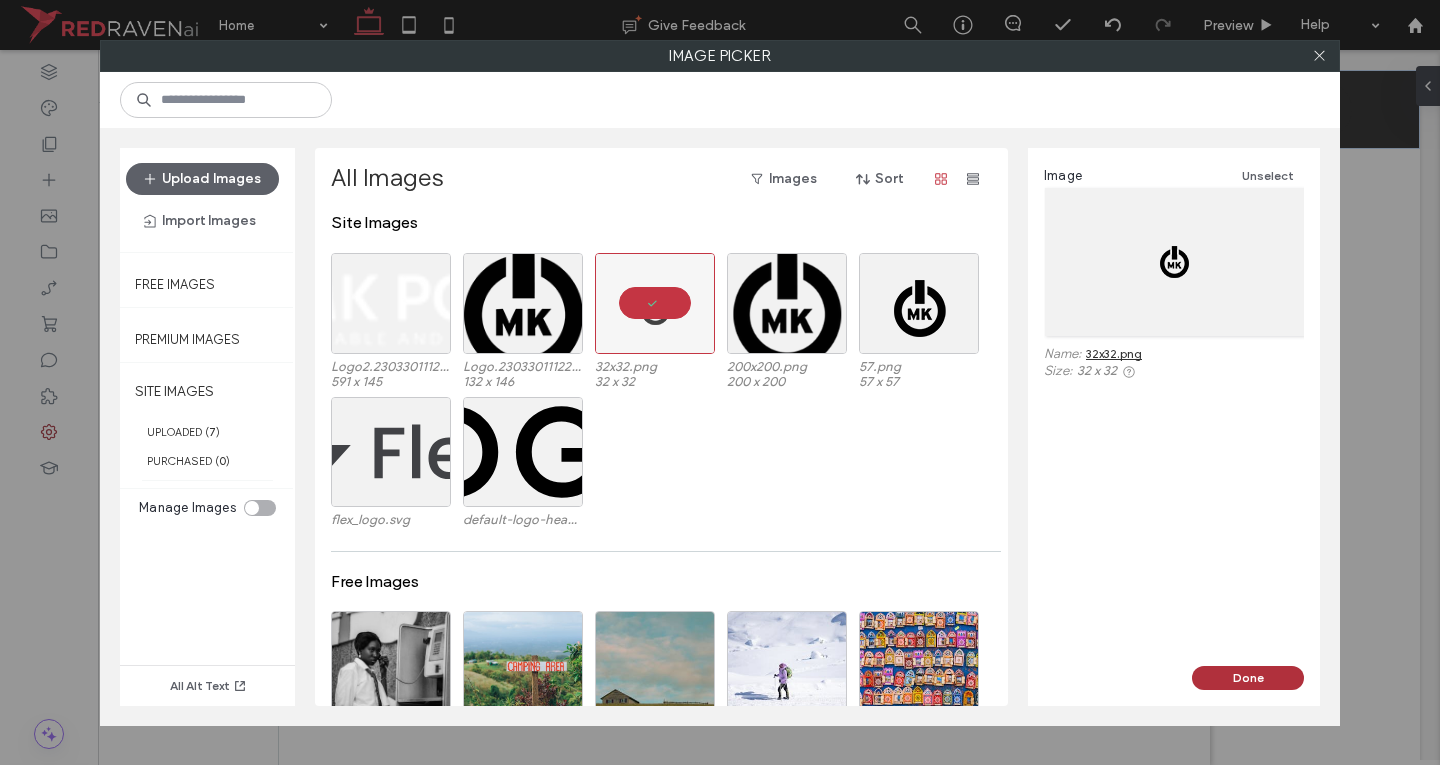 drag, startPoint x: 1257, startPoint y: 677, endPoint x: 1143, endPoint y: 614, distance: 130.24976 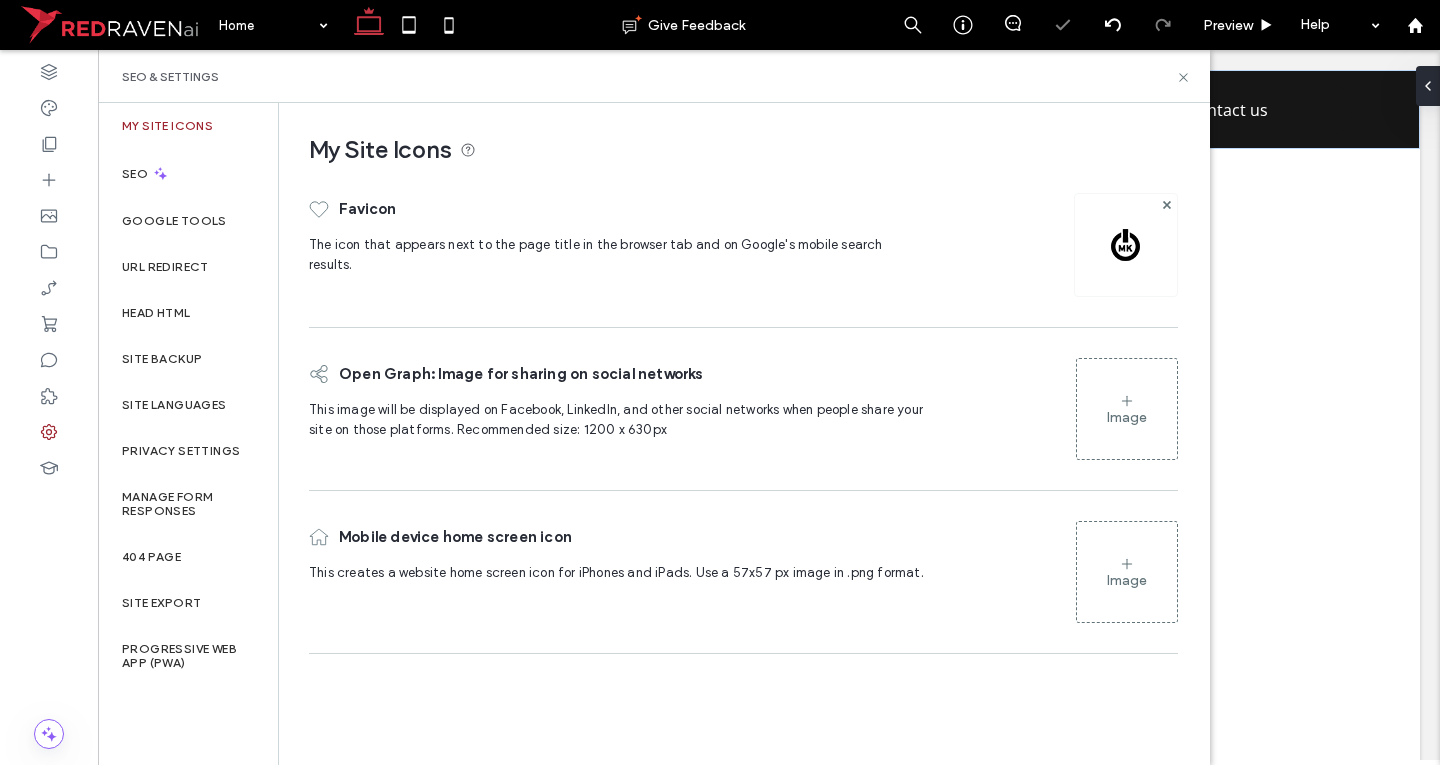 click on "Image" at bounding box center [1127, 417] 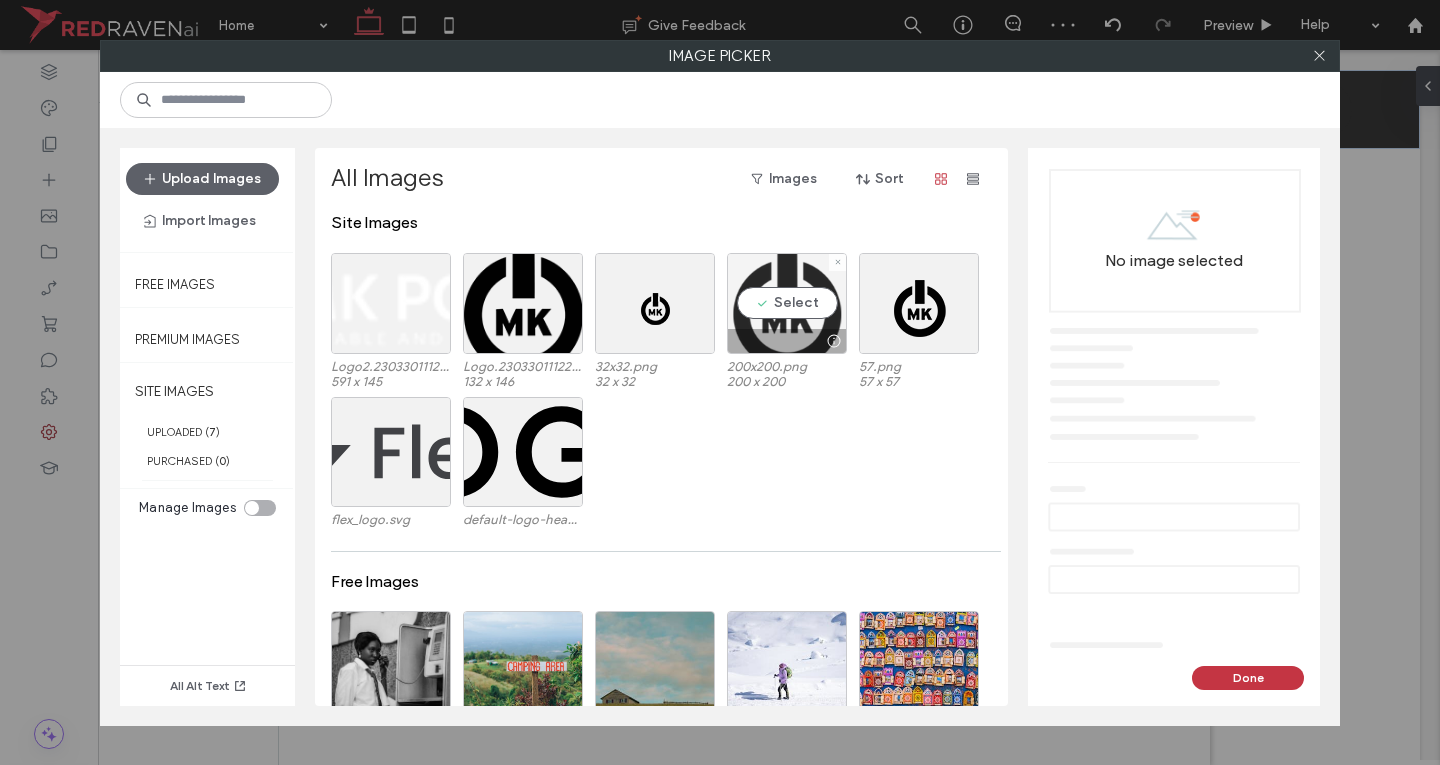 click on "Select" at bounding box center [787, 303] 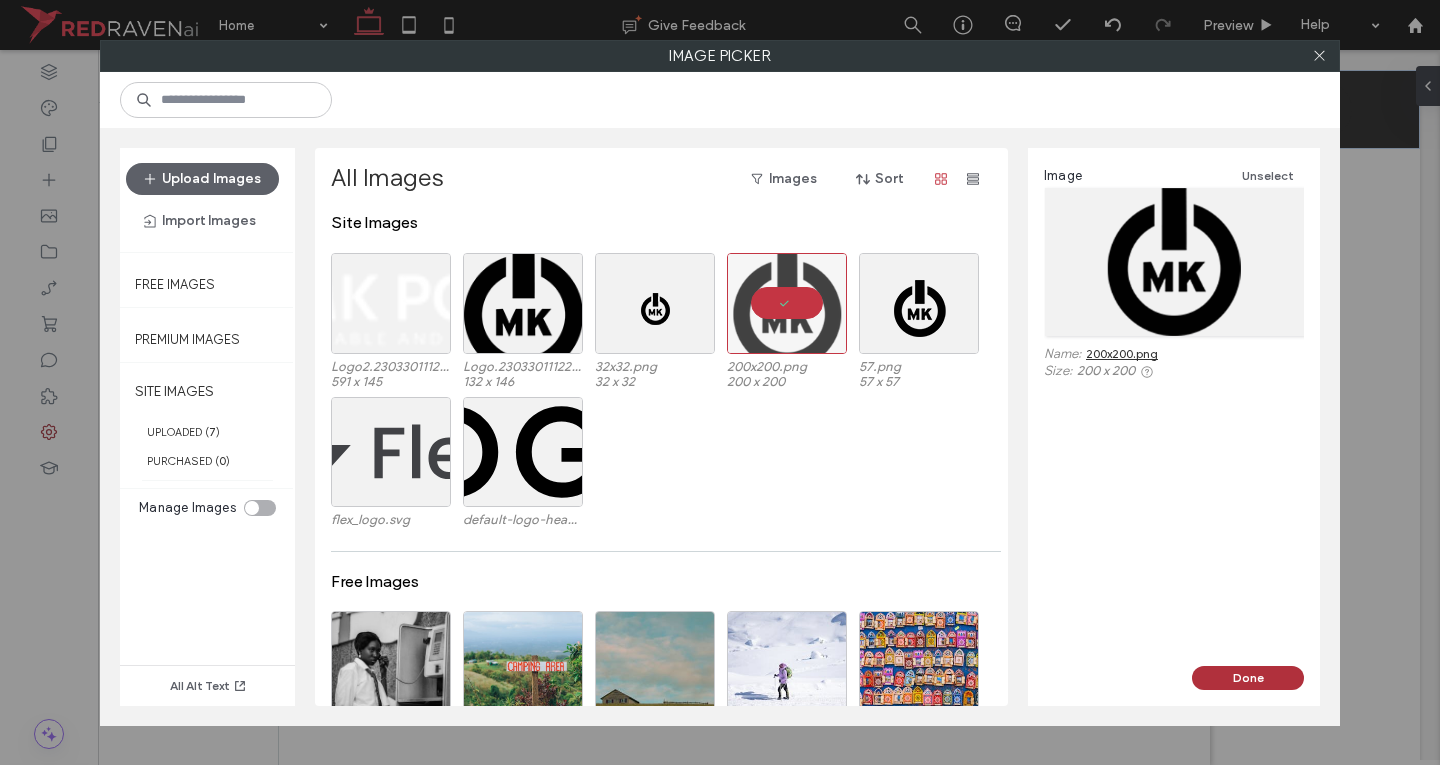 click on "Done" at bounding box center (1248, 678) 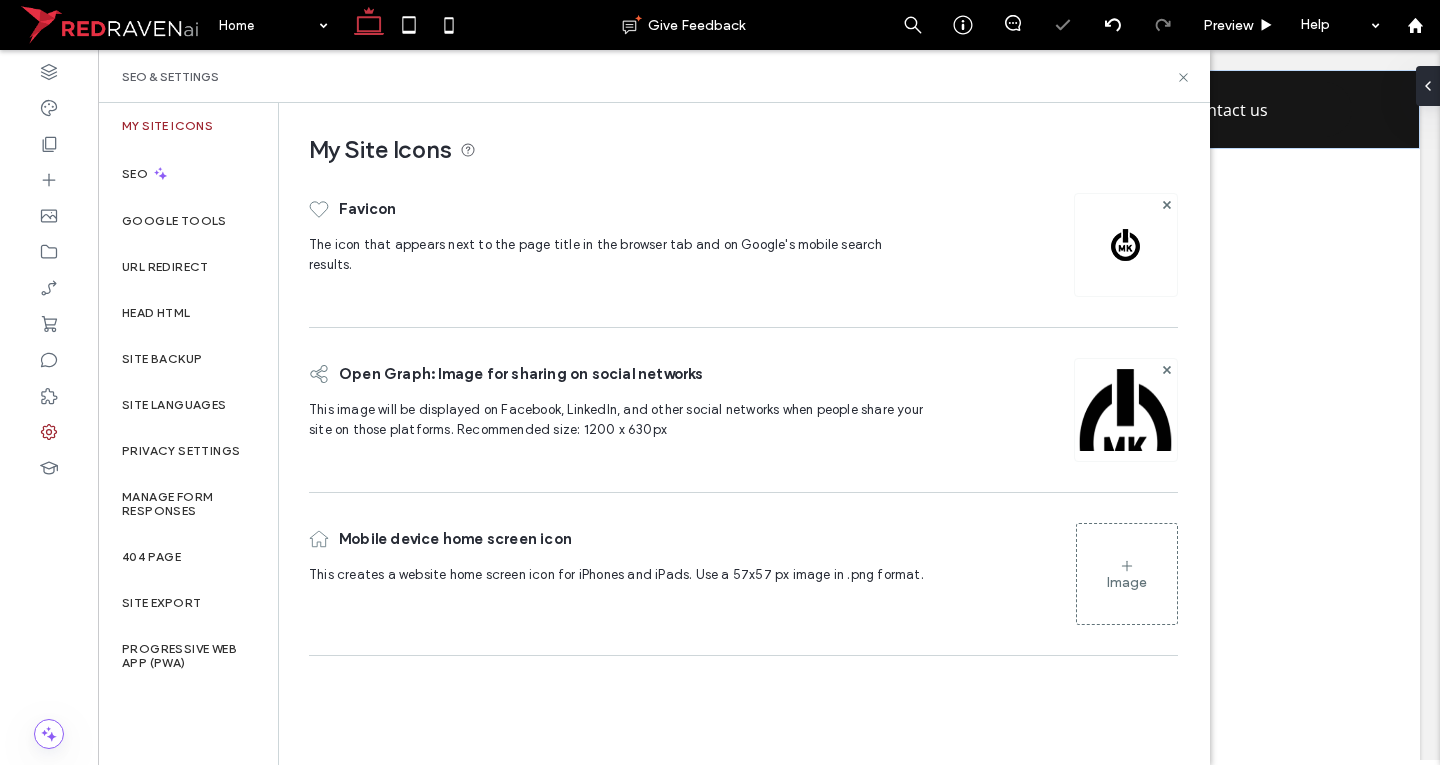 click on "Image" at bounding box center (1127, 574) 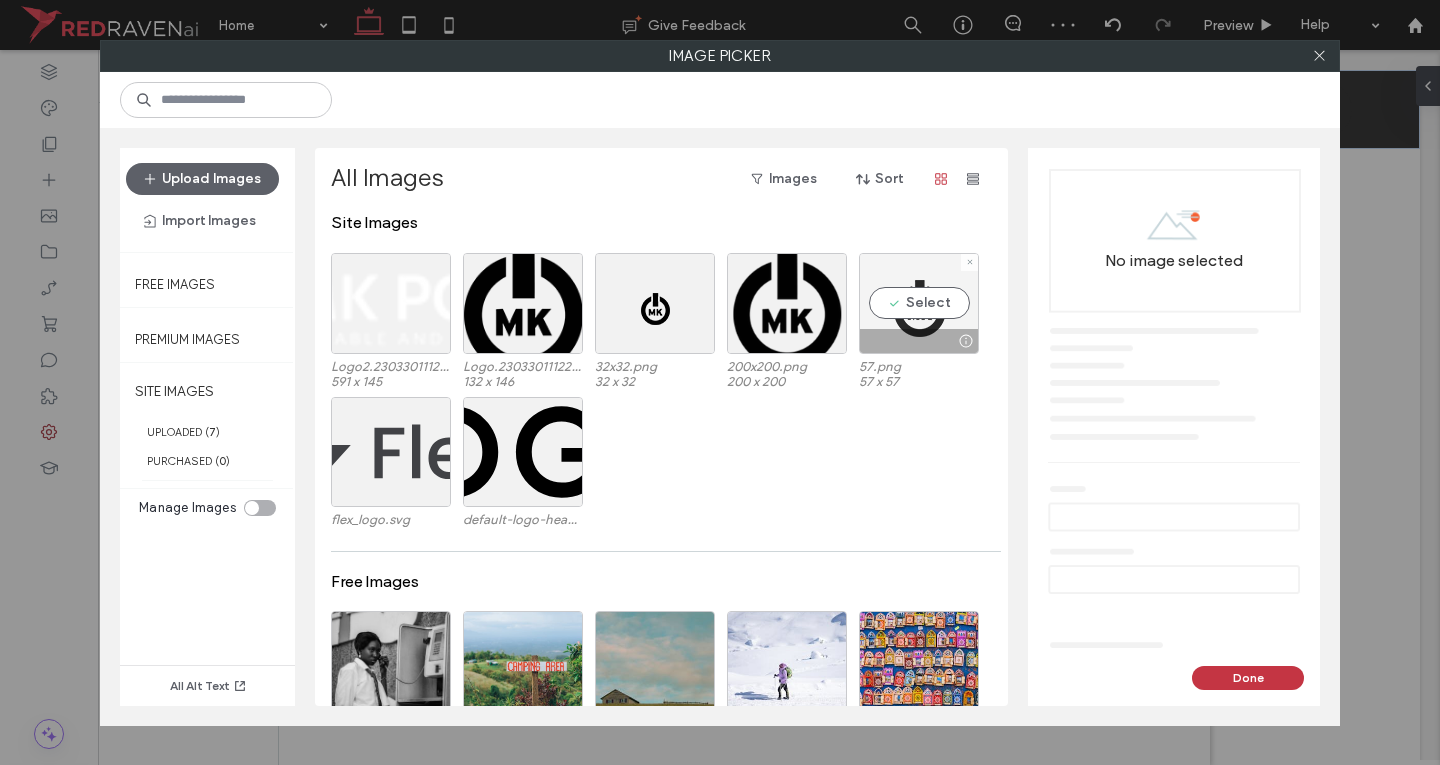 click on "Select" at bounding box center (919, 303) 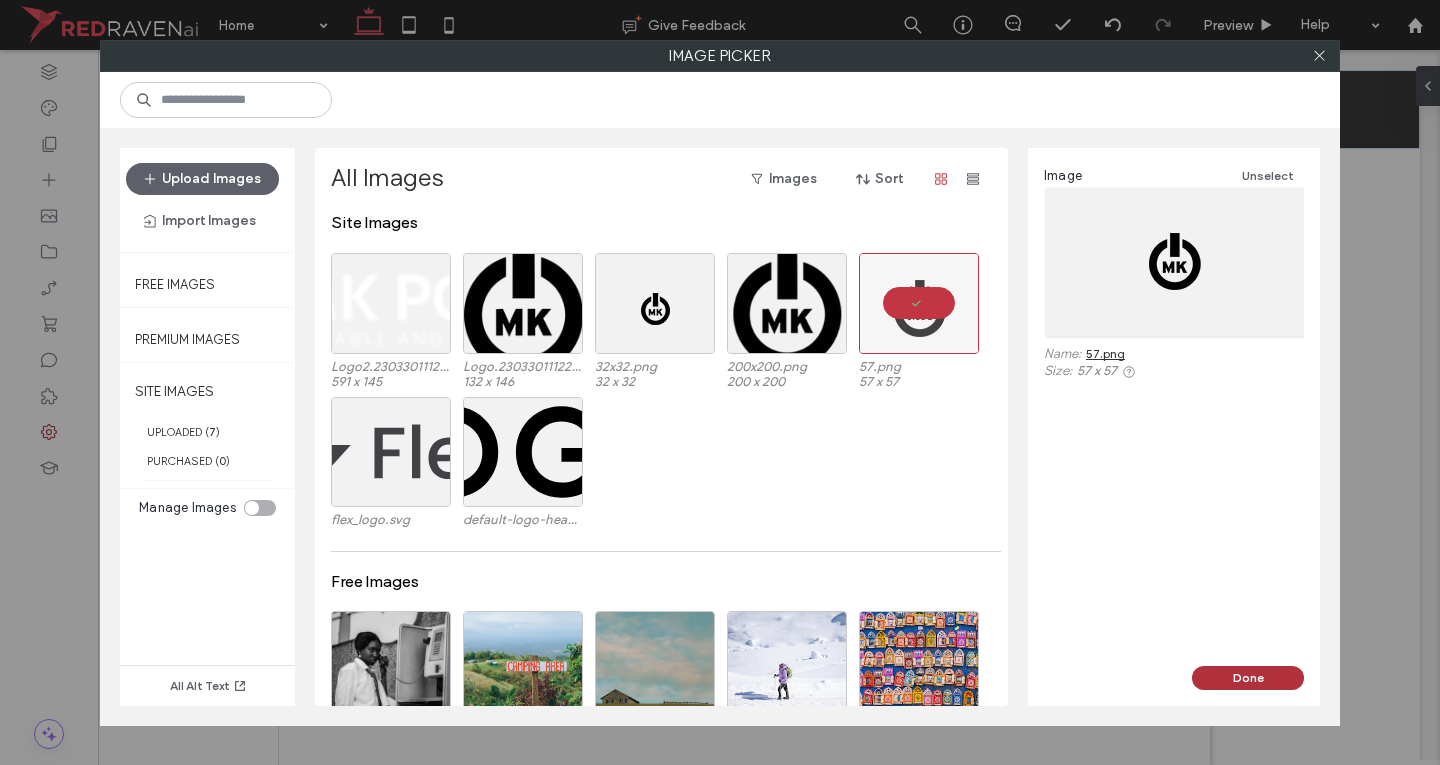 click on "Done" at bounding box center [1248, 678] 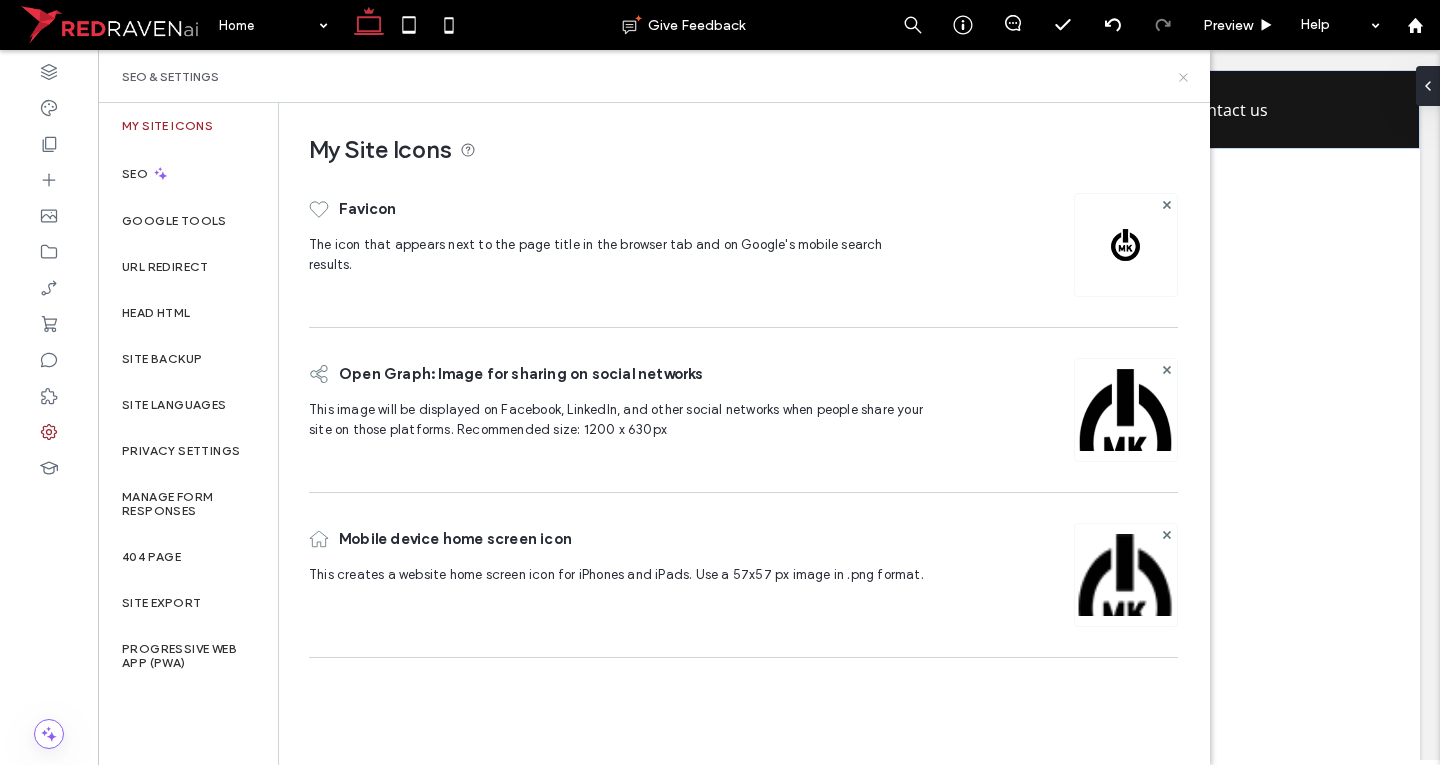 click 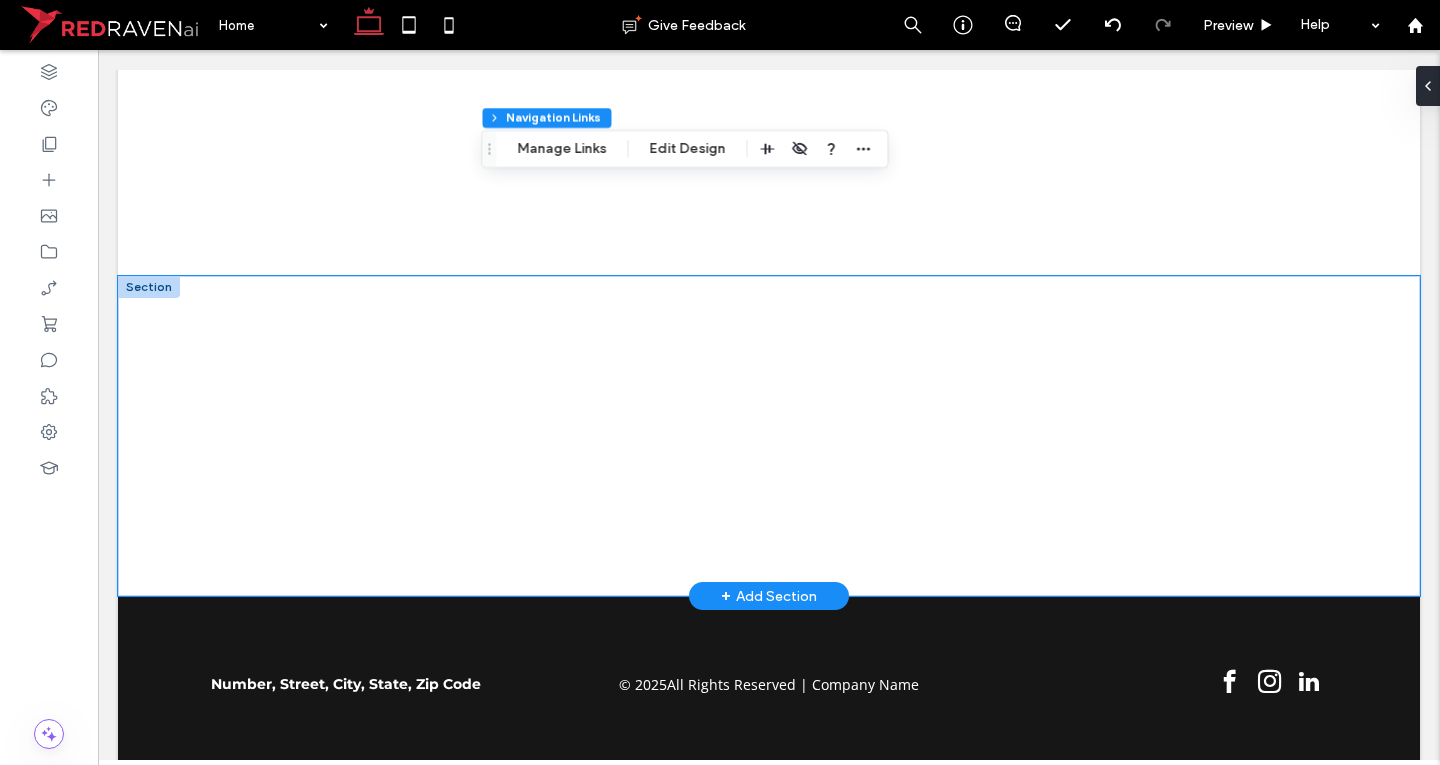 scroll, scrollTop: 0, scrollLeft: 0, axis: both 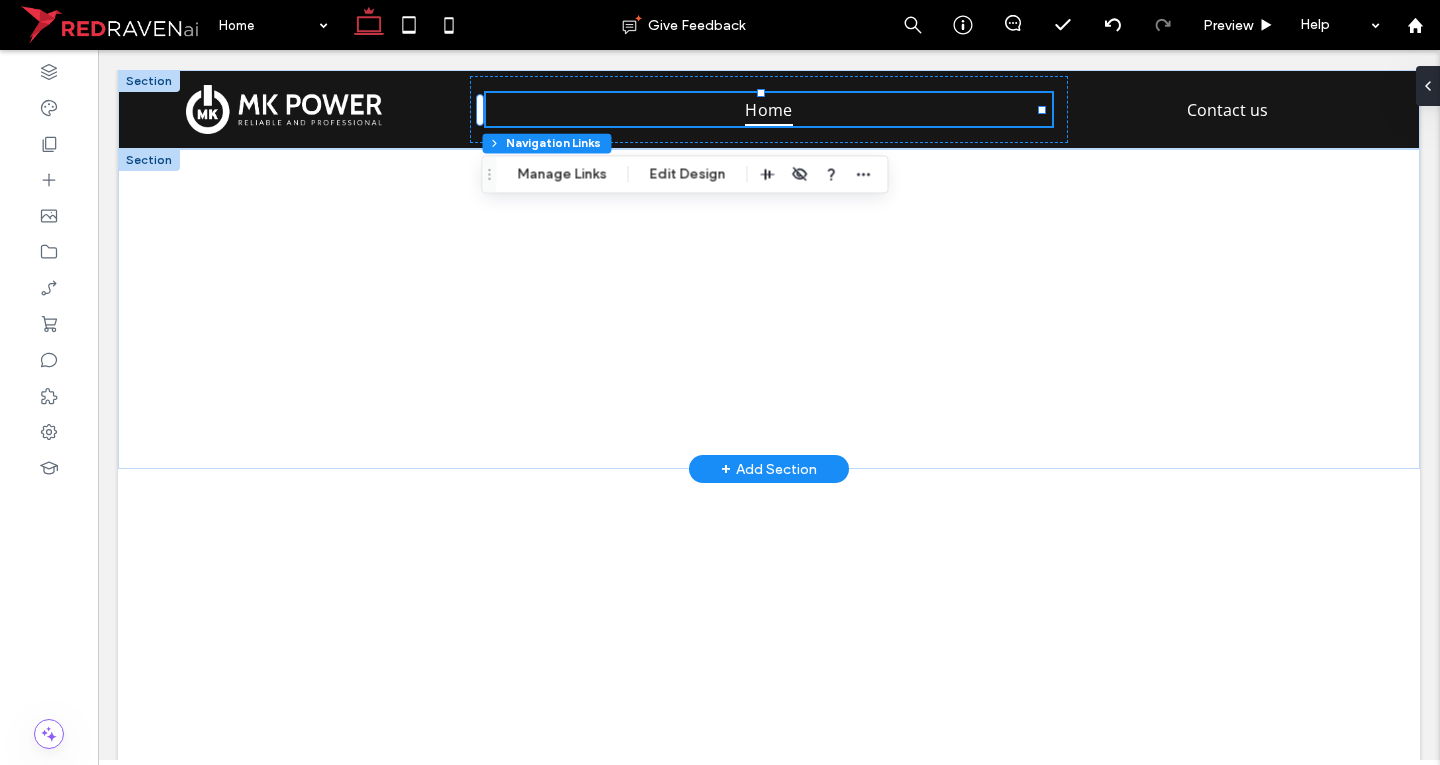 click on "+ Add Section" at bounding box center [769, 469] 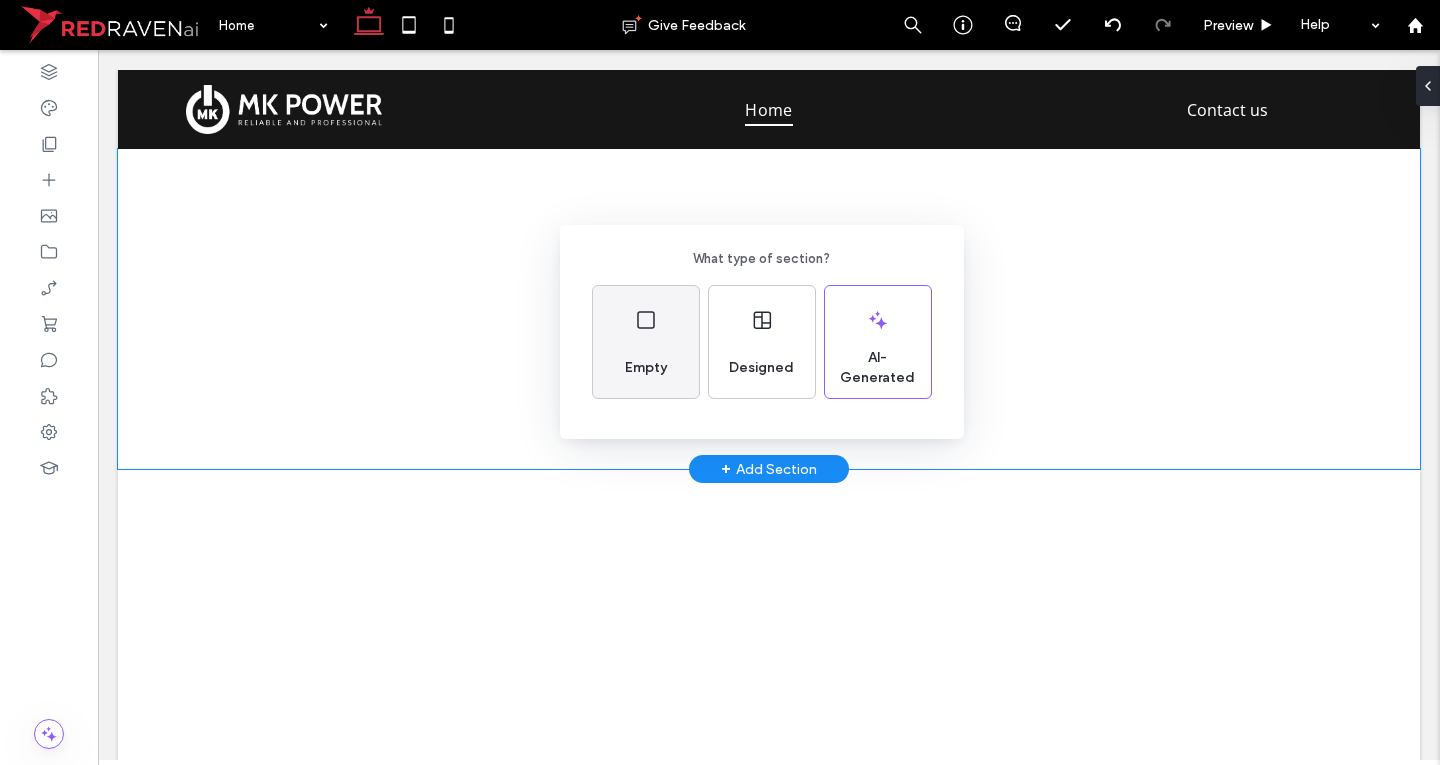 click 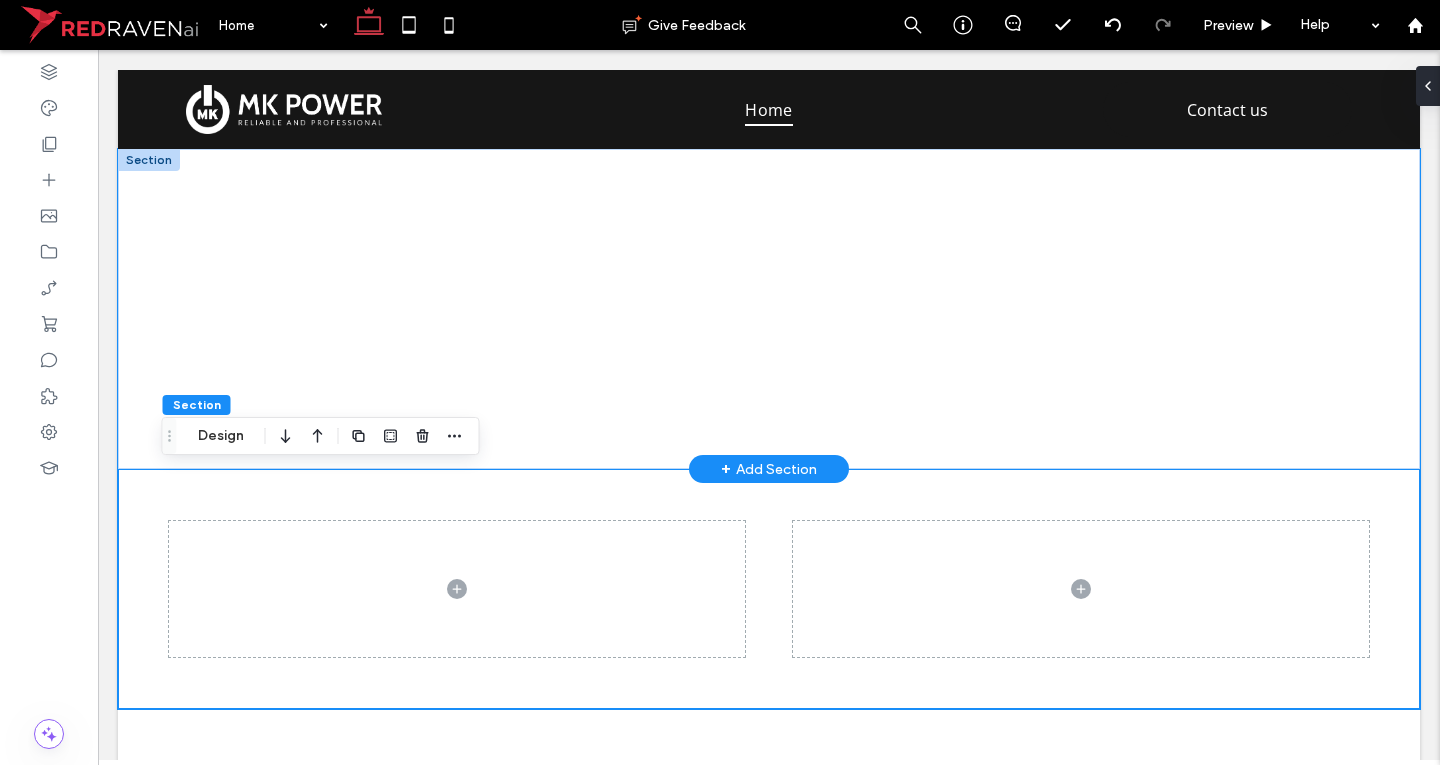 click at bounding box center (769, 309) 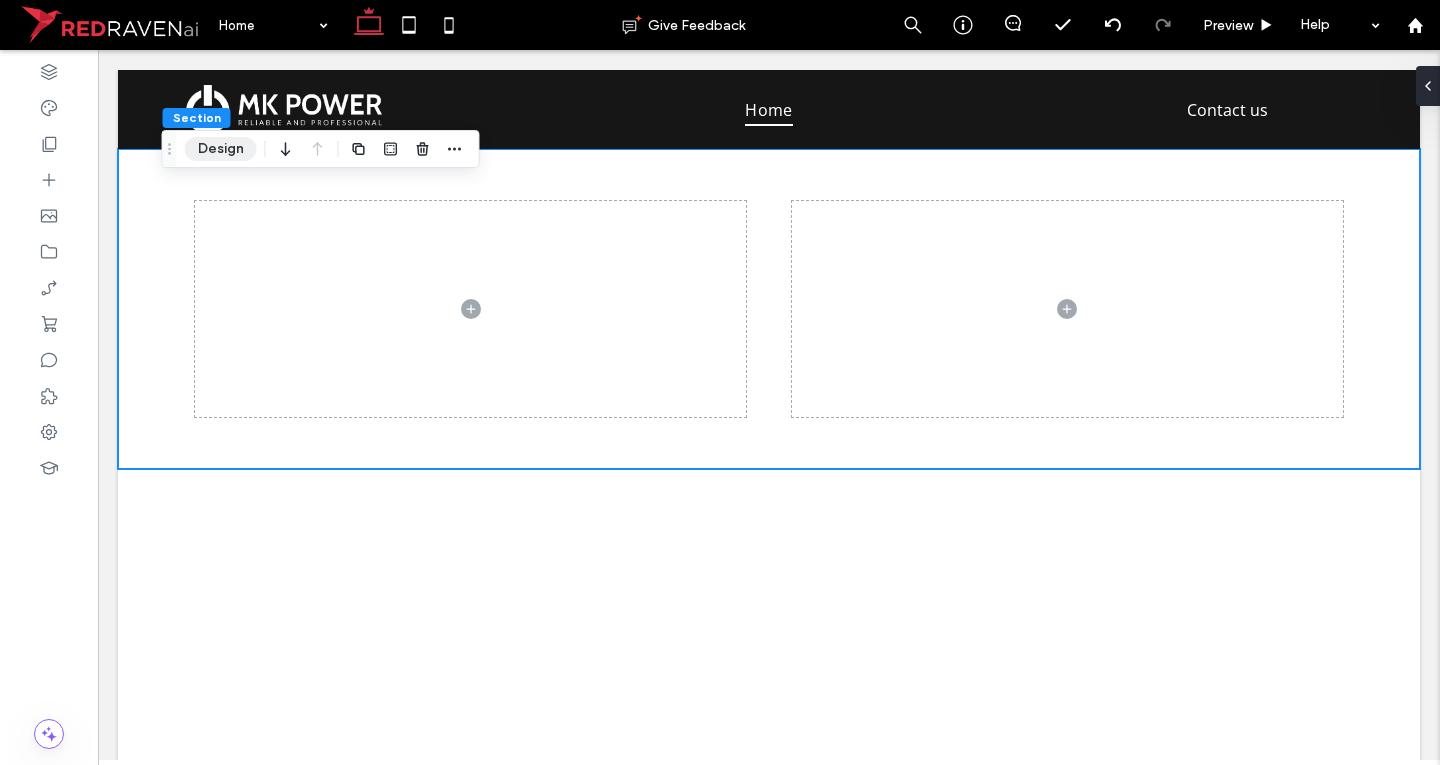 click on "Design" at bounding box center [221, 149] 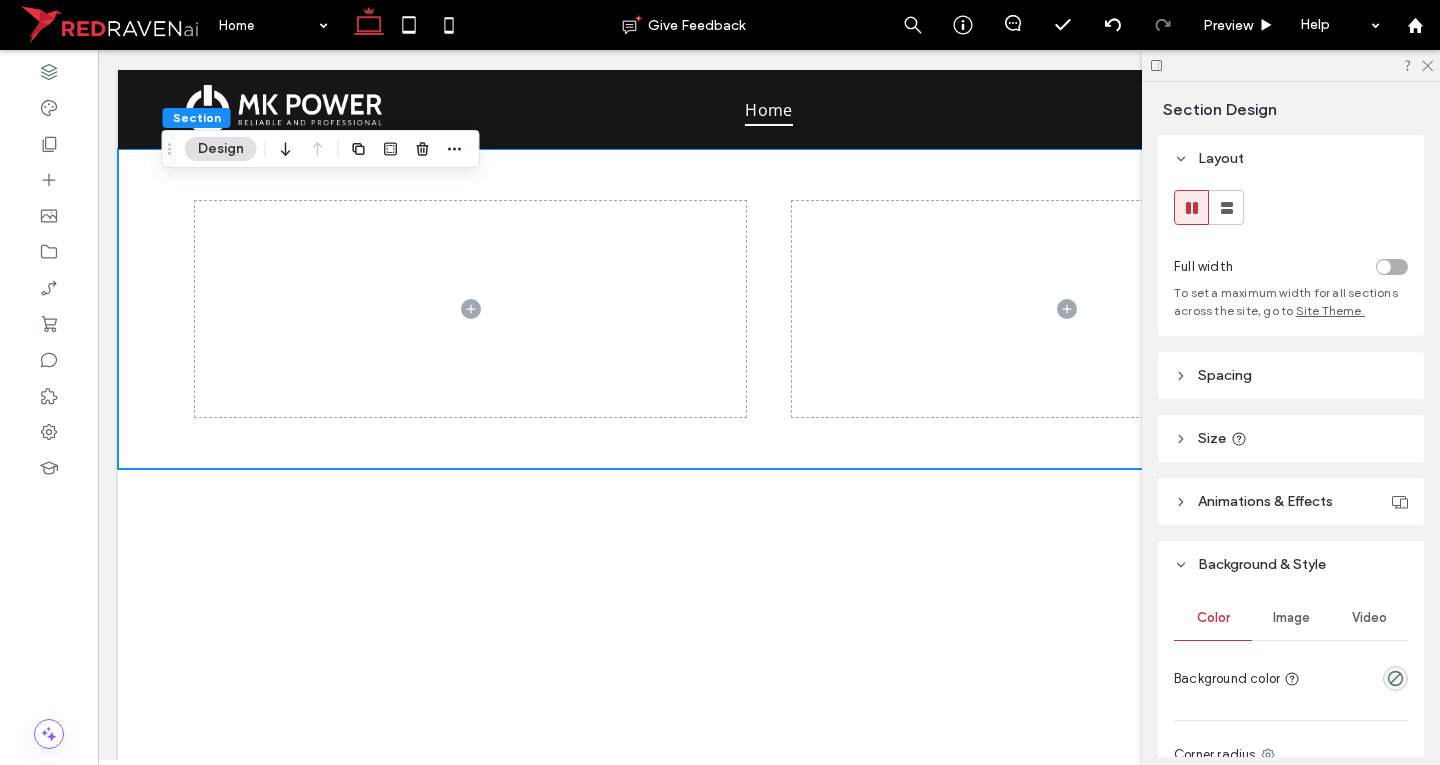 click on "Spacing" at bounding box center [1291, 375] 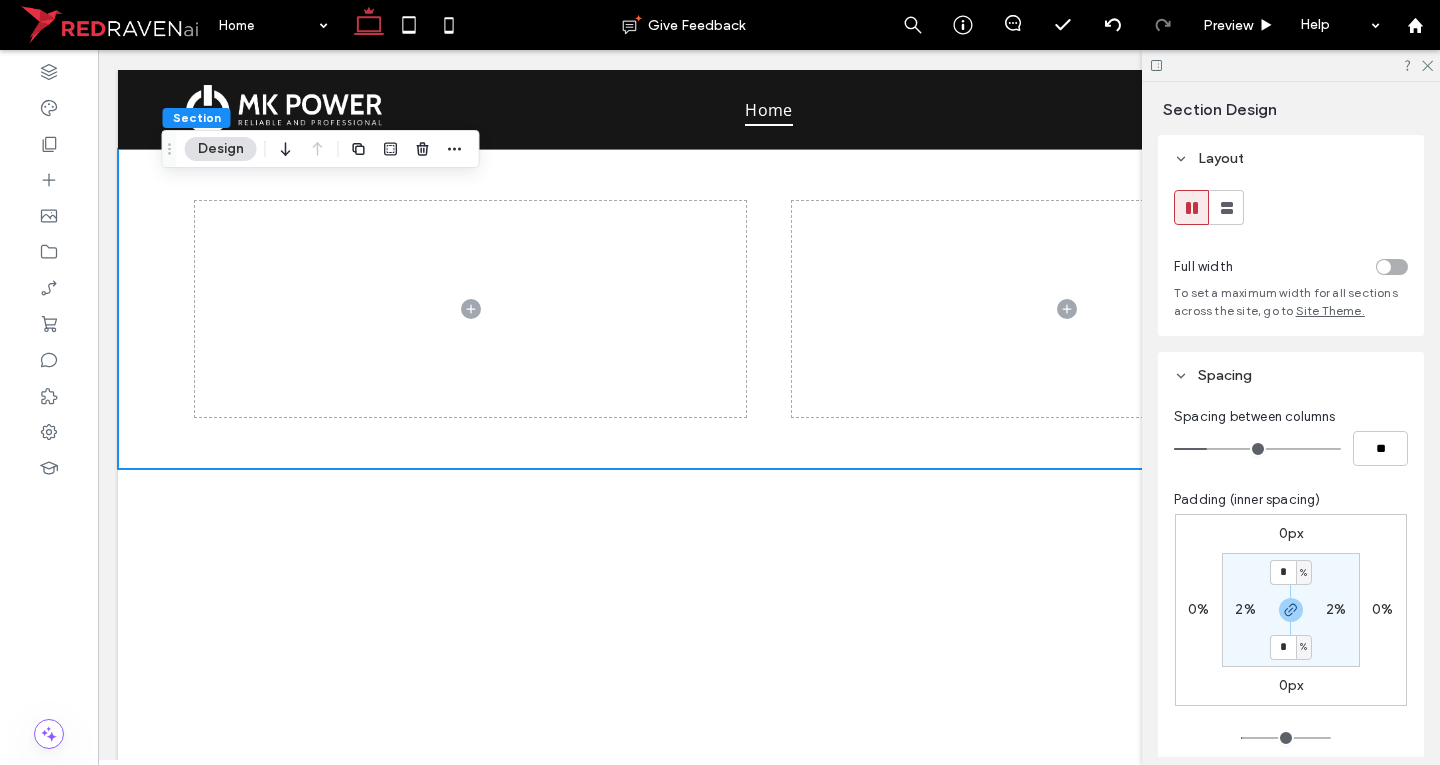 click on "%" at bounding box center [1303, 573] 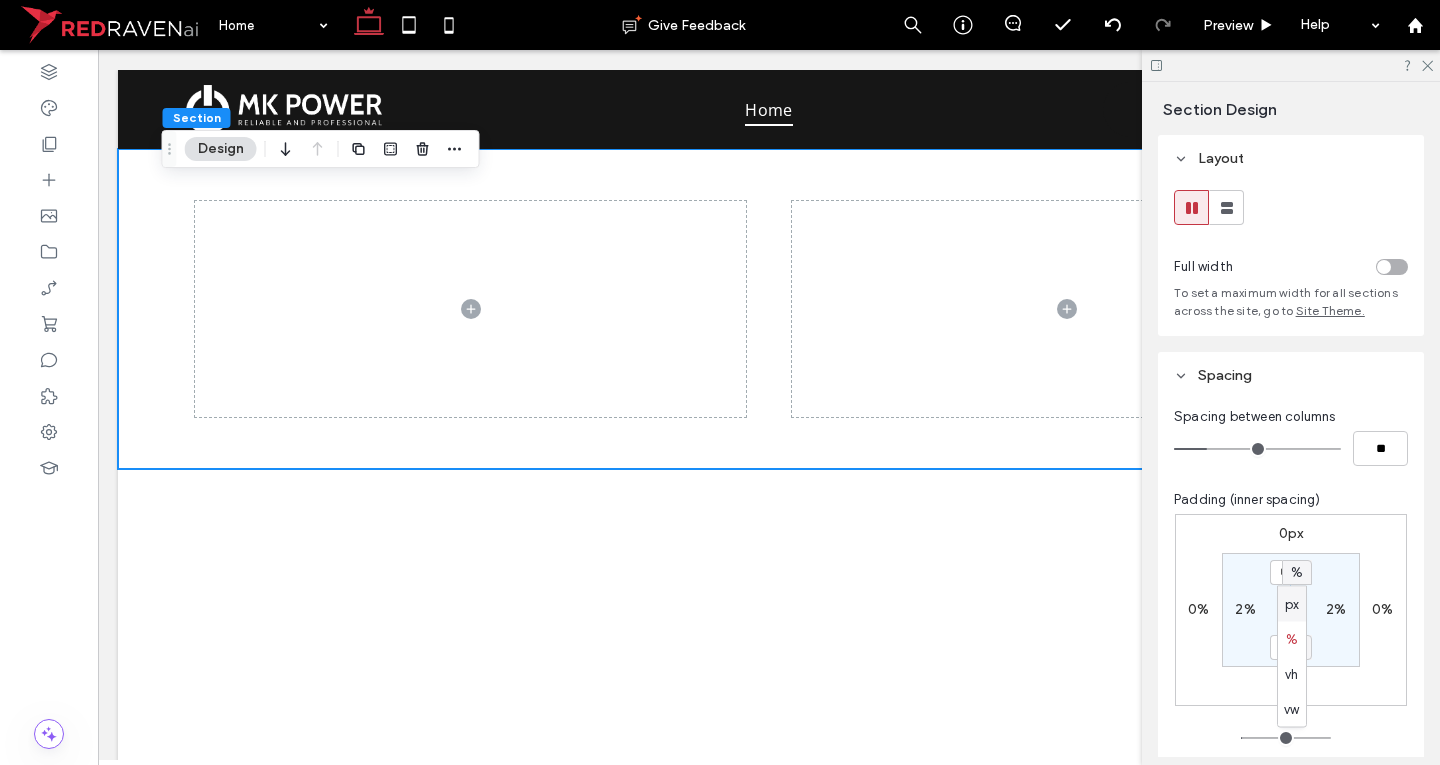 click on "px" at bounding box center (1292, 604) 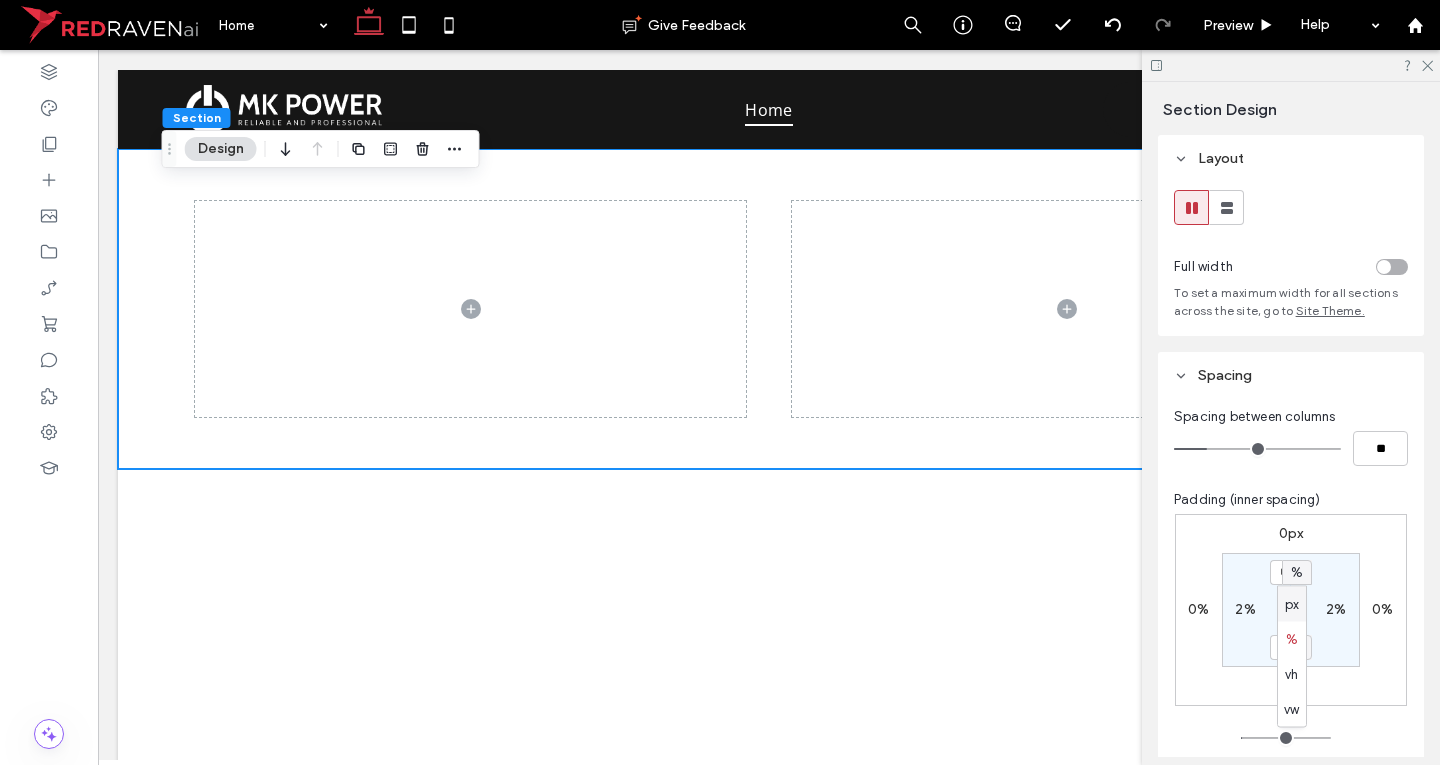 type on "****" 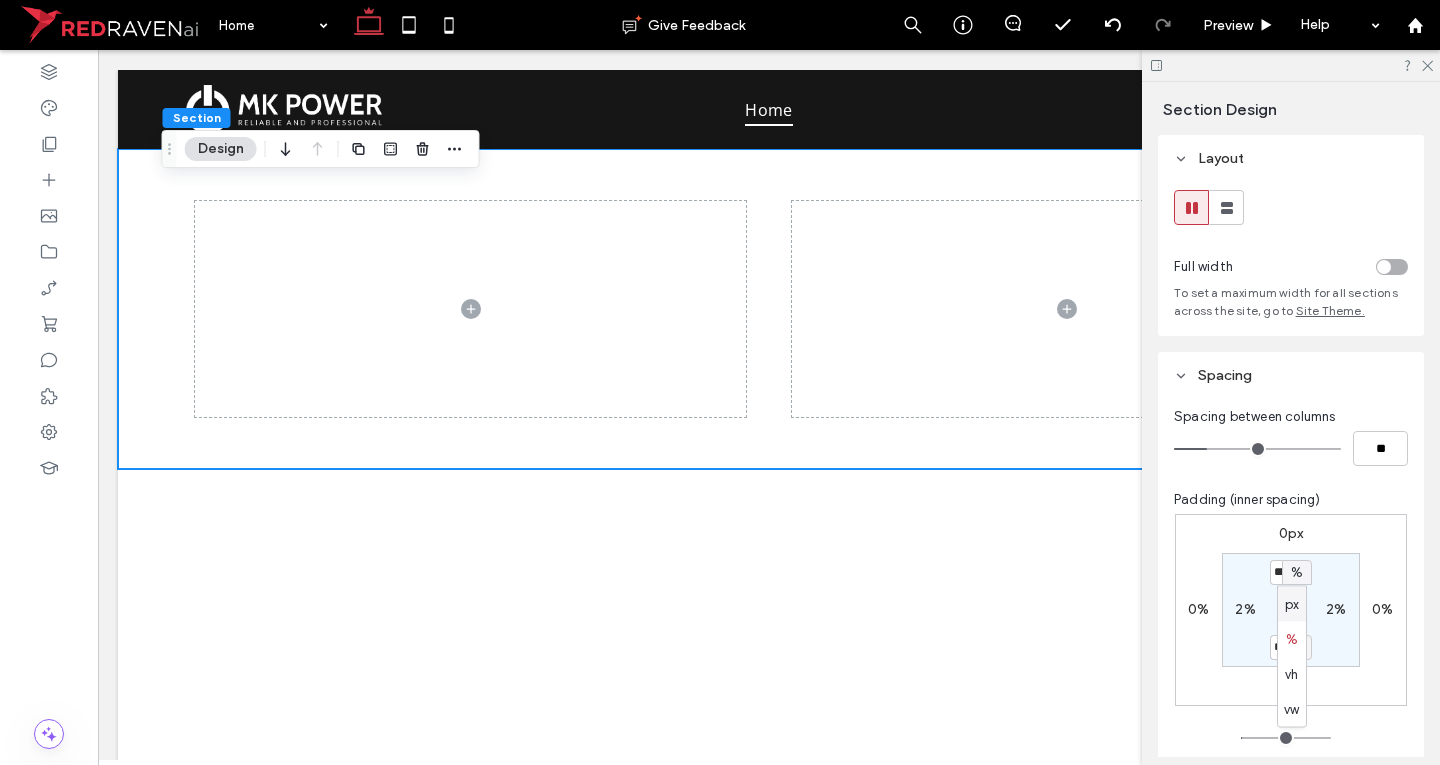 type on "**" 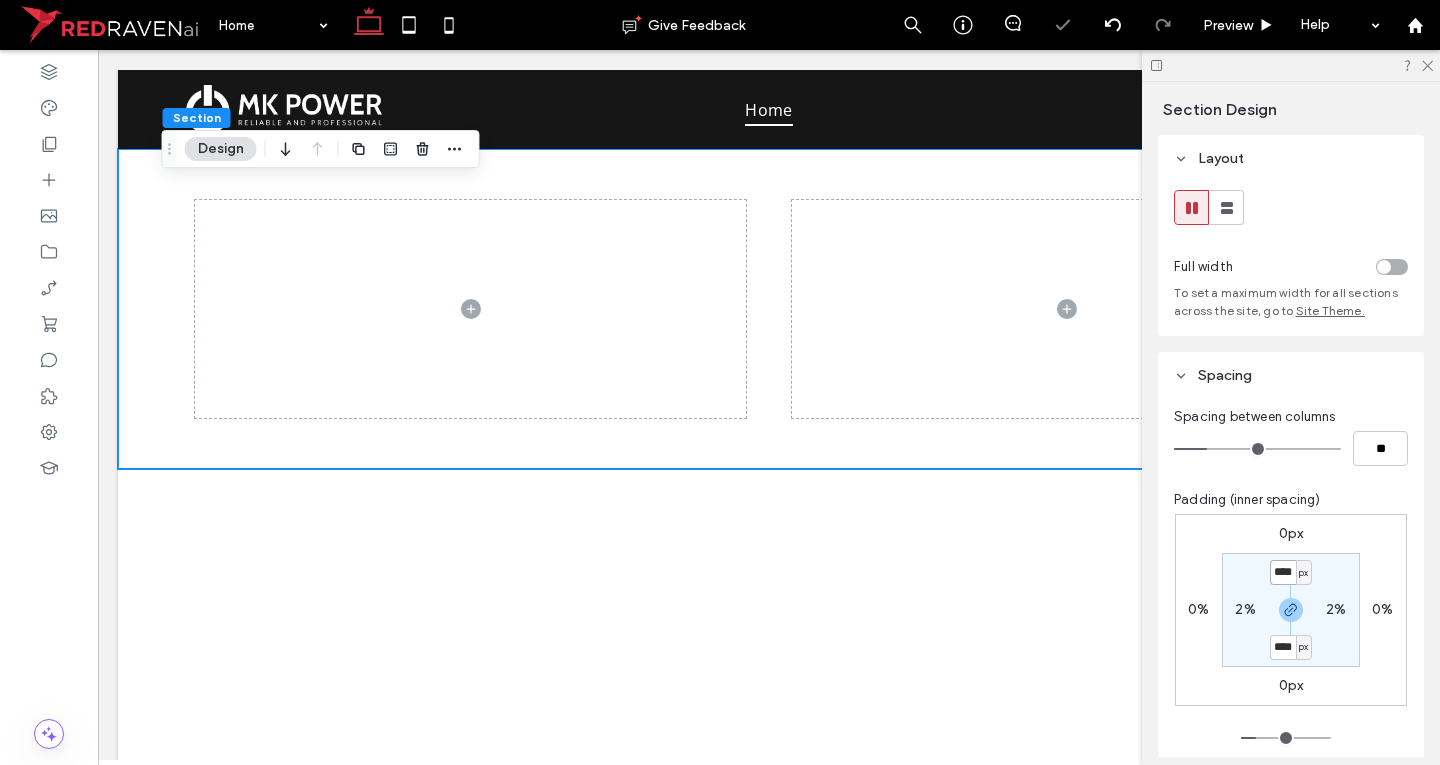 click on "****" at bounding box center (1283, 572) 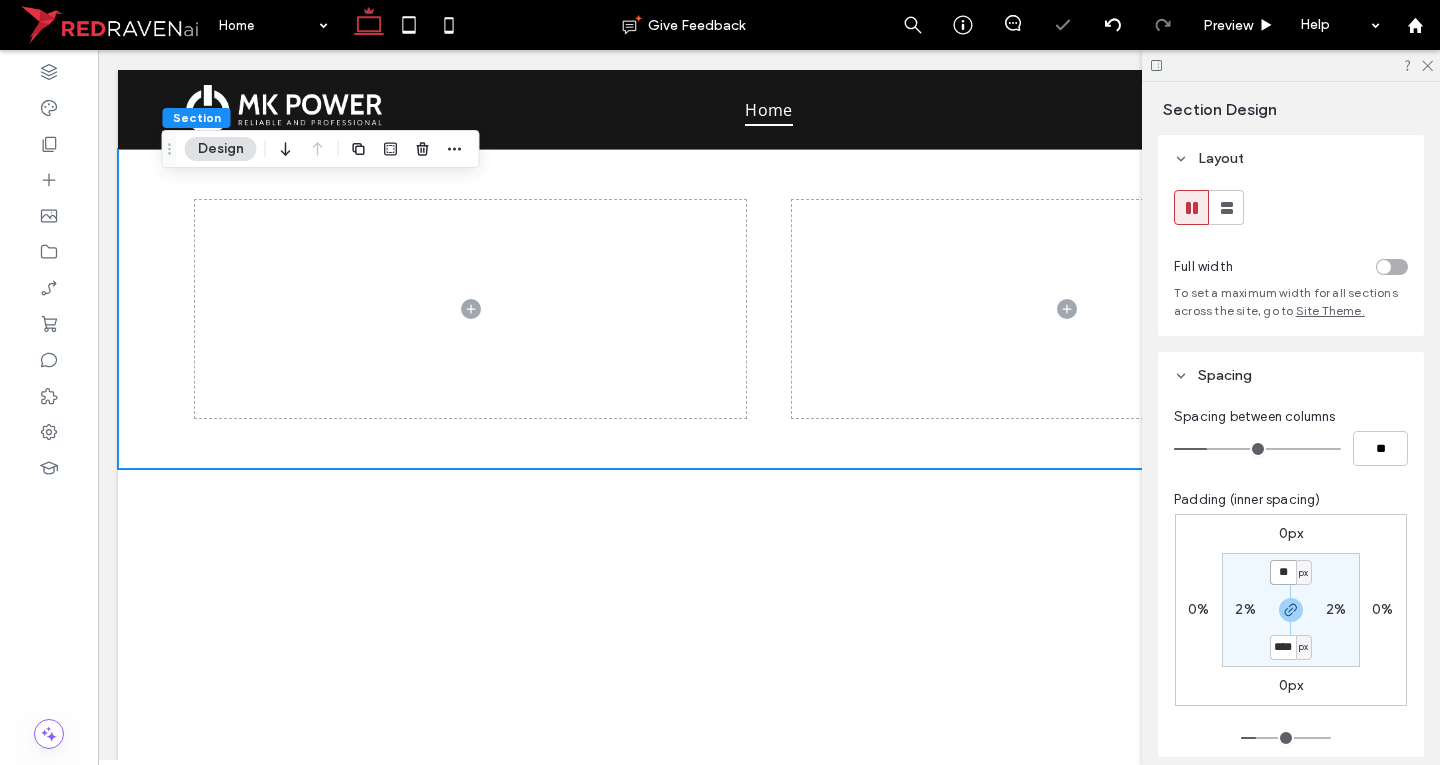 type on "***" 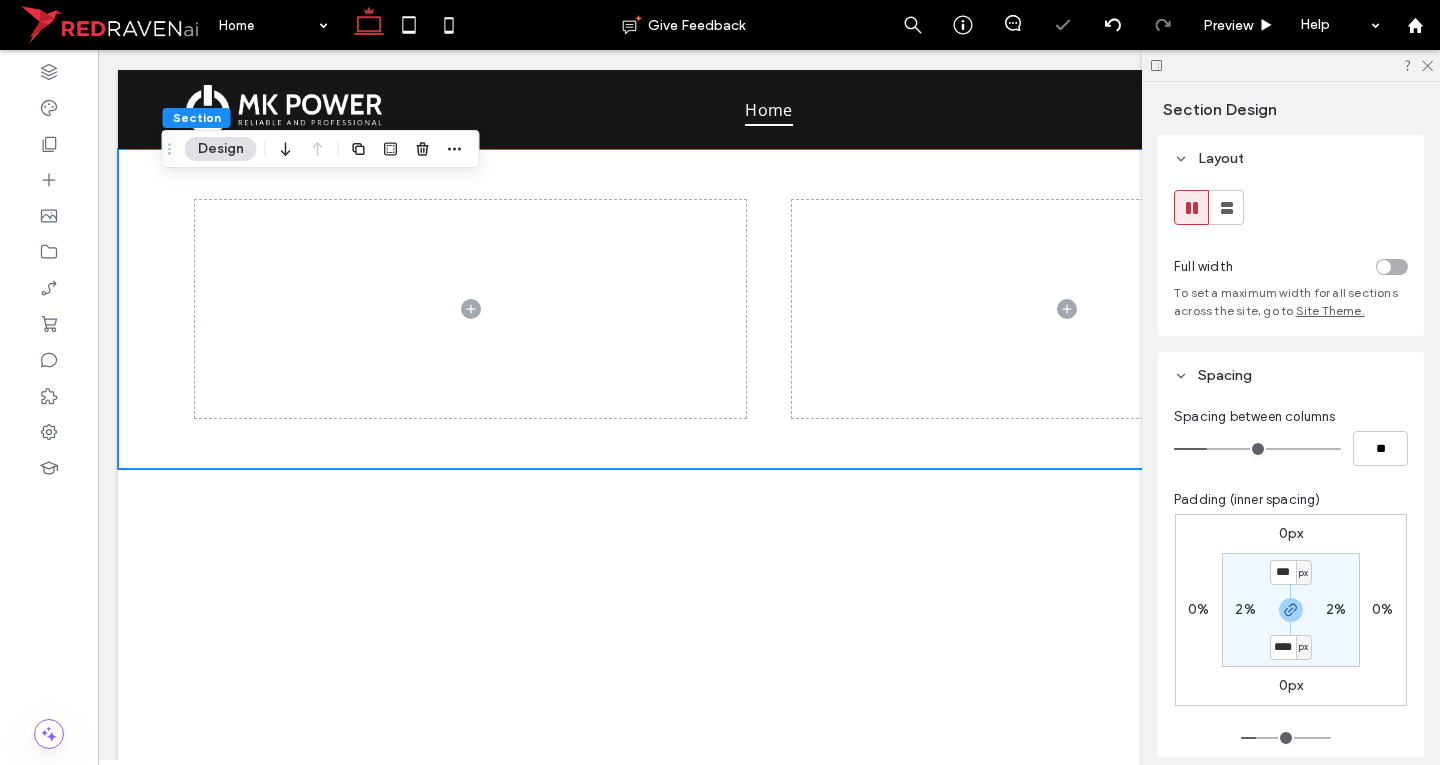 type on "*" 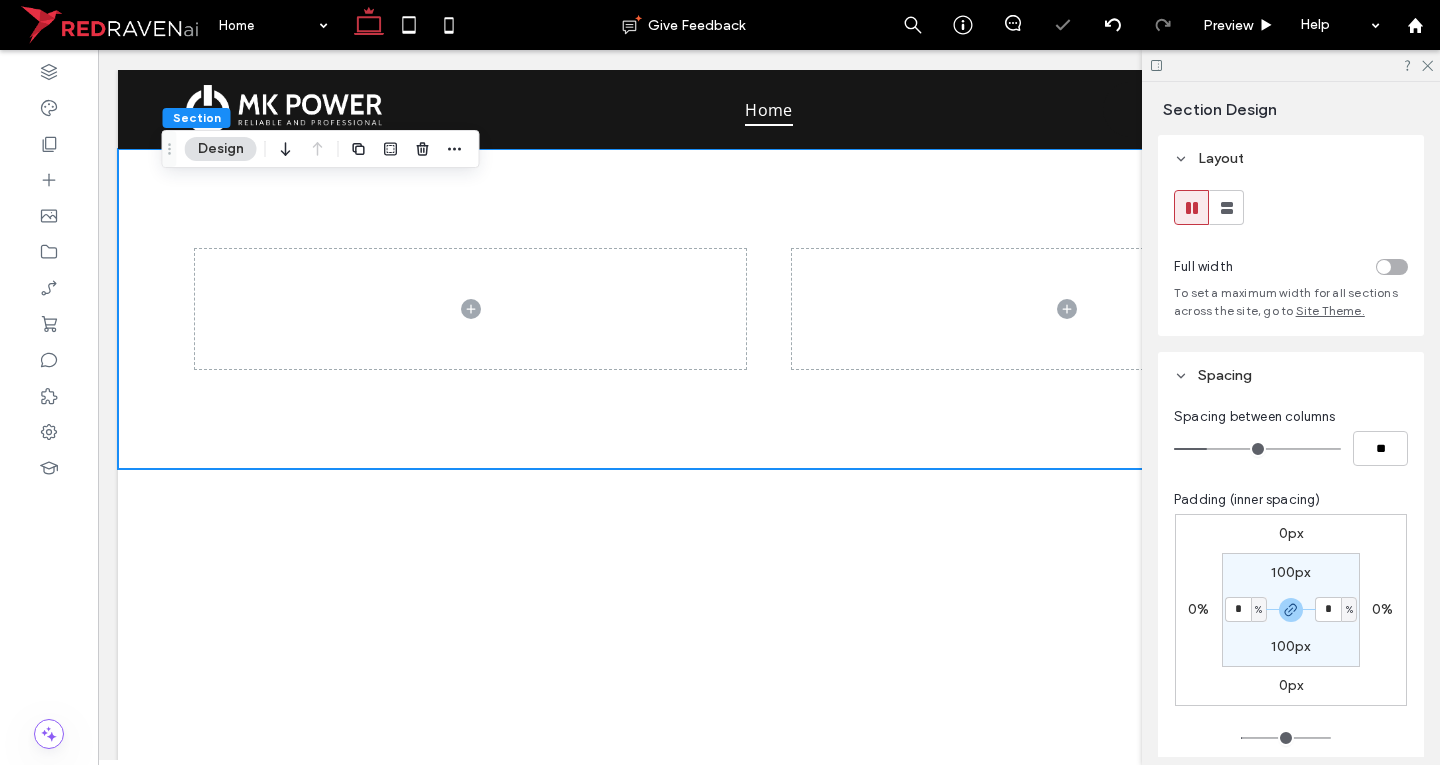 click on "0px 0% 0px 0% 100px * % 100px * %" at bounding box center (1291, 610) 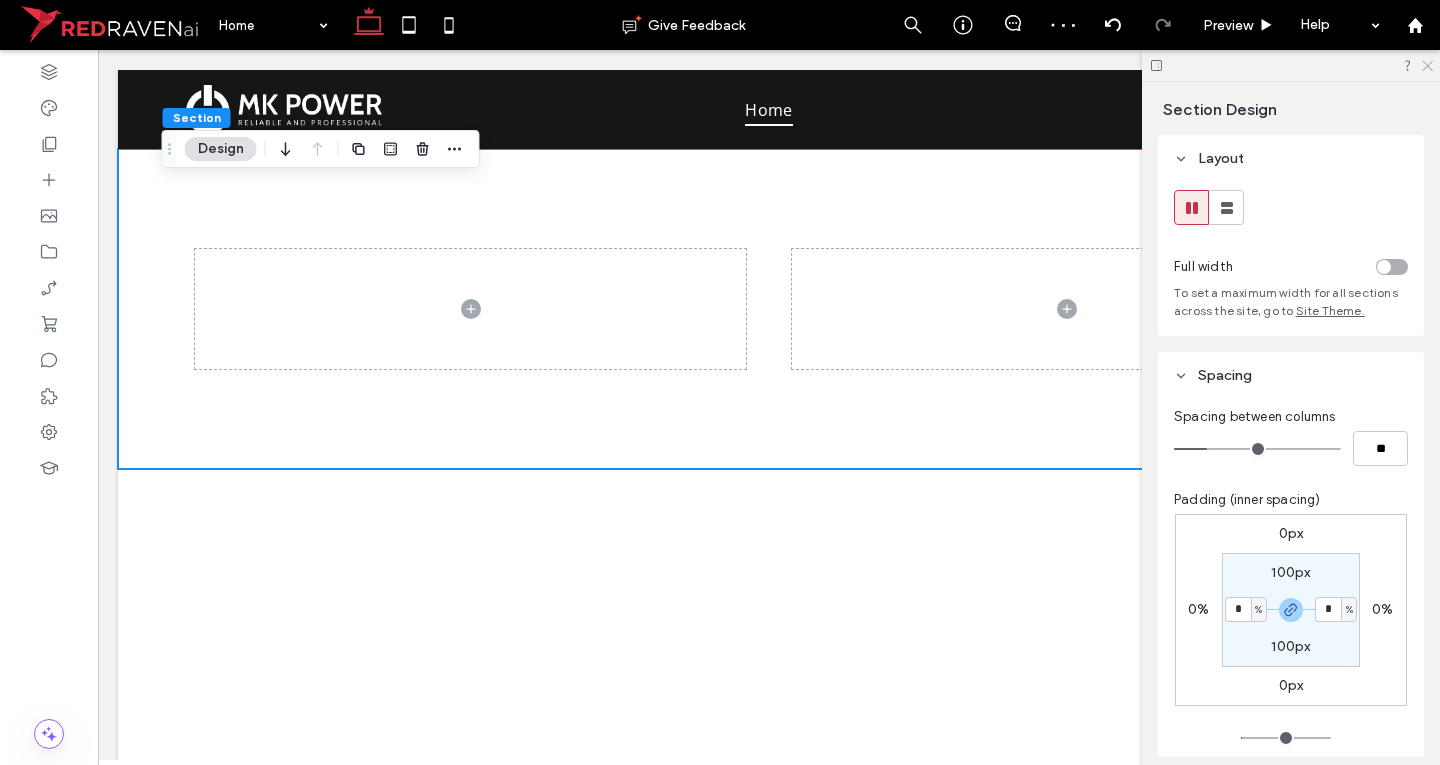drag, startPoint x: 1432, startPoint y: 63, endPoint x: 1401, endPoint y: 82, distance: 36.359318 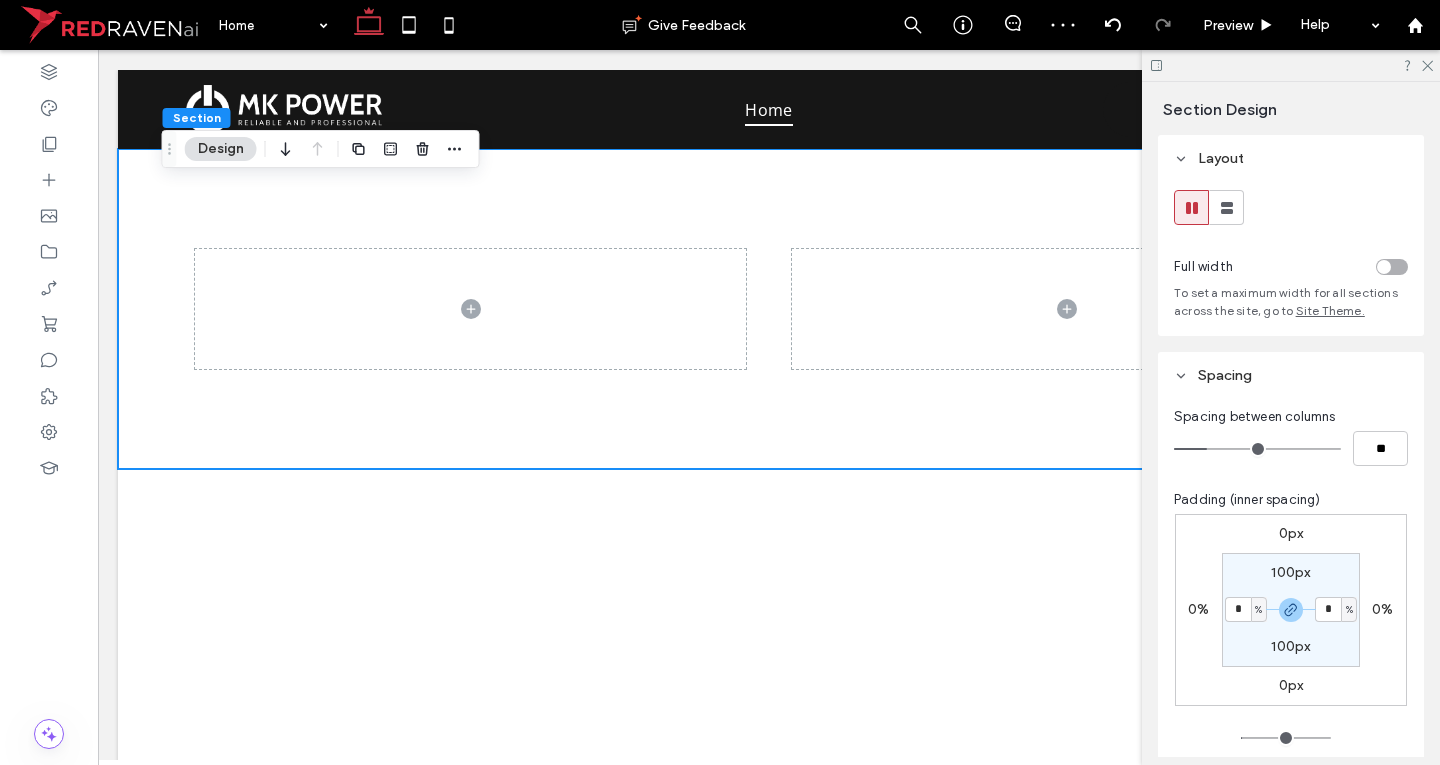 click 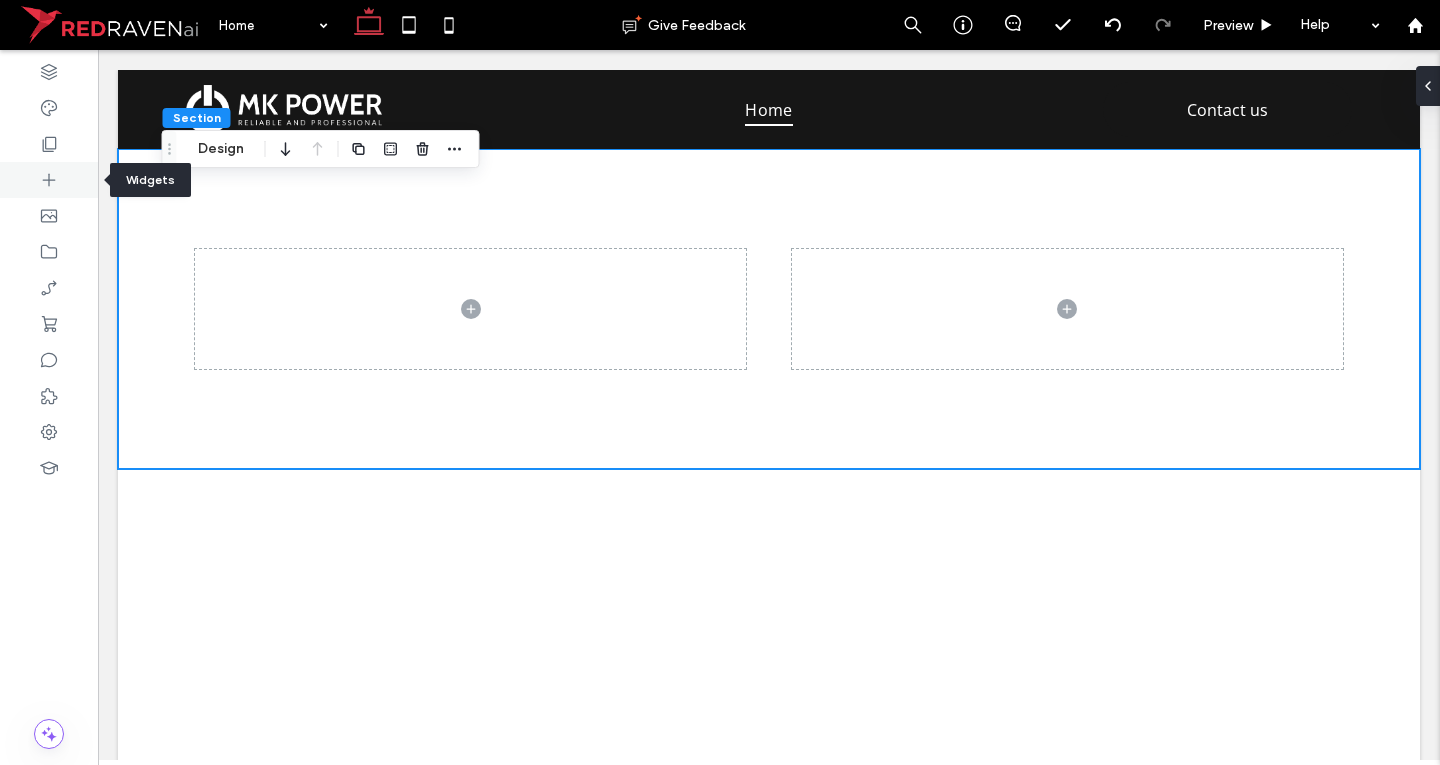 drag, startPoint x: 51, startPoint y: 190, endPoint x: 87, endPoint y: 164, distance: 44.407207 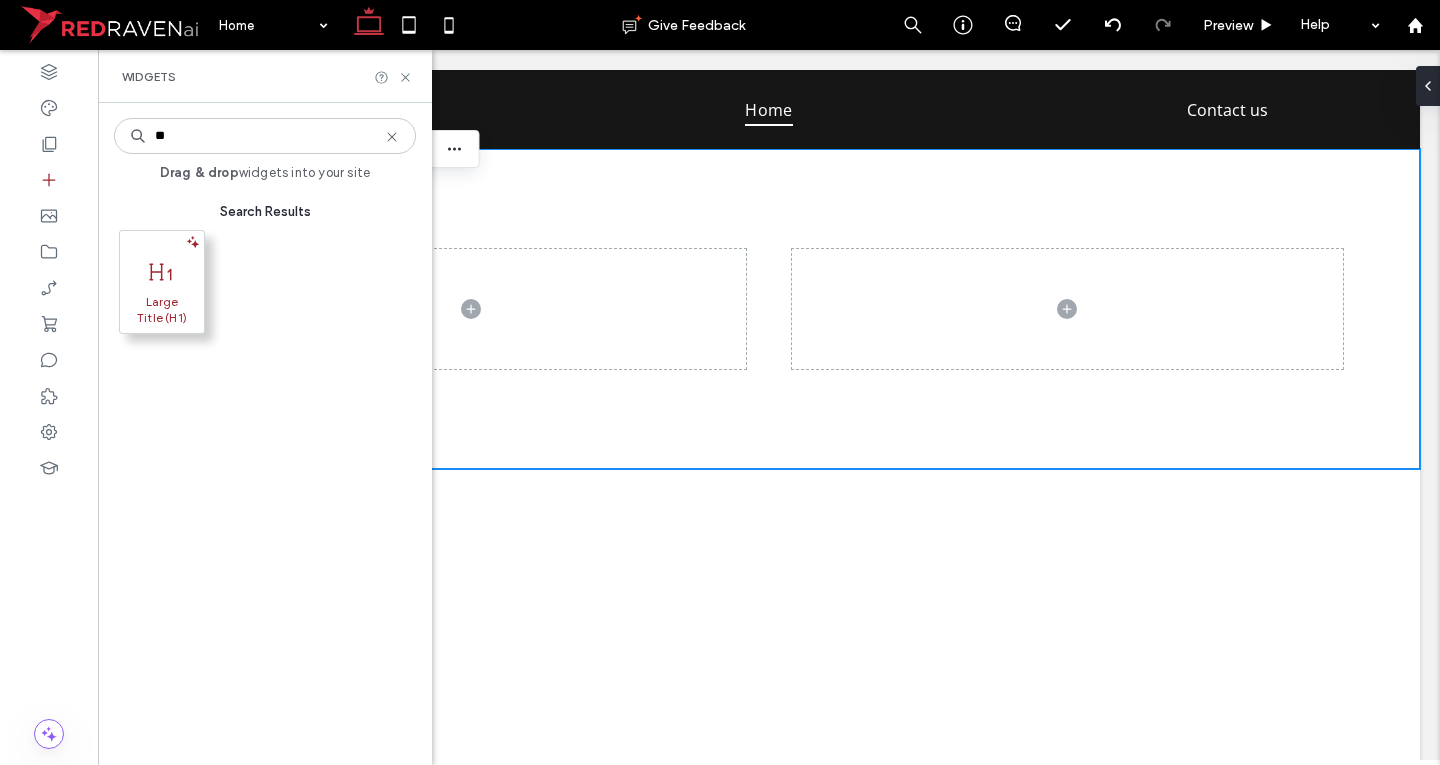 type on "**" 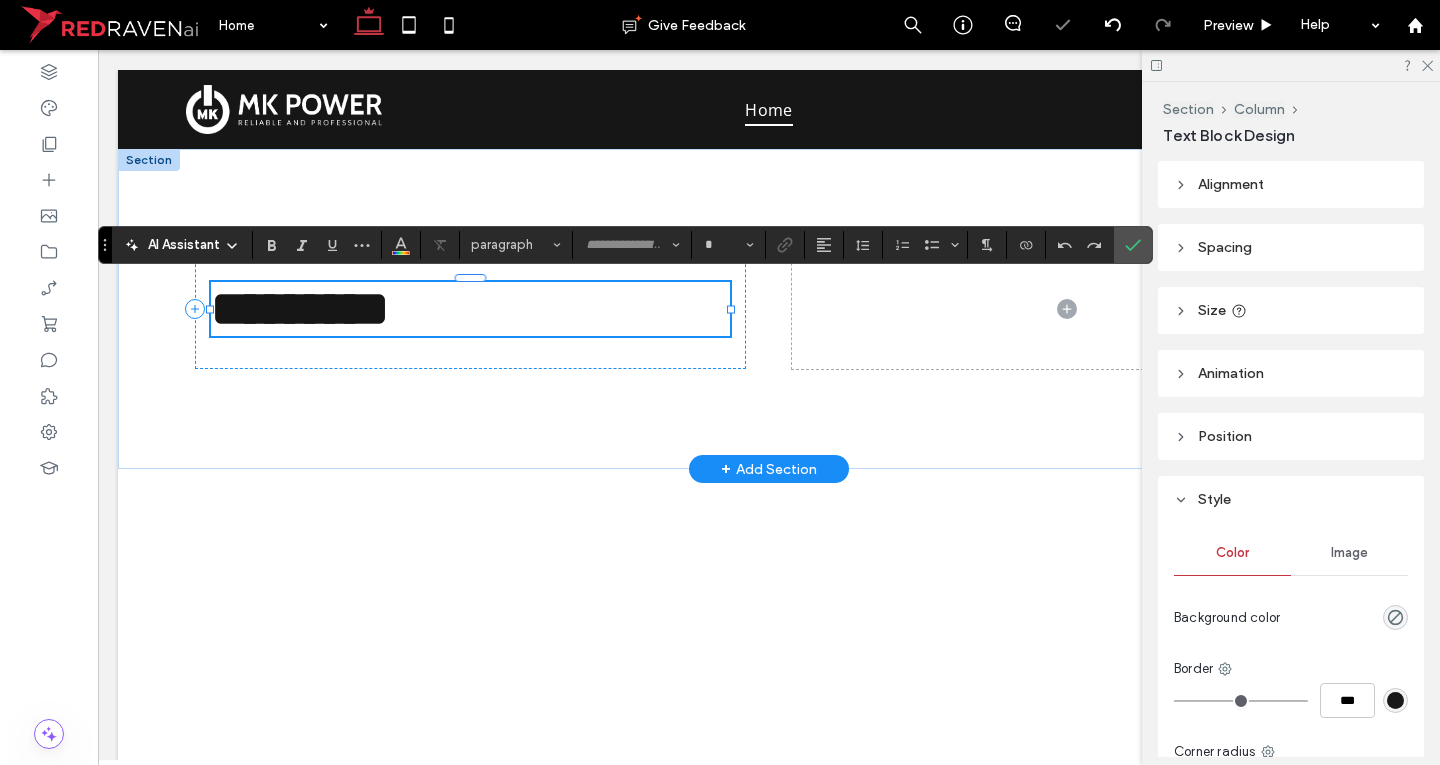 type on "**********" 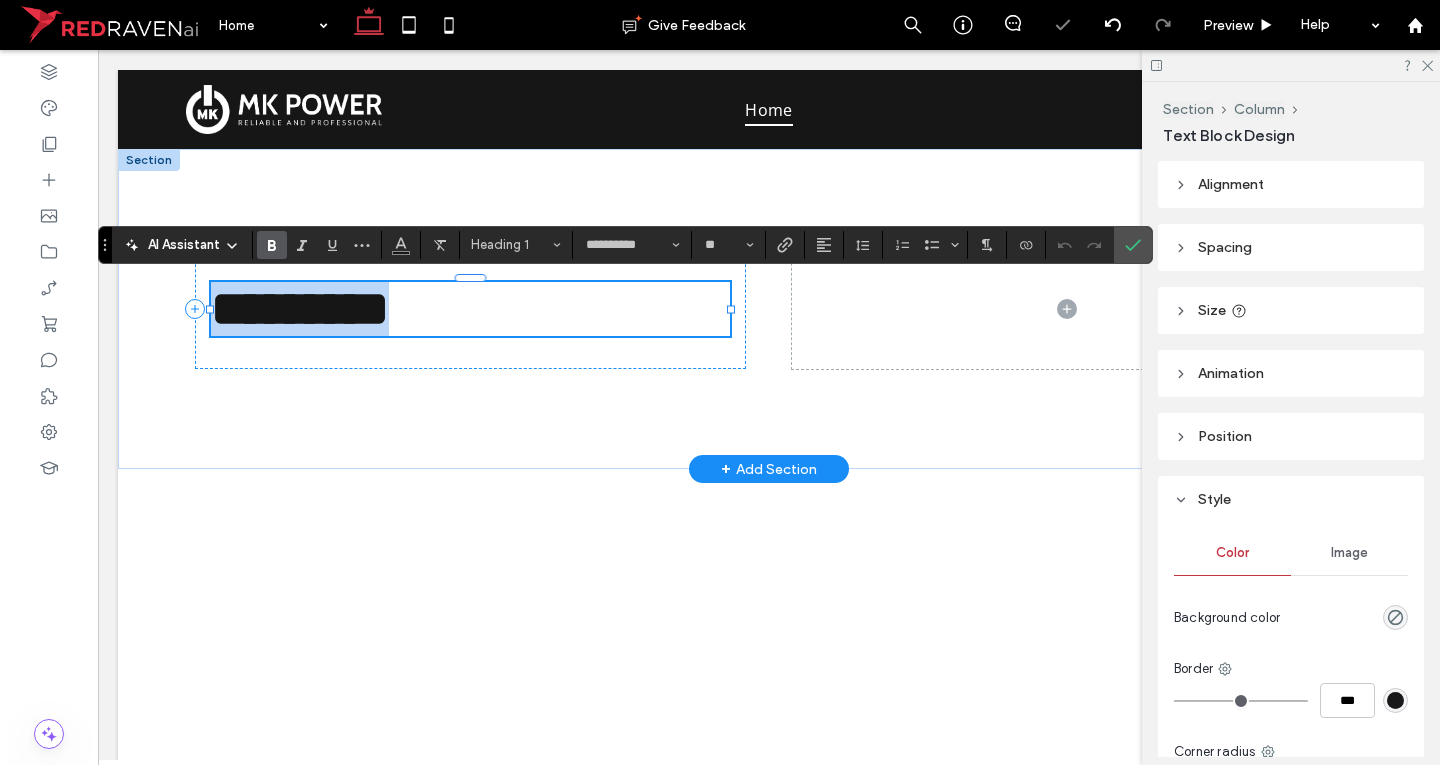 click on "*********" at bounding box center [470, 309] 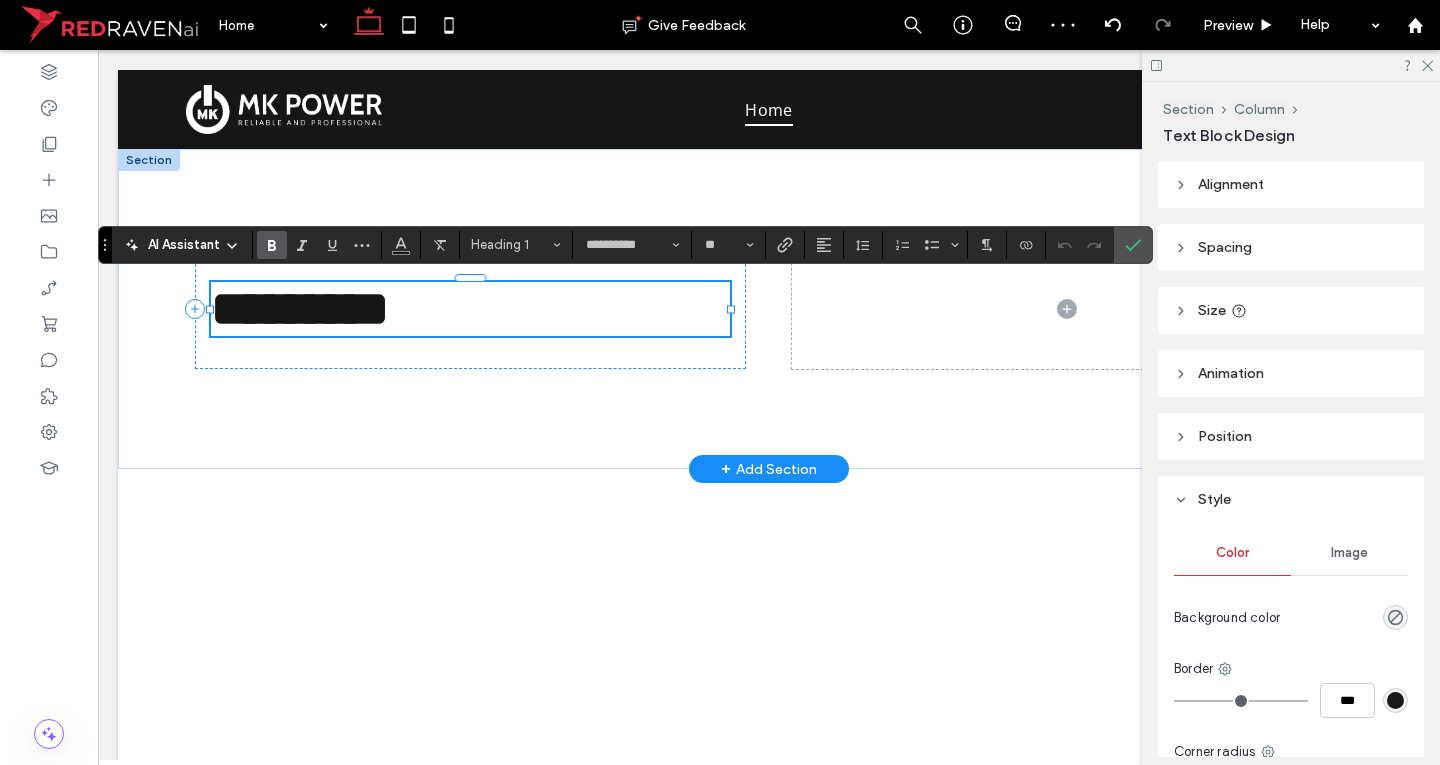 type on "*********" 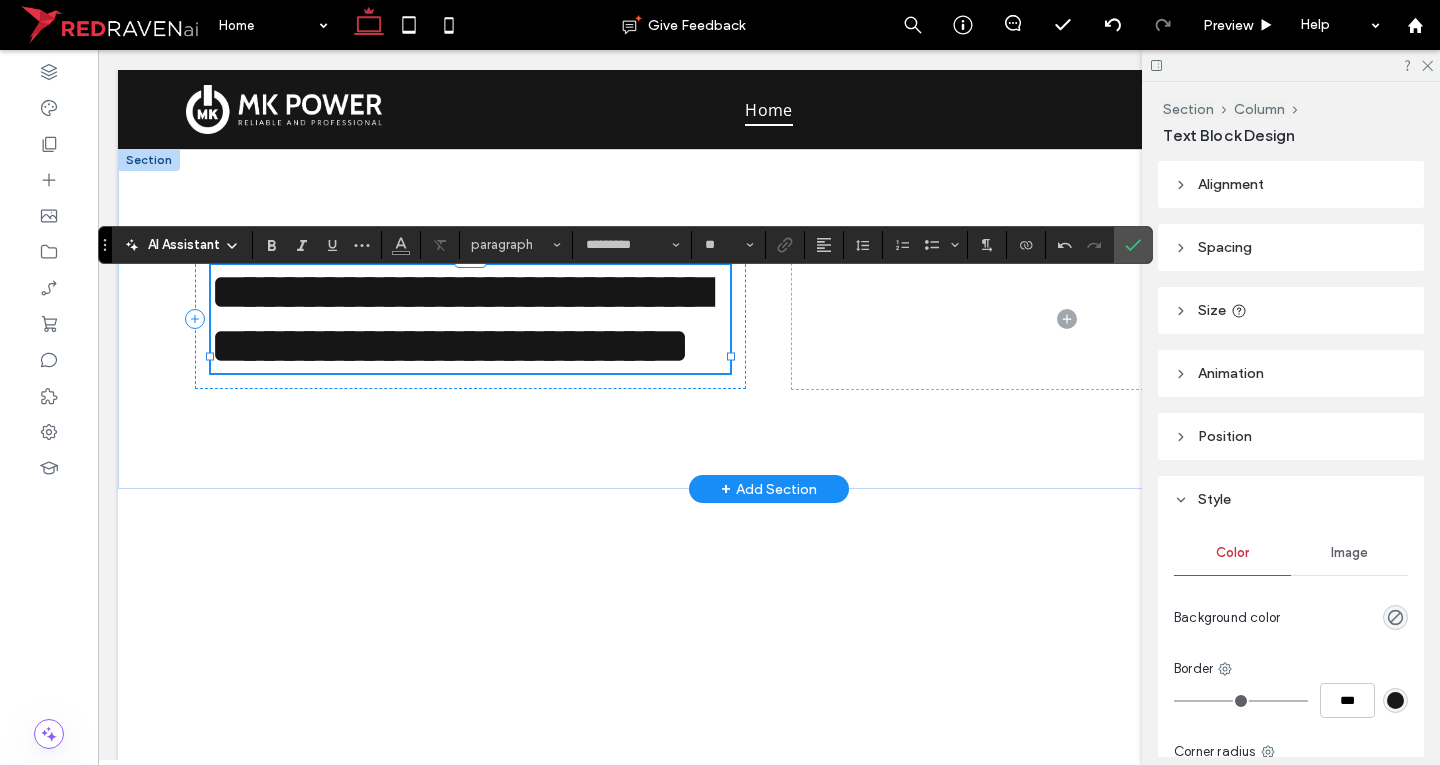 type on "**********" 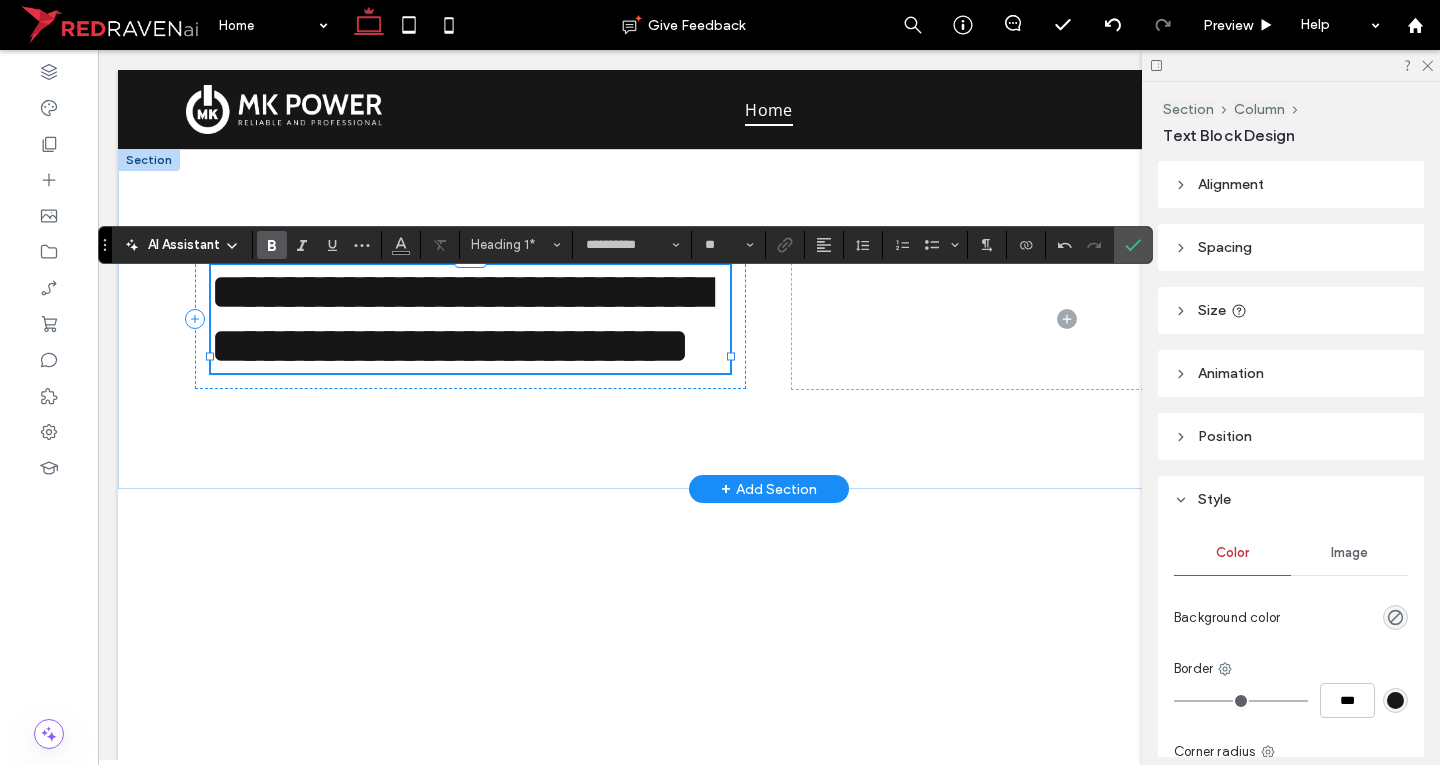 click on "**********" at bounding box center (460, 318) 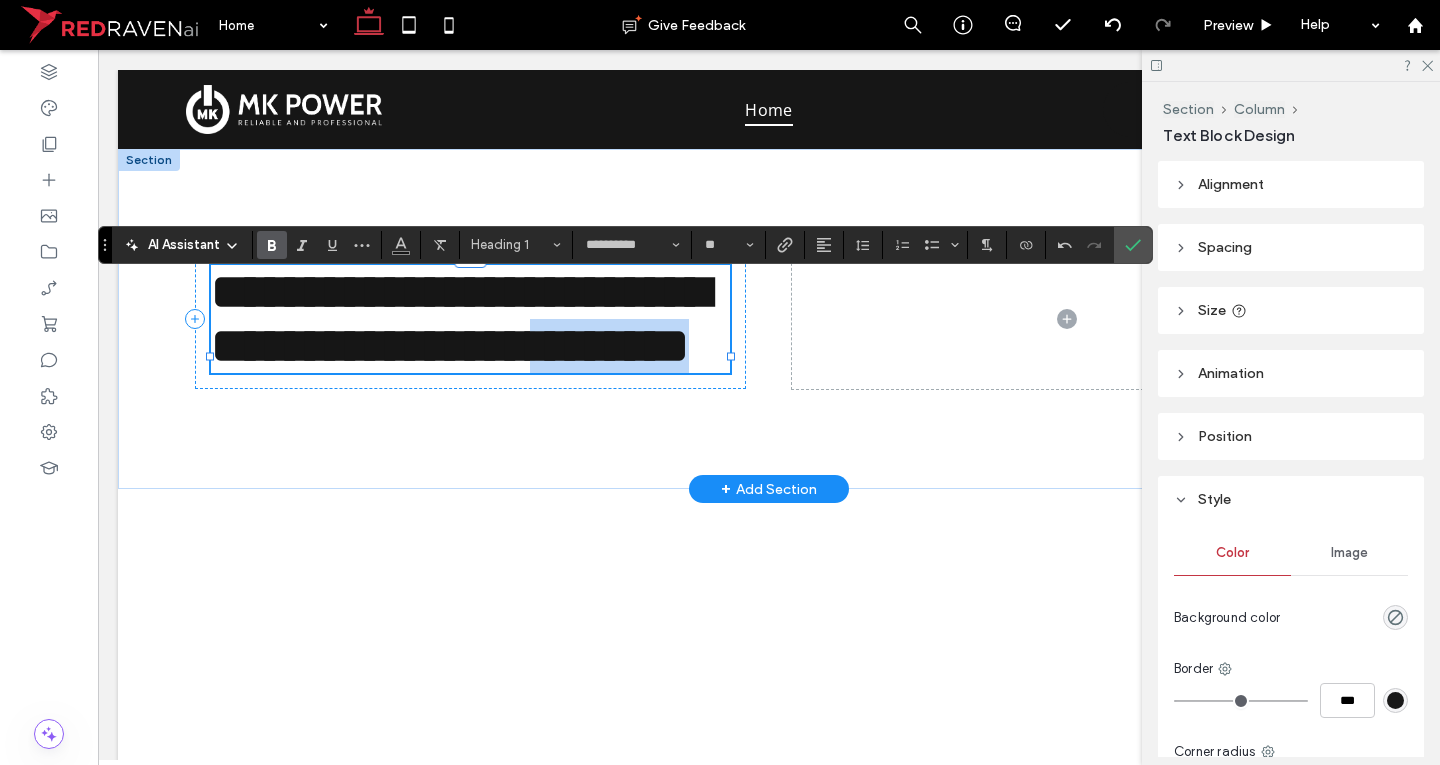 drag, startPoint x: 401, startPoint y: 416, endPoint x: 661, endPoint y: 426, distance: 260.19223 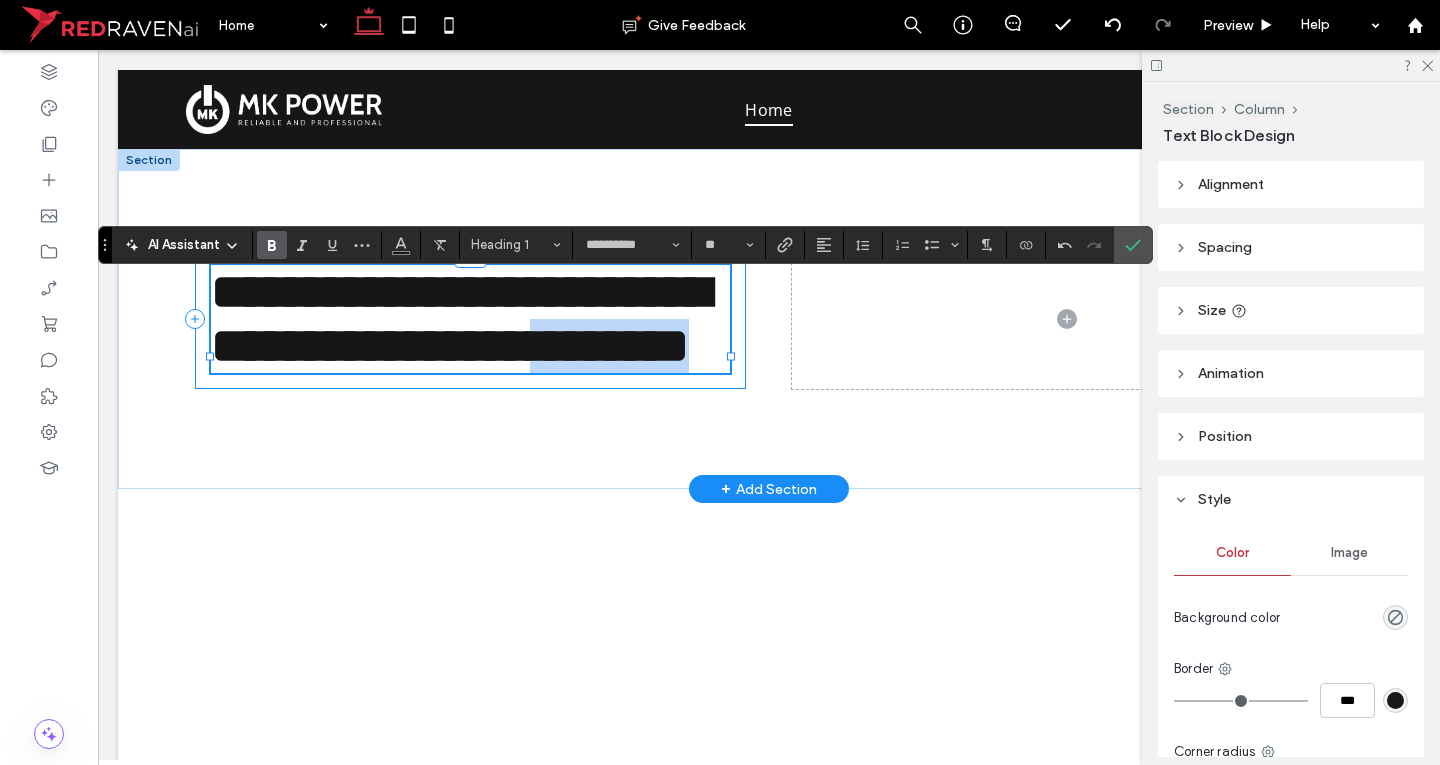 type 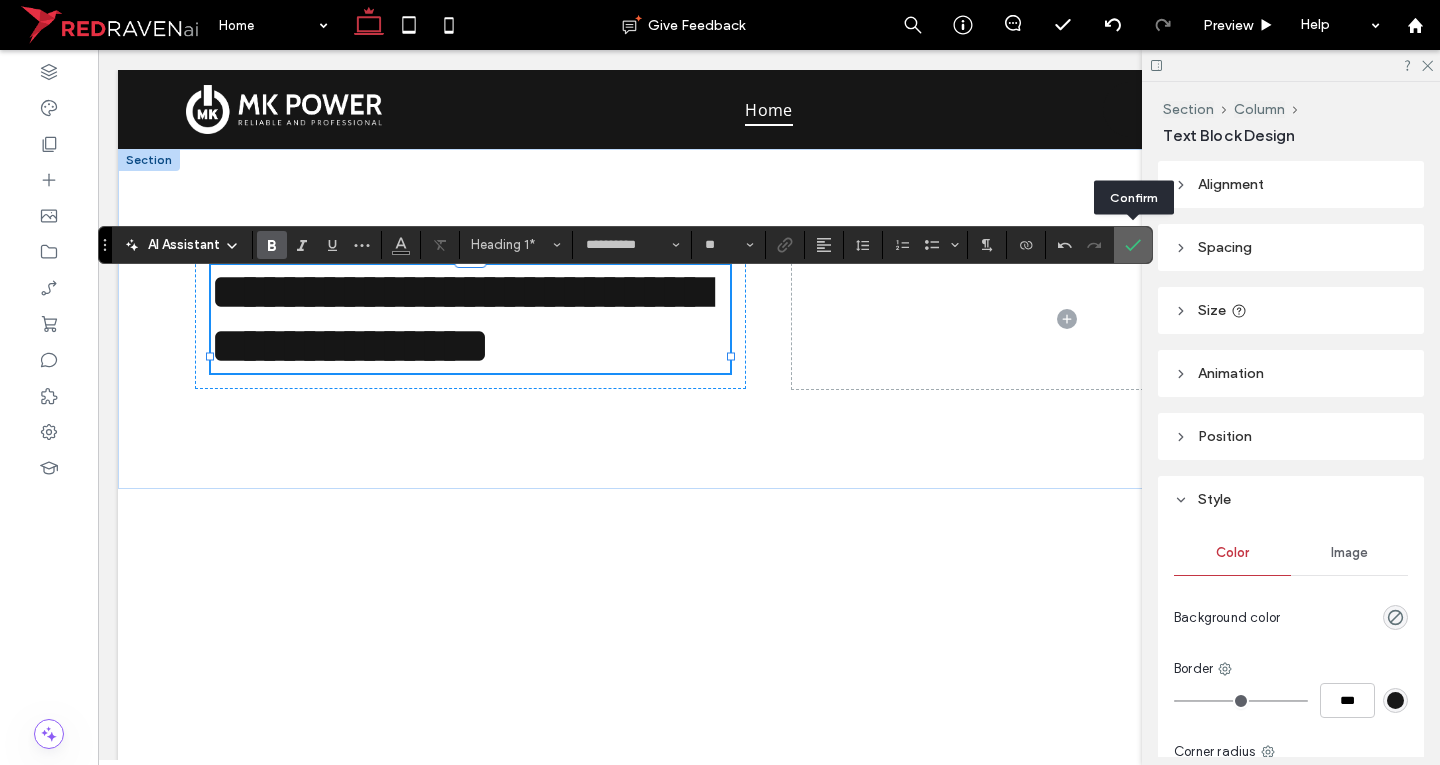 drag, startPoint x: 1136, startPoint y: 244, endPoint x: 674, endPoint y: 252, distance: 462.06924 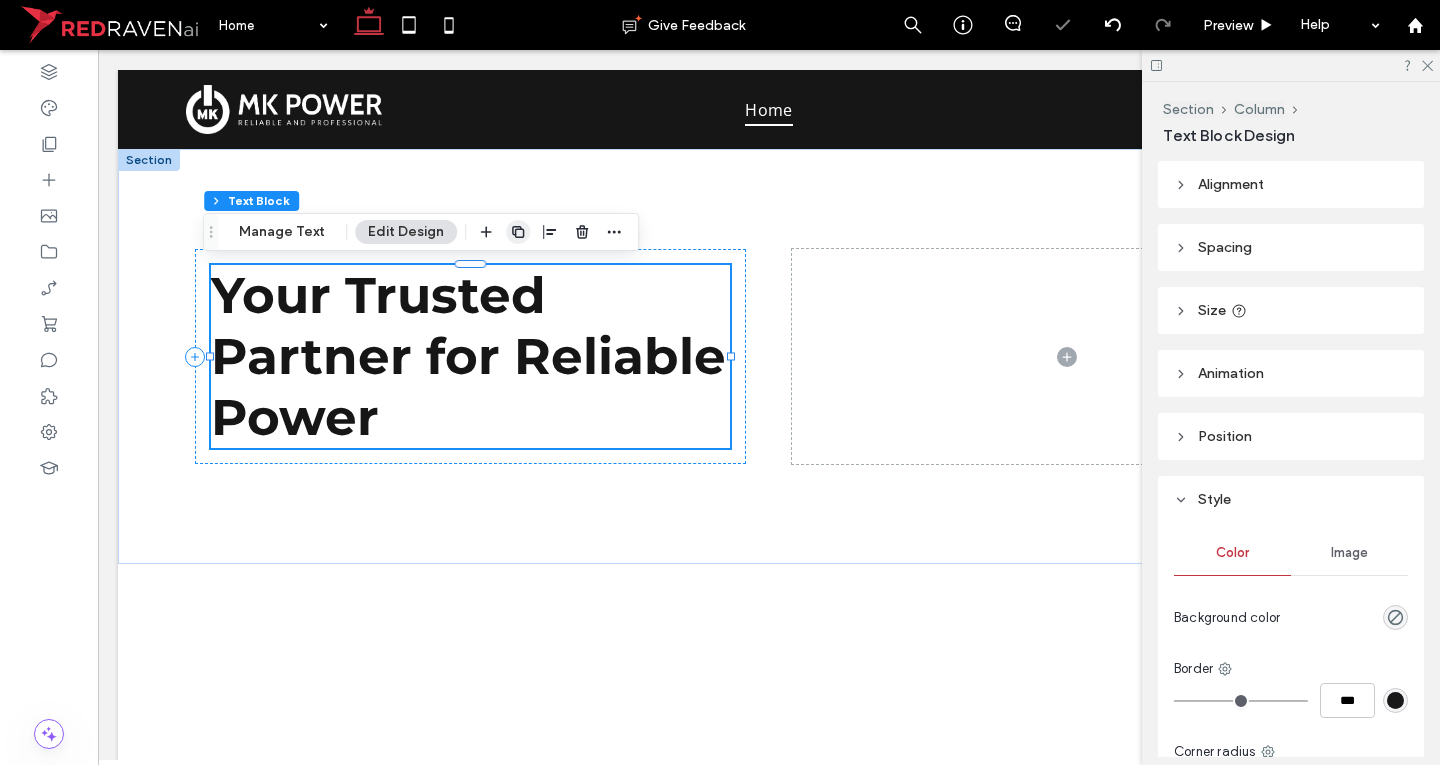click 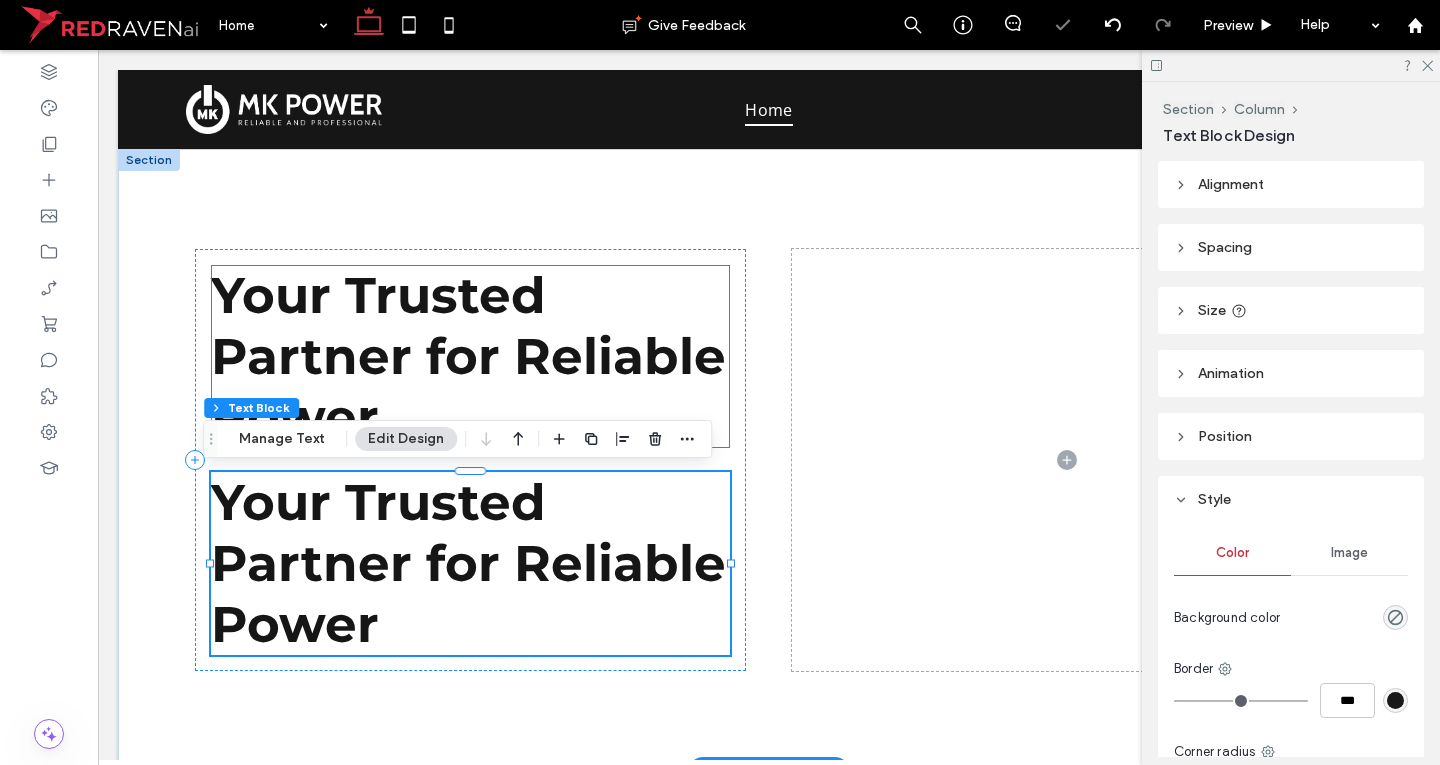 click on "Your Trusted Partner for Reliable Power" at bounding box center [468, 356] 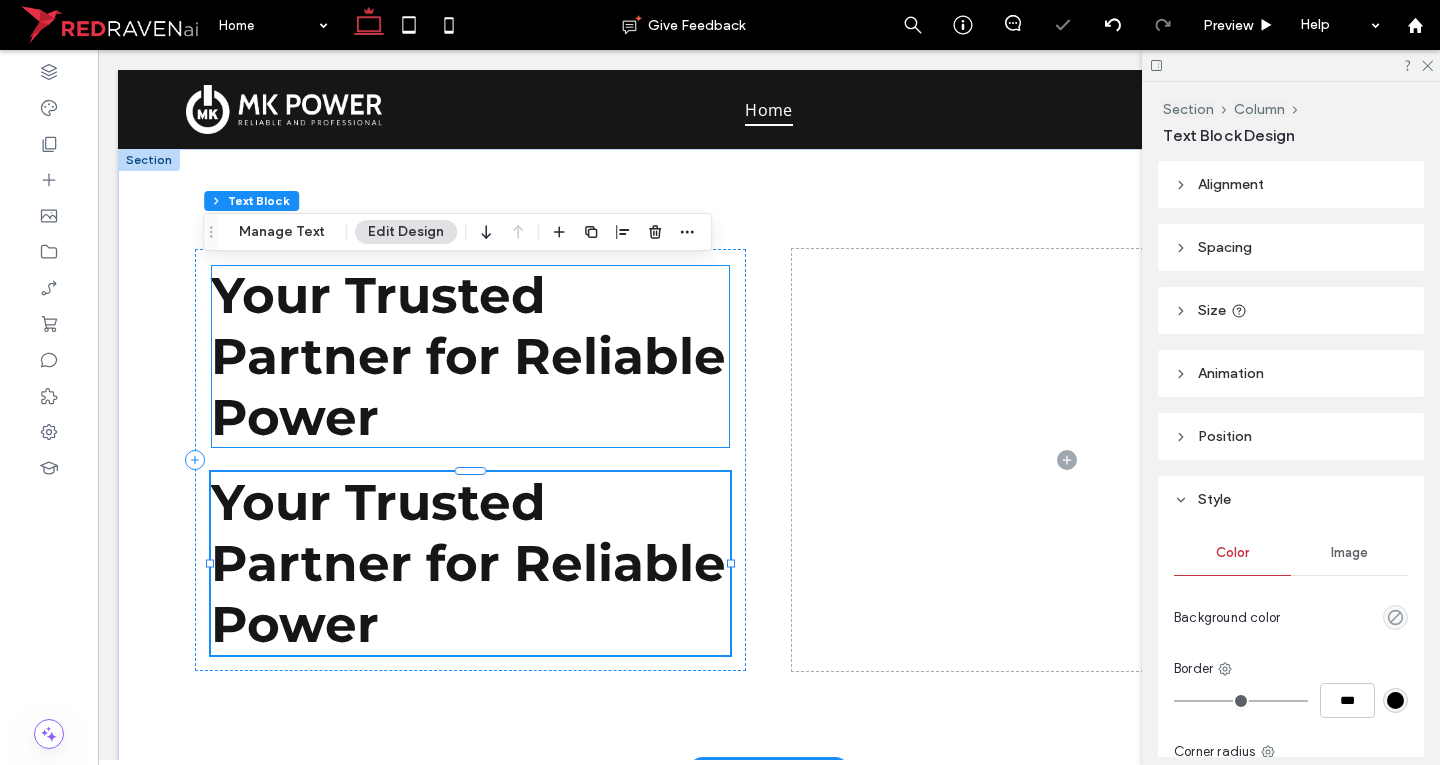 click on "Your Trusted Partner for Reliable Power" at bounding box center (468, 356) 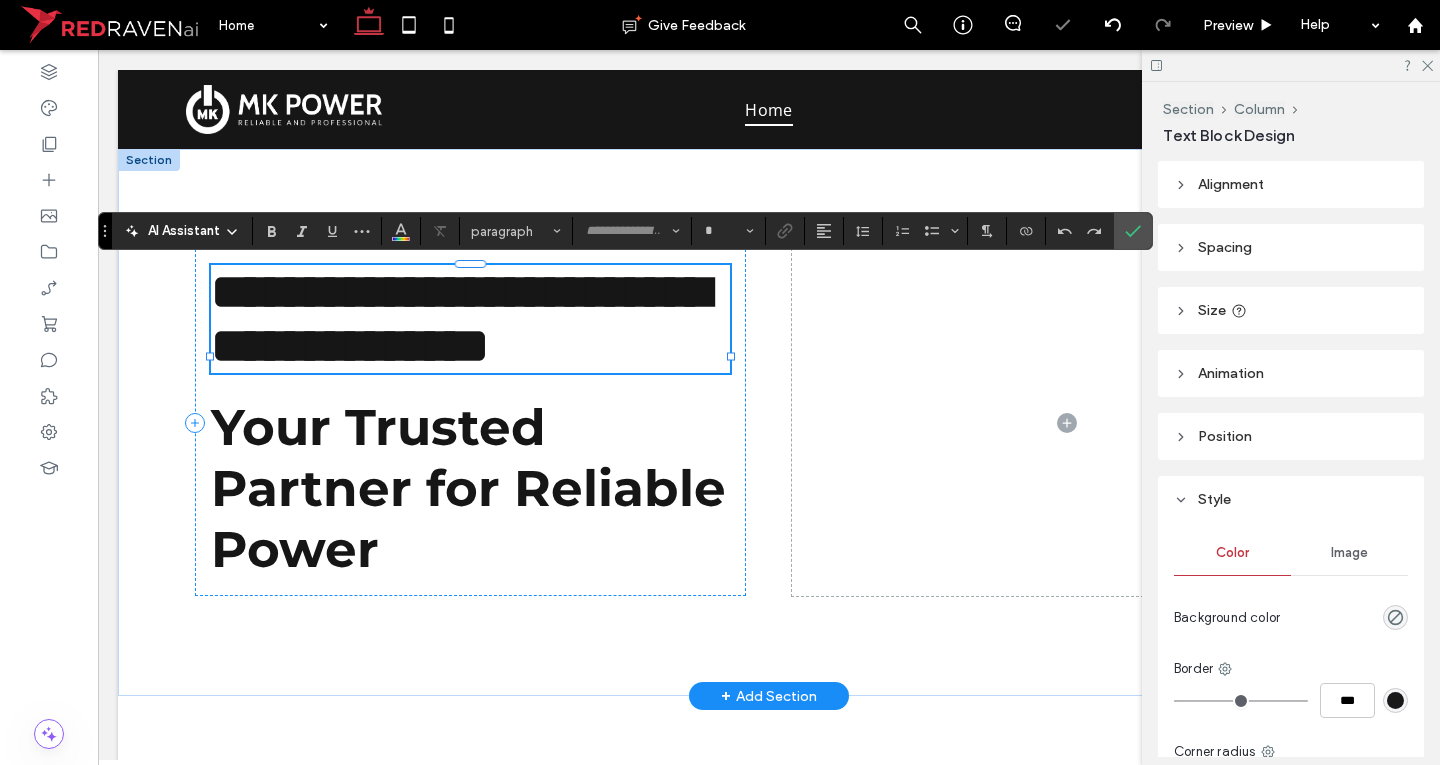 type on "**********" 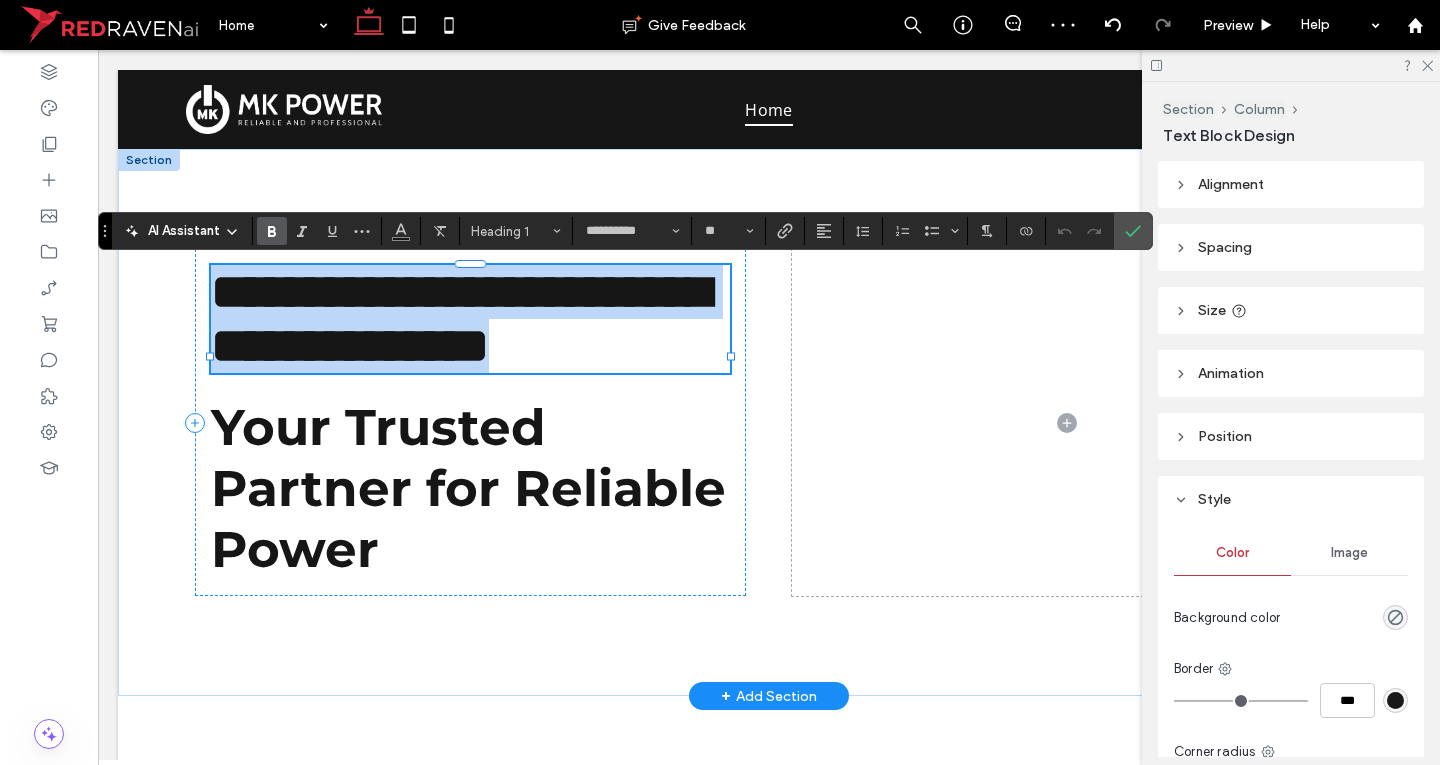 type on "*********" 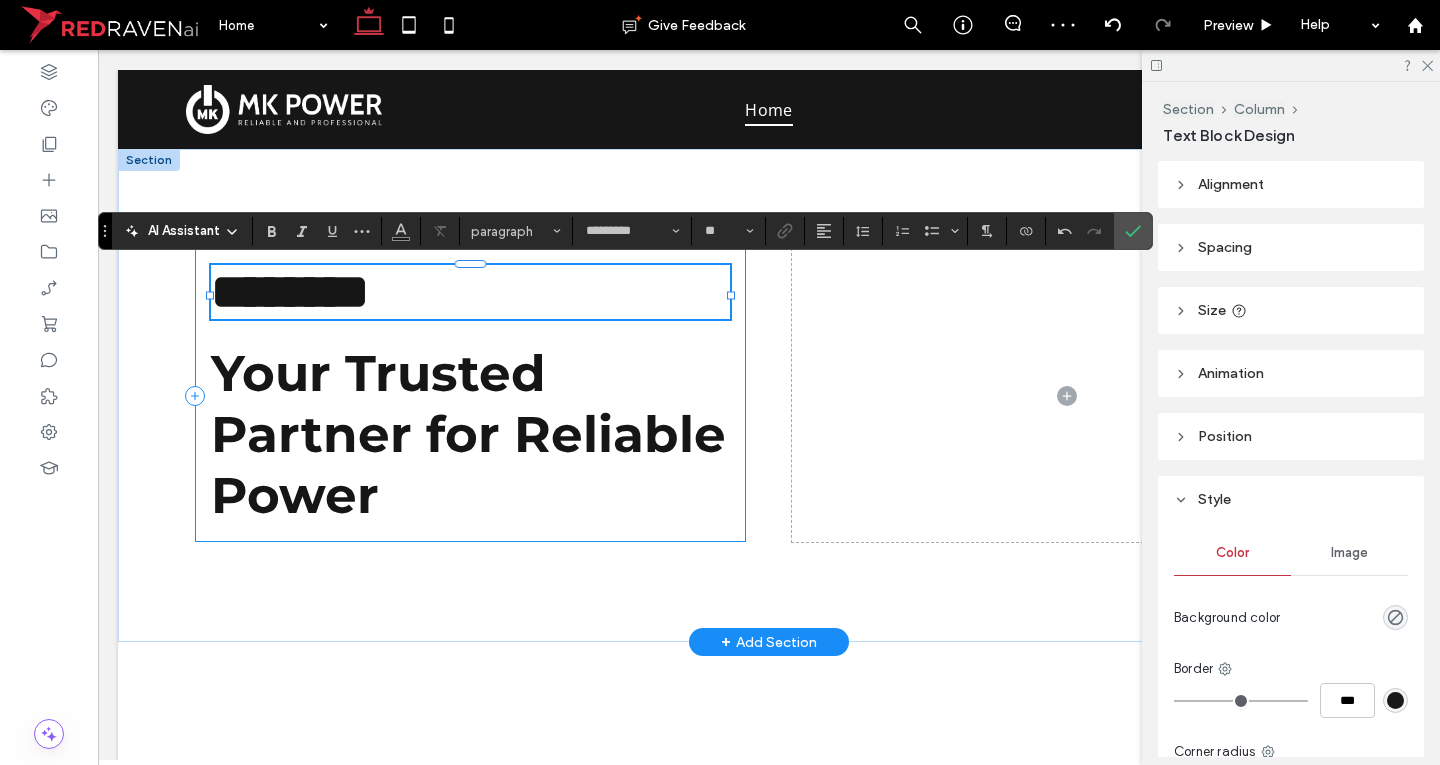 type on "**********" 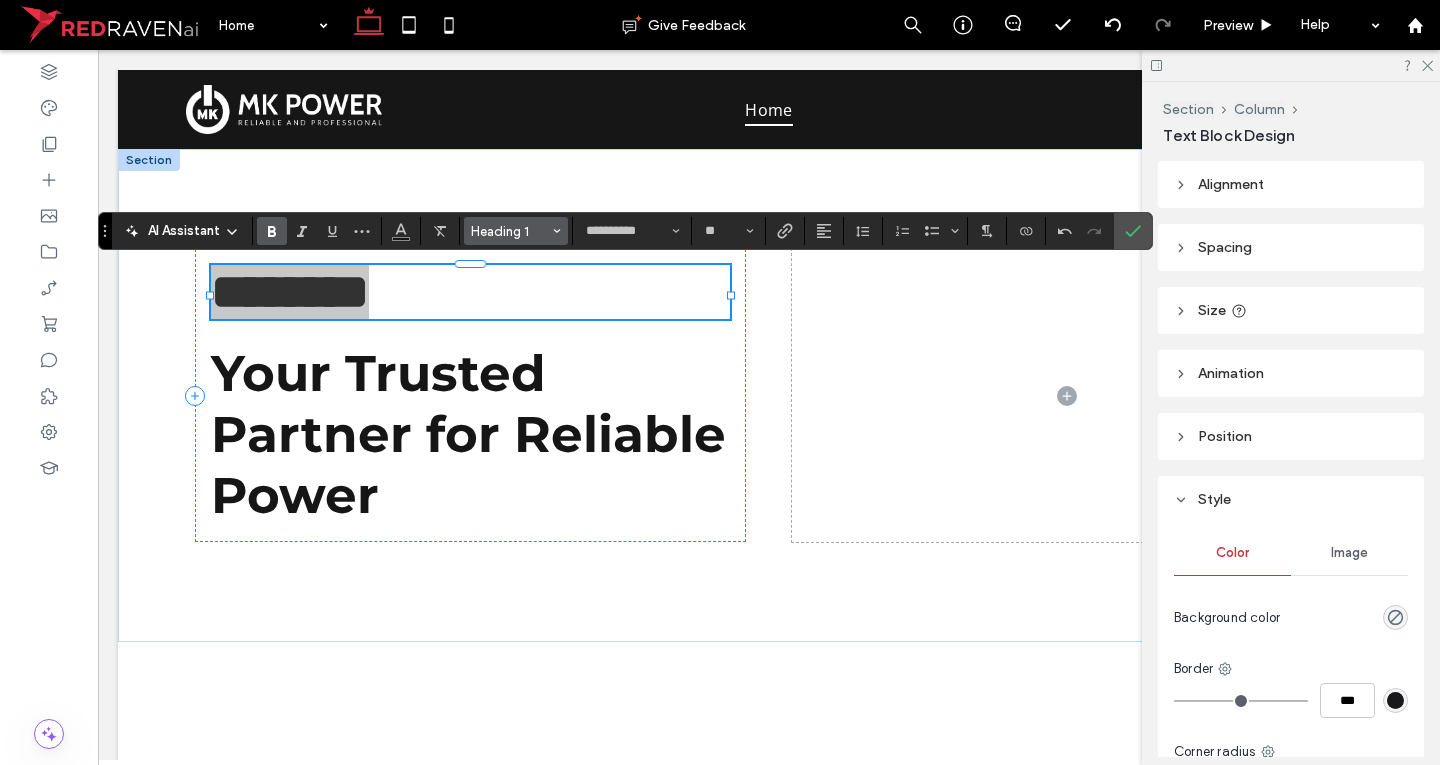 click on "Heading 1" at bounding box center (510, 231) 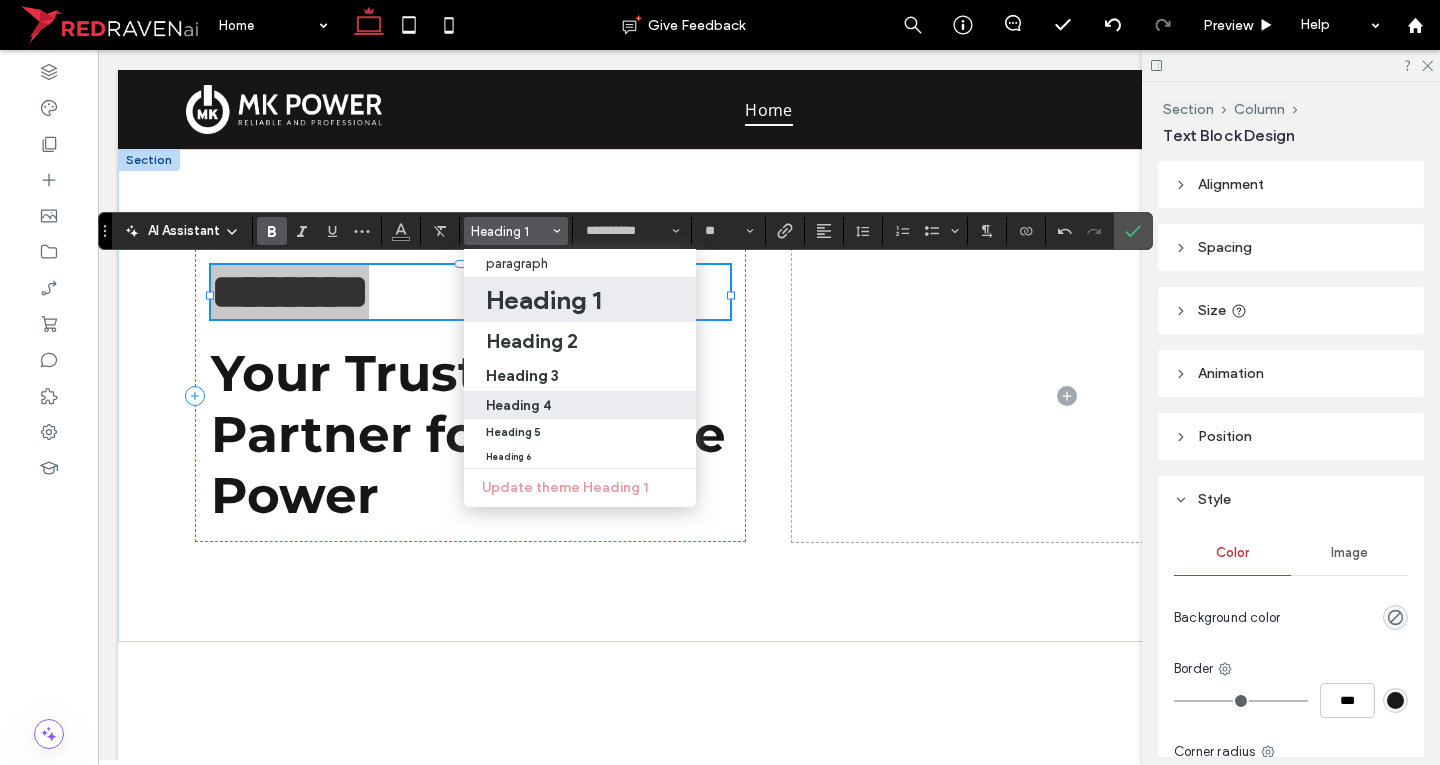 click on "Heading 4" at bounding box center (518, 405) 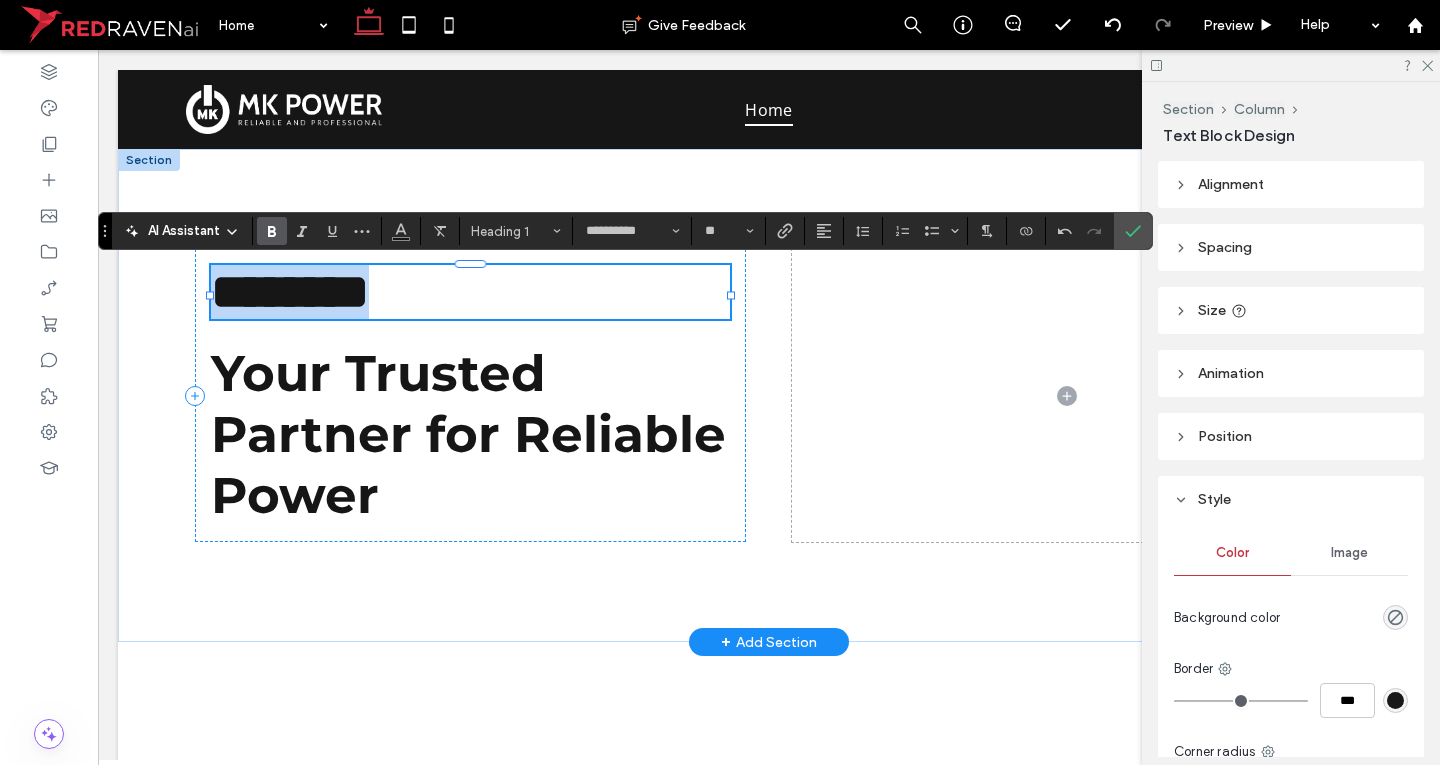 type on "**" 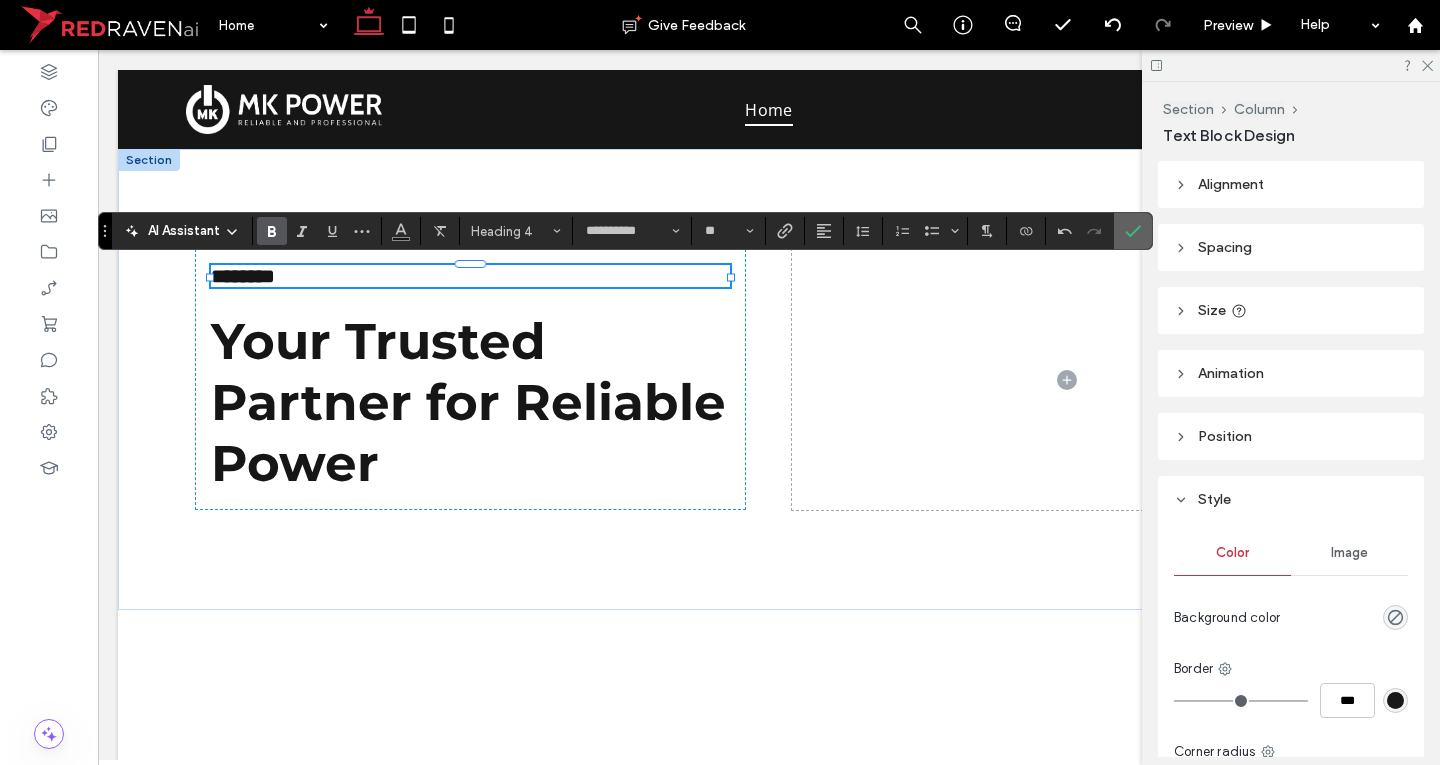 click 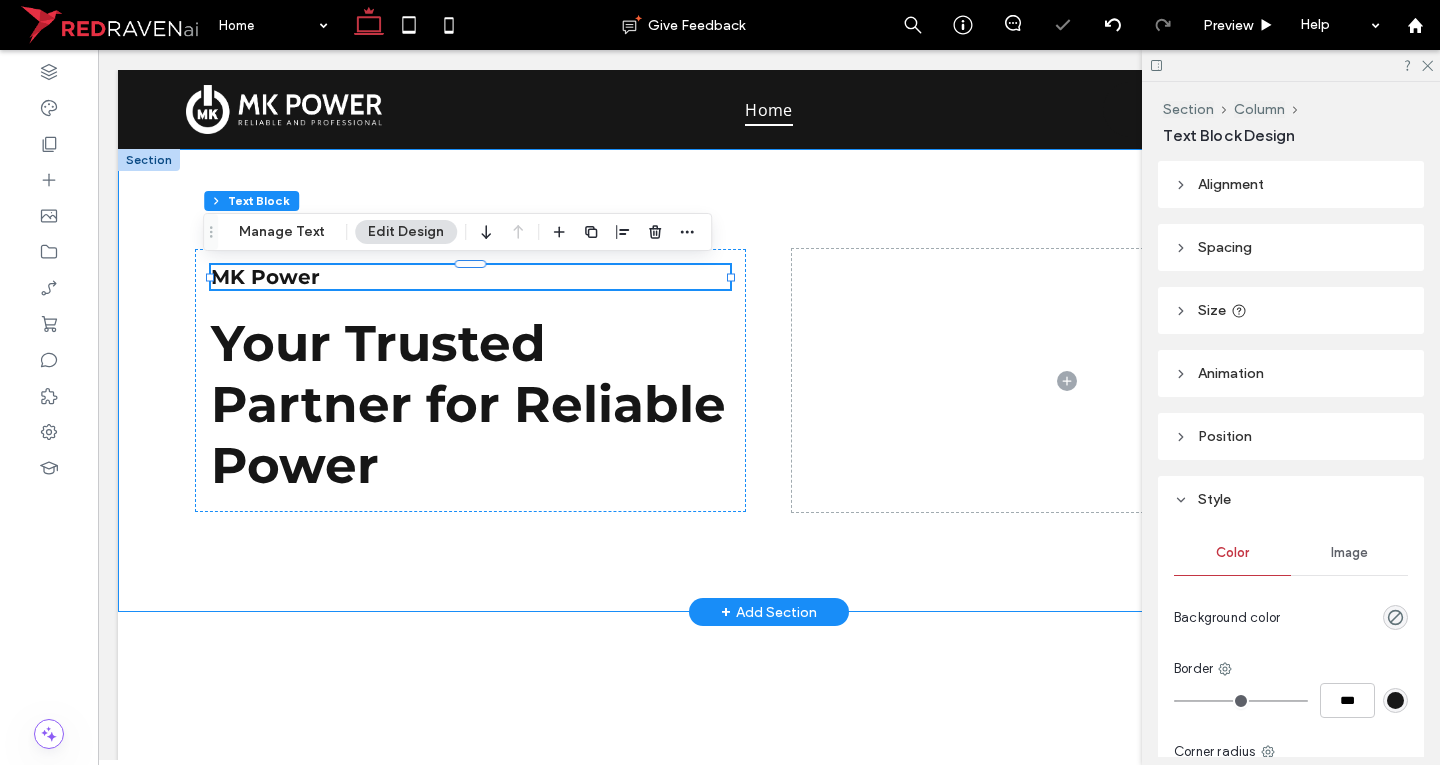 click on "MK Power
Your Trusted Partner for Reliable Power" at bounding box center (769, 380) 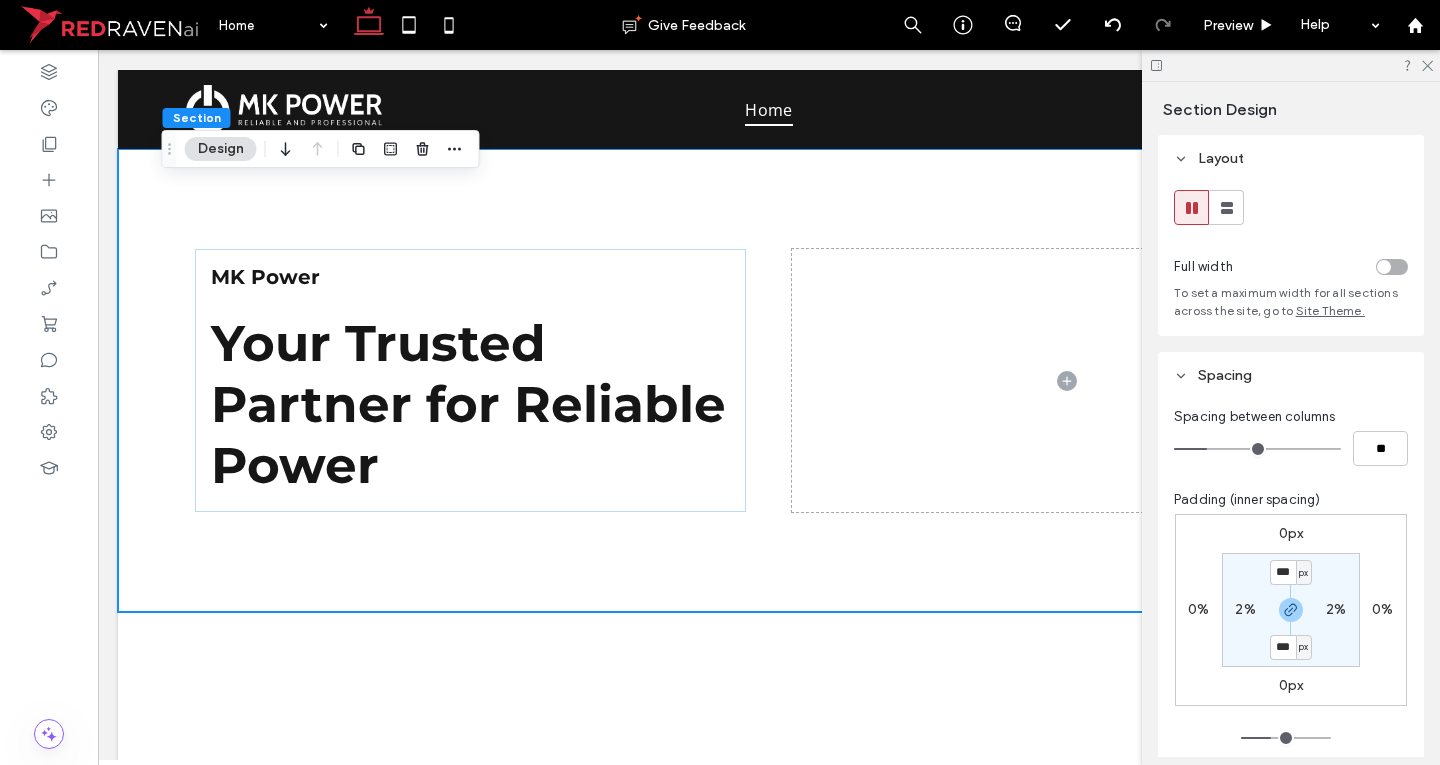click at bounding box center (1291, 65) 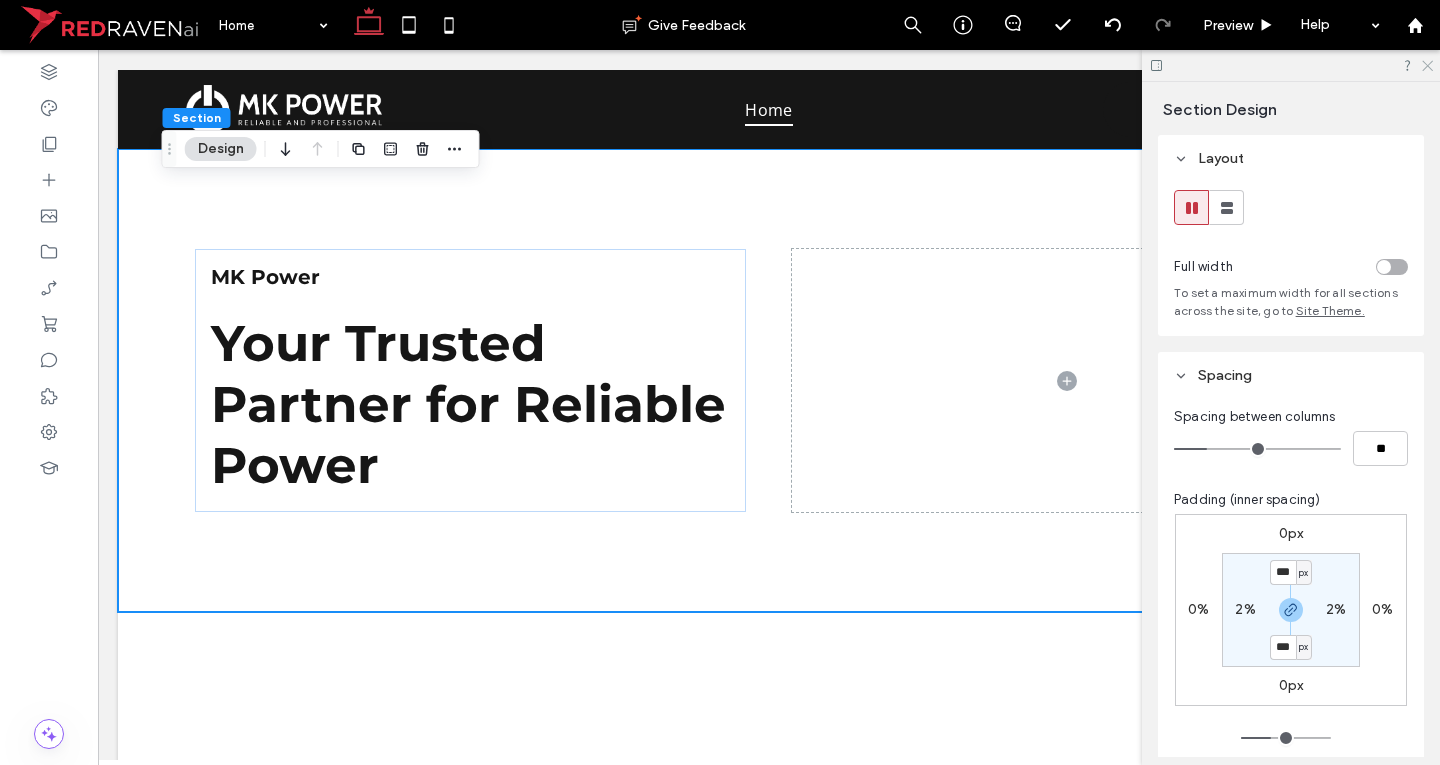click 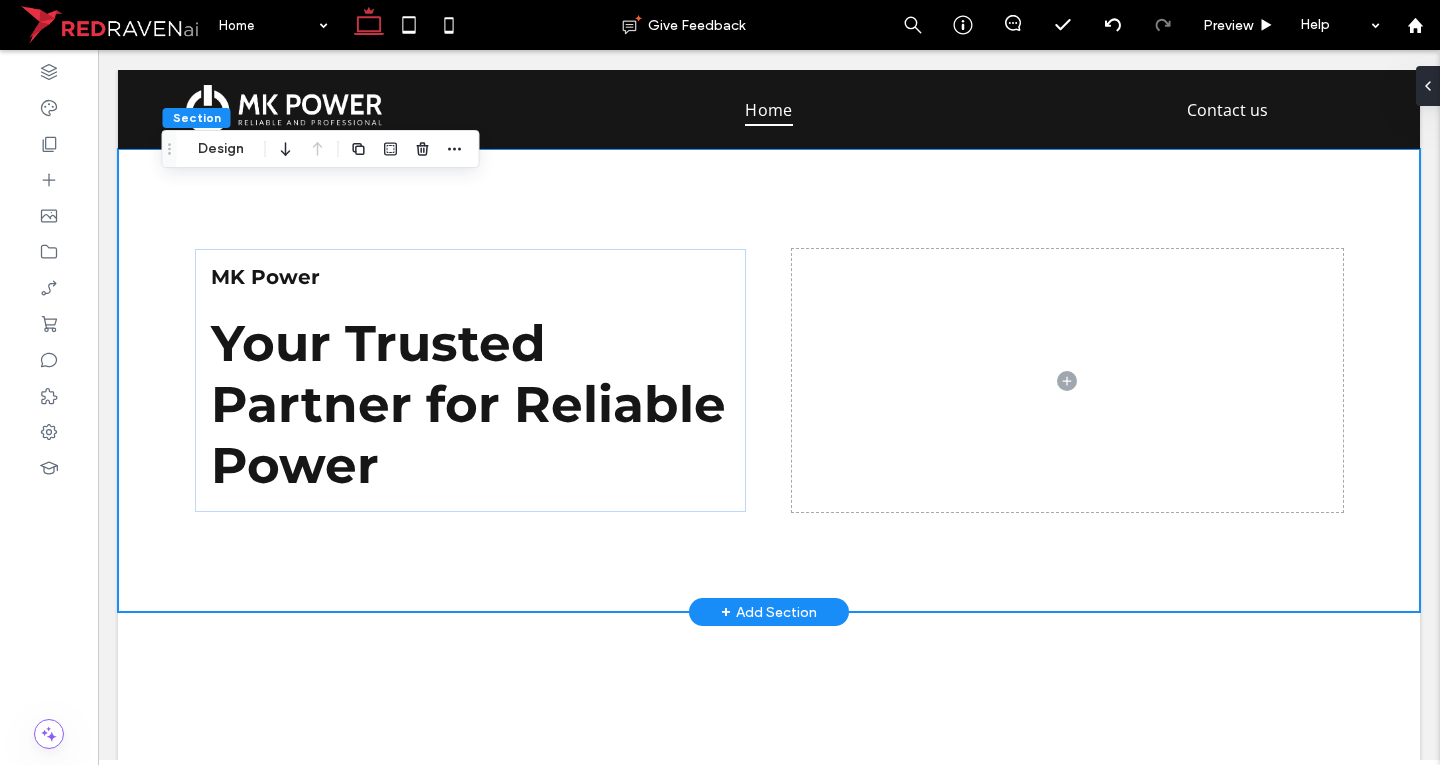 click on "MK Power   Your Trusted Partner for Reliable Power" at bounding box center [769, 380] 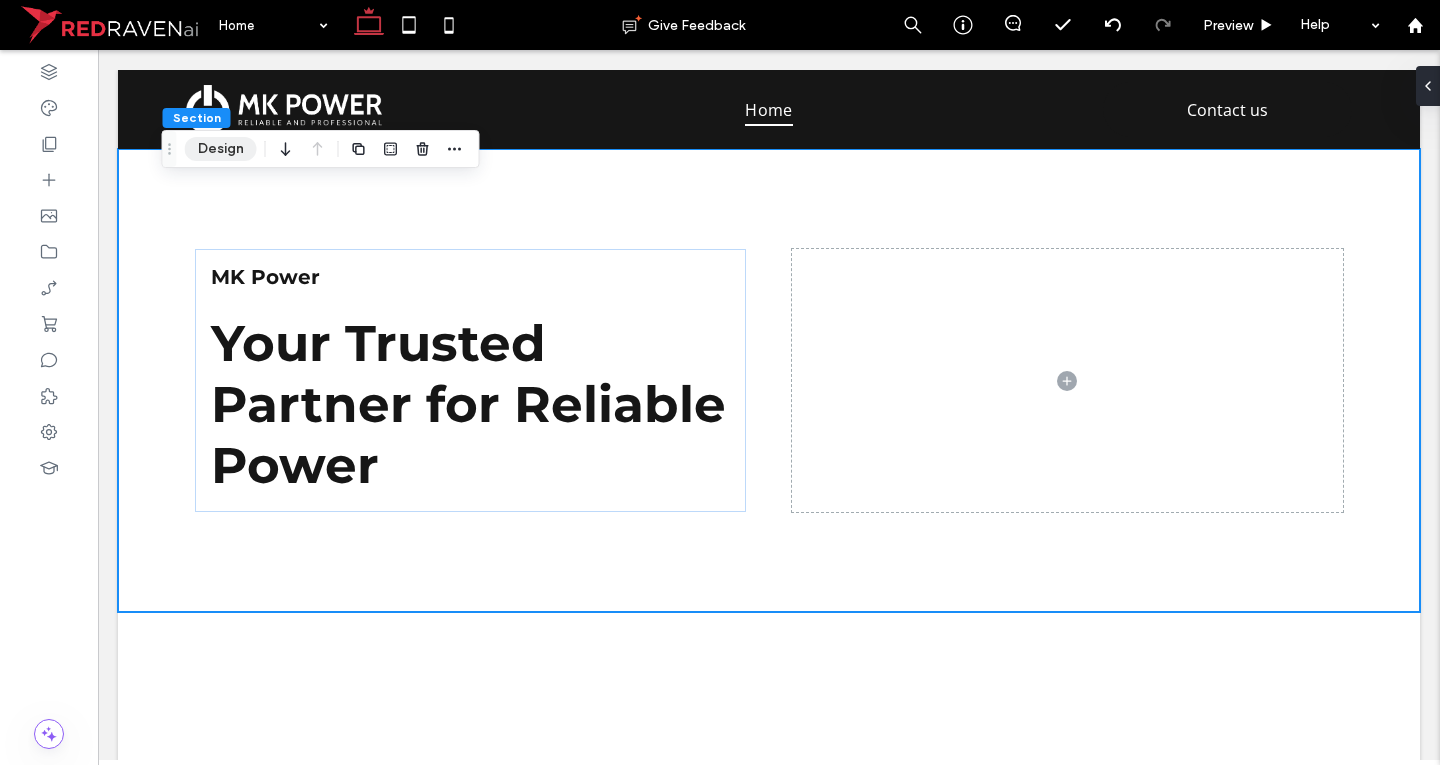 drag, startPoint x: 224, startPoint y: 154, endPoint x: 759, endPoint y: 231, distance: 540.5127 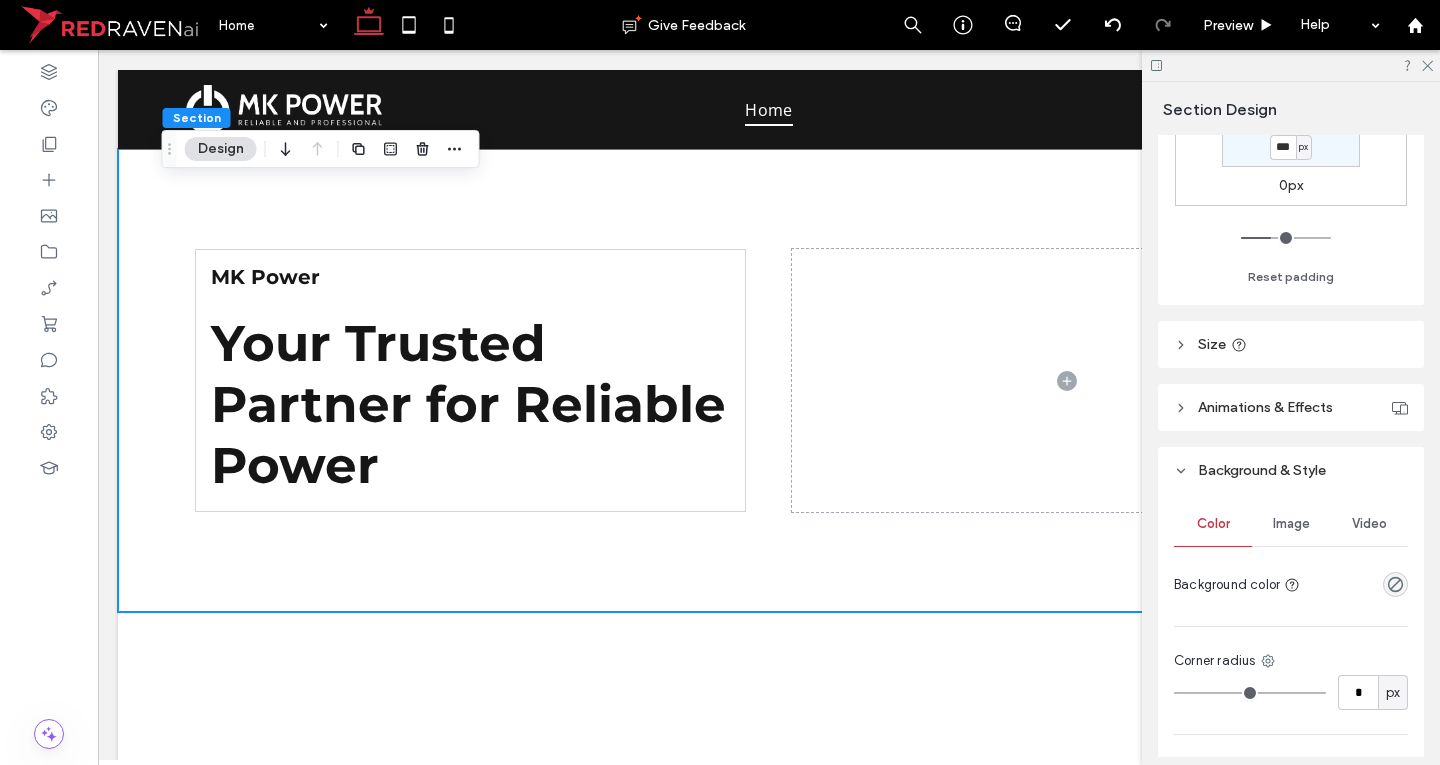 scroll, scrollTop: 700, scrollLeft: 0, axis: vertical 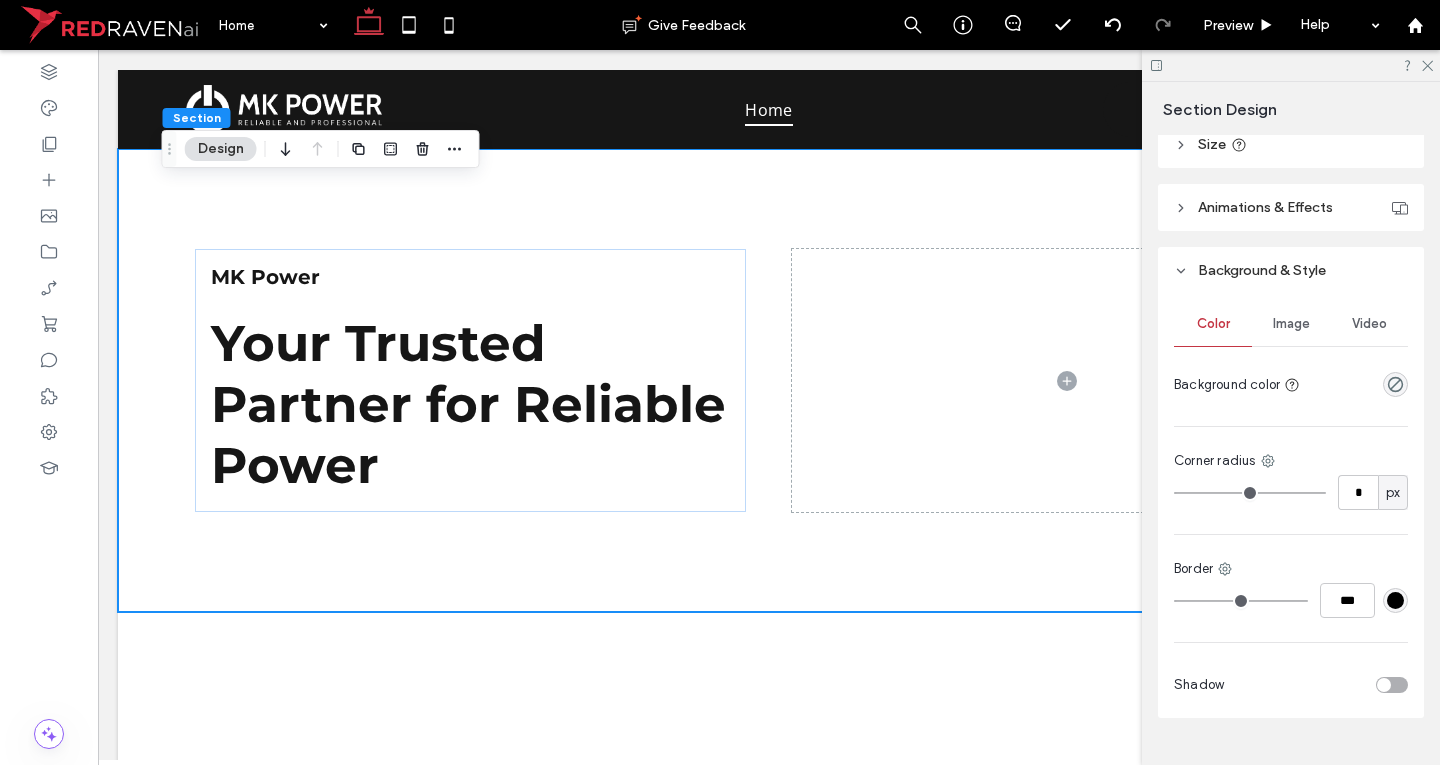 click on "Image" at bounding box center (1291, 324) 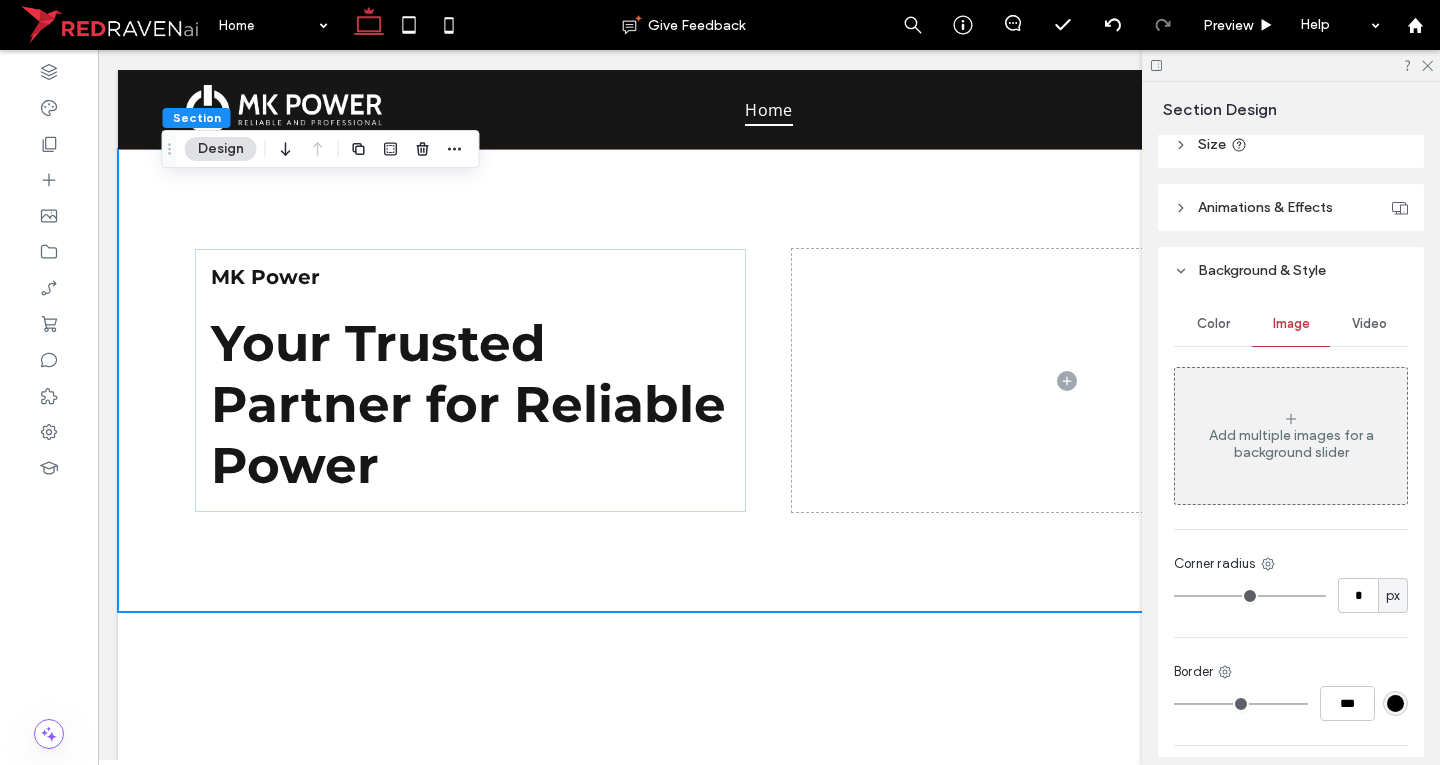 drag, startPoint x: 1277, startPoint y: 408, endPoint x: 1335, endPoint y: 600, distance: 200.56918 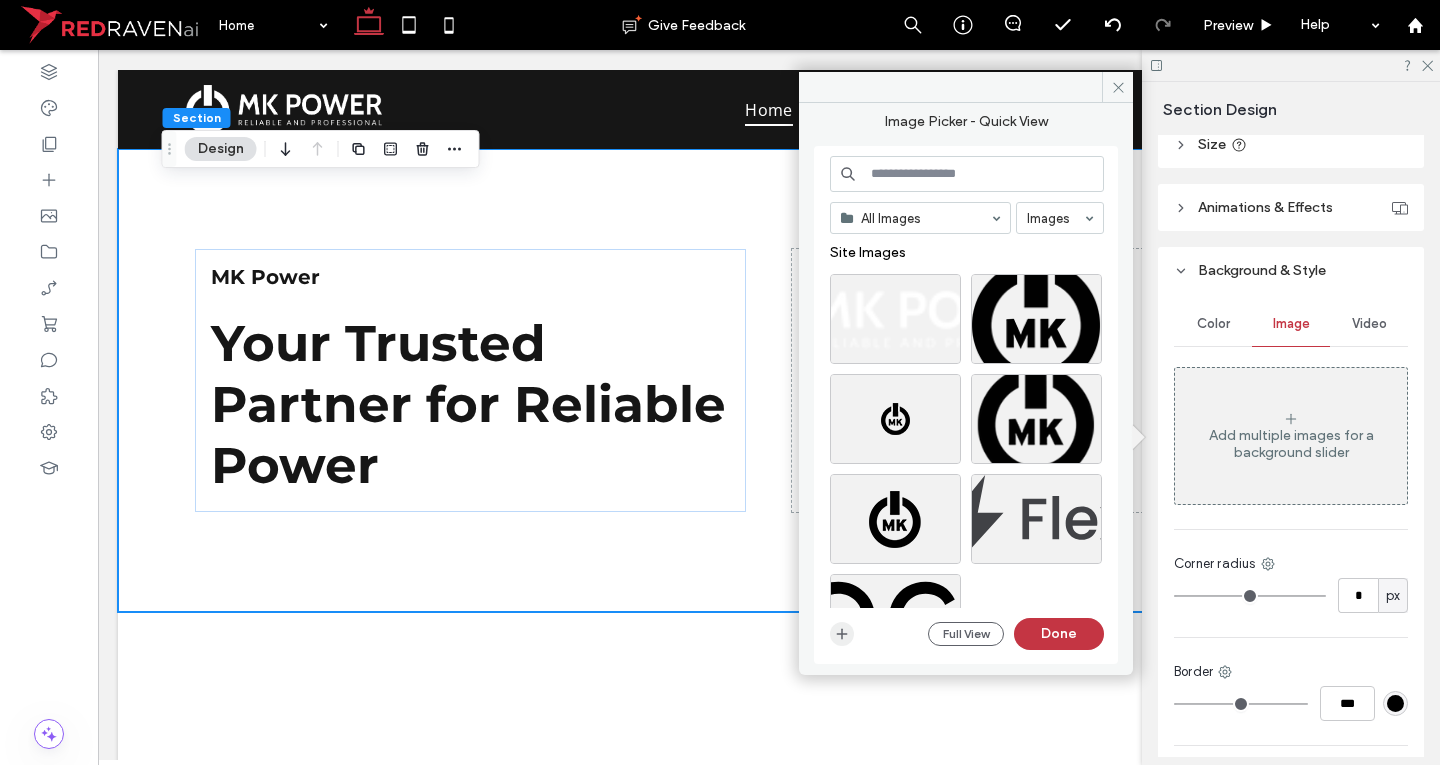 click at bounding box center [842, 634] 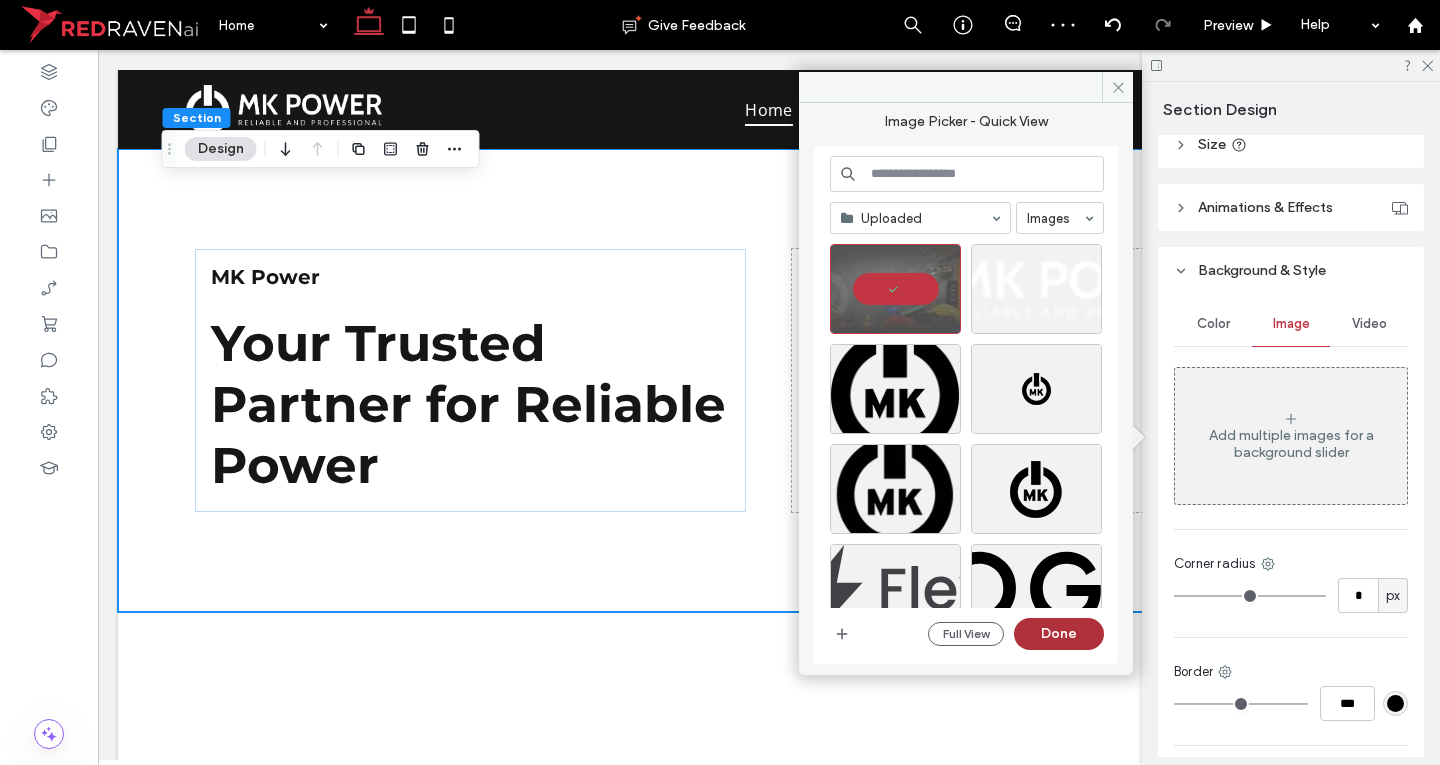 click on "Done" at bounding box center (1059, 634) 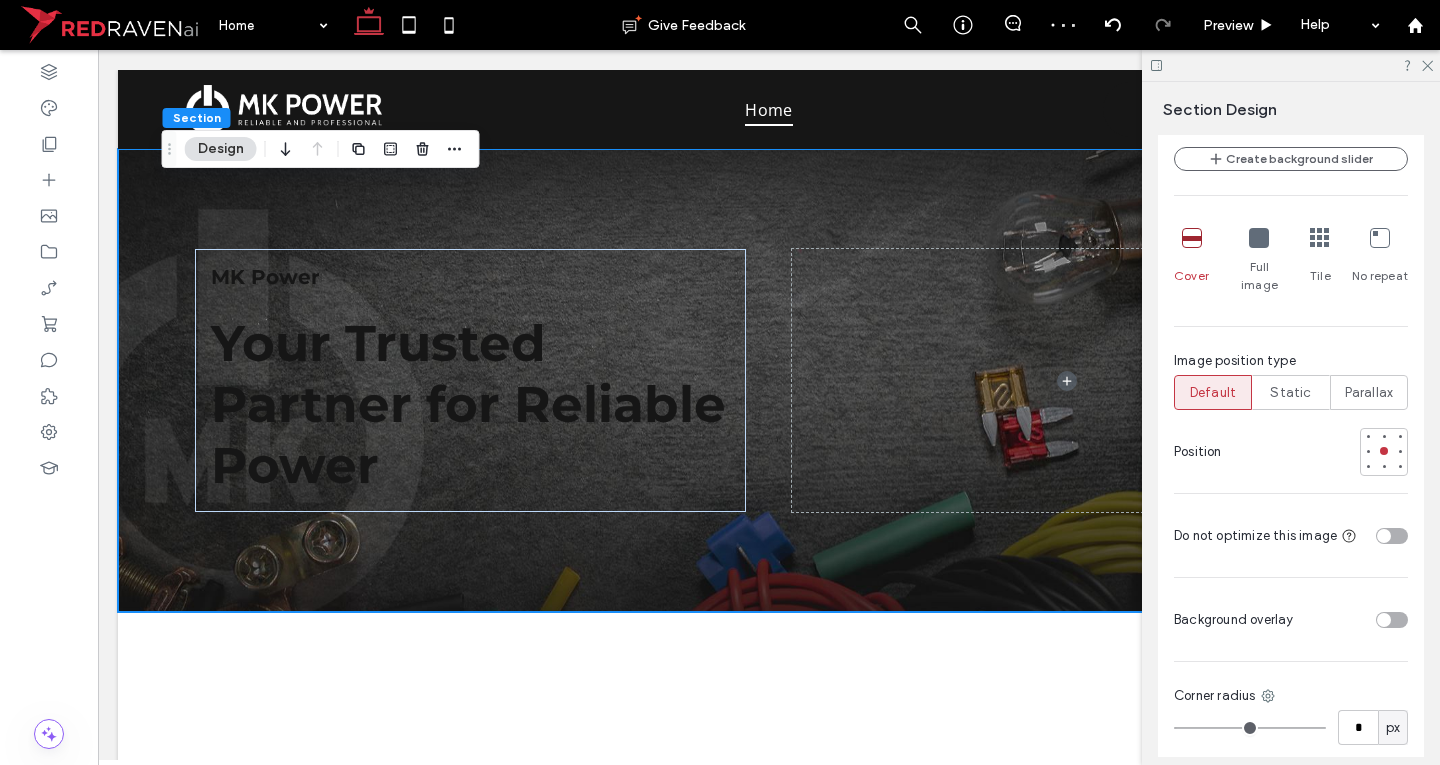 scroll, scrollTop: 1200, scrollLeft: 0, axis: vertical 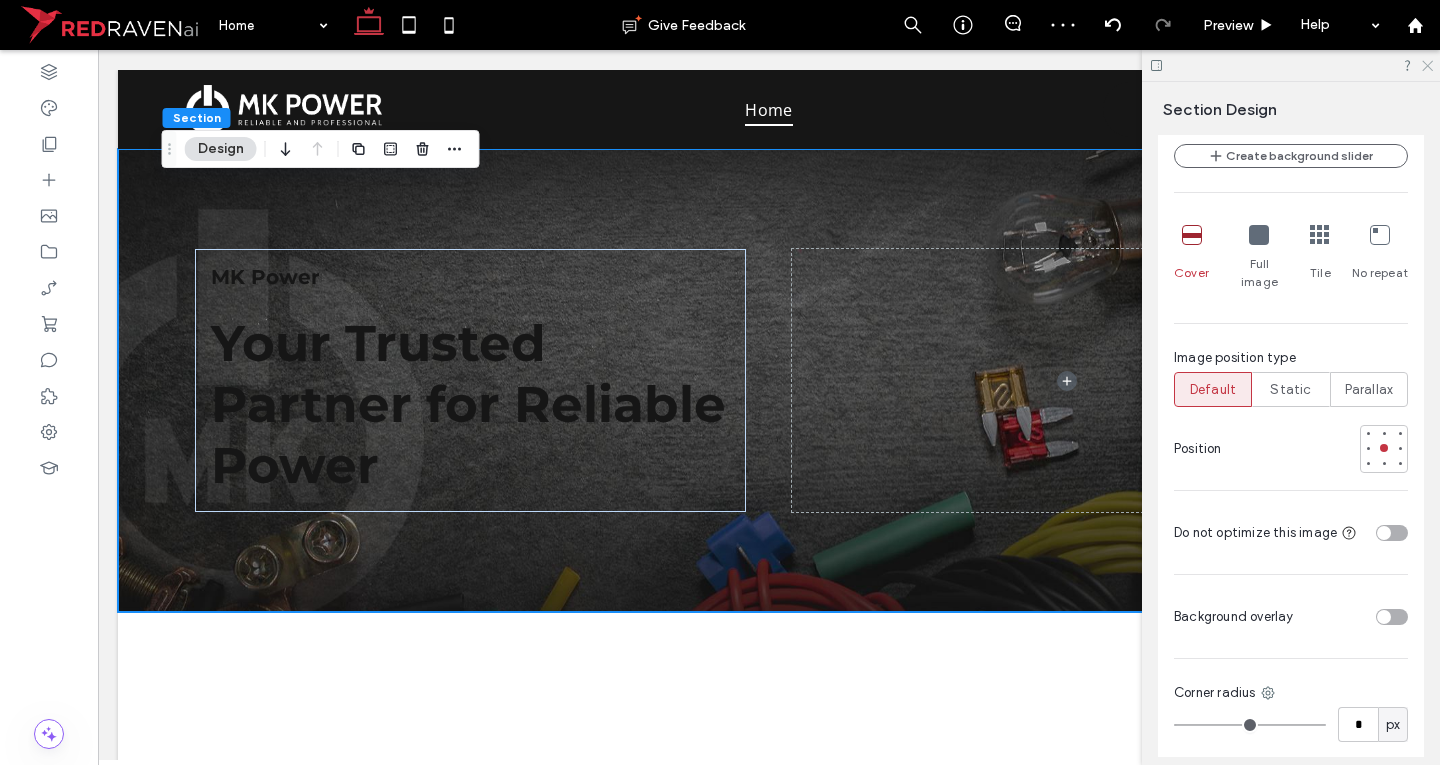 click 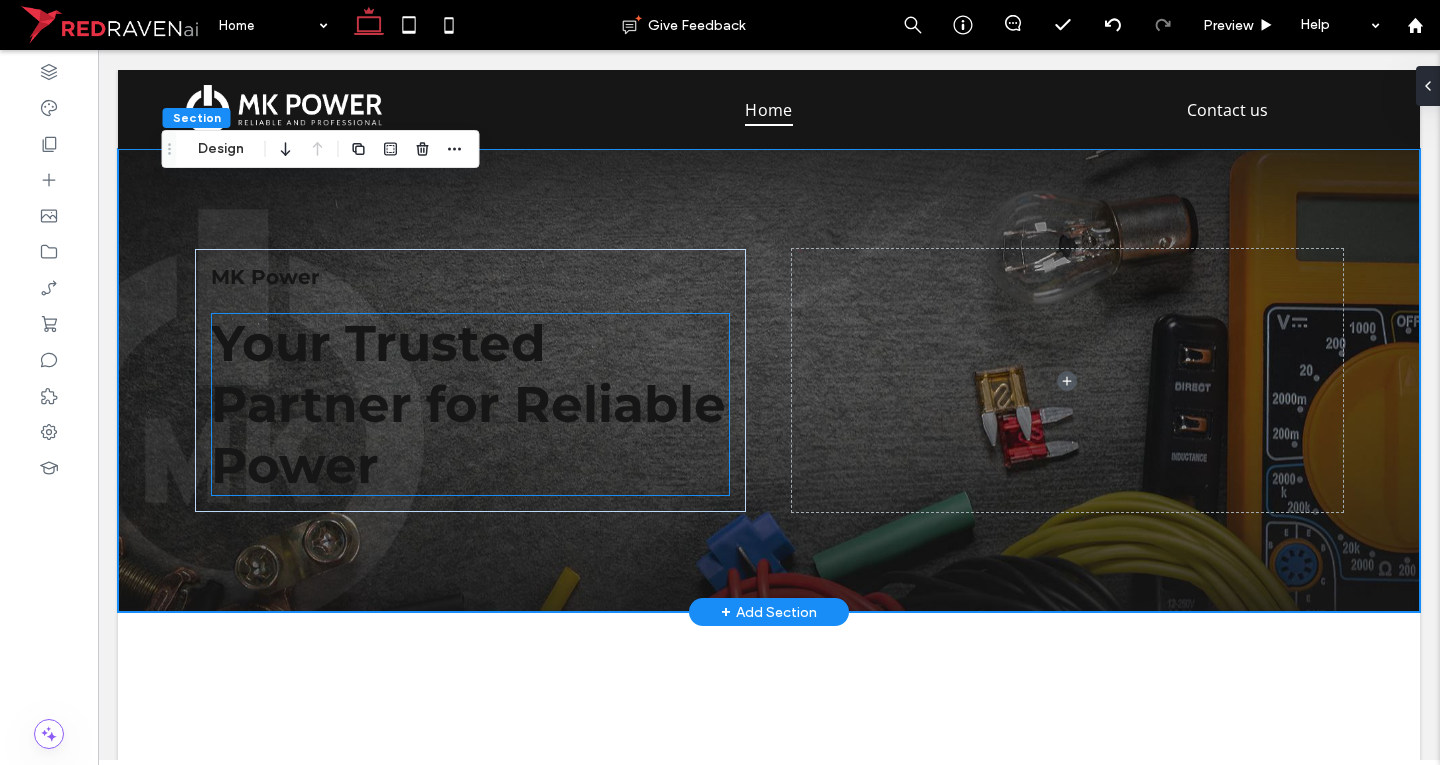 click on "Your Trusted Partner for Reliable Power" at bounding box center [468, 404] 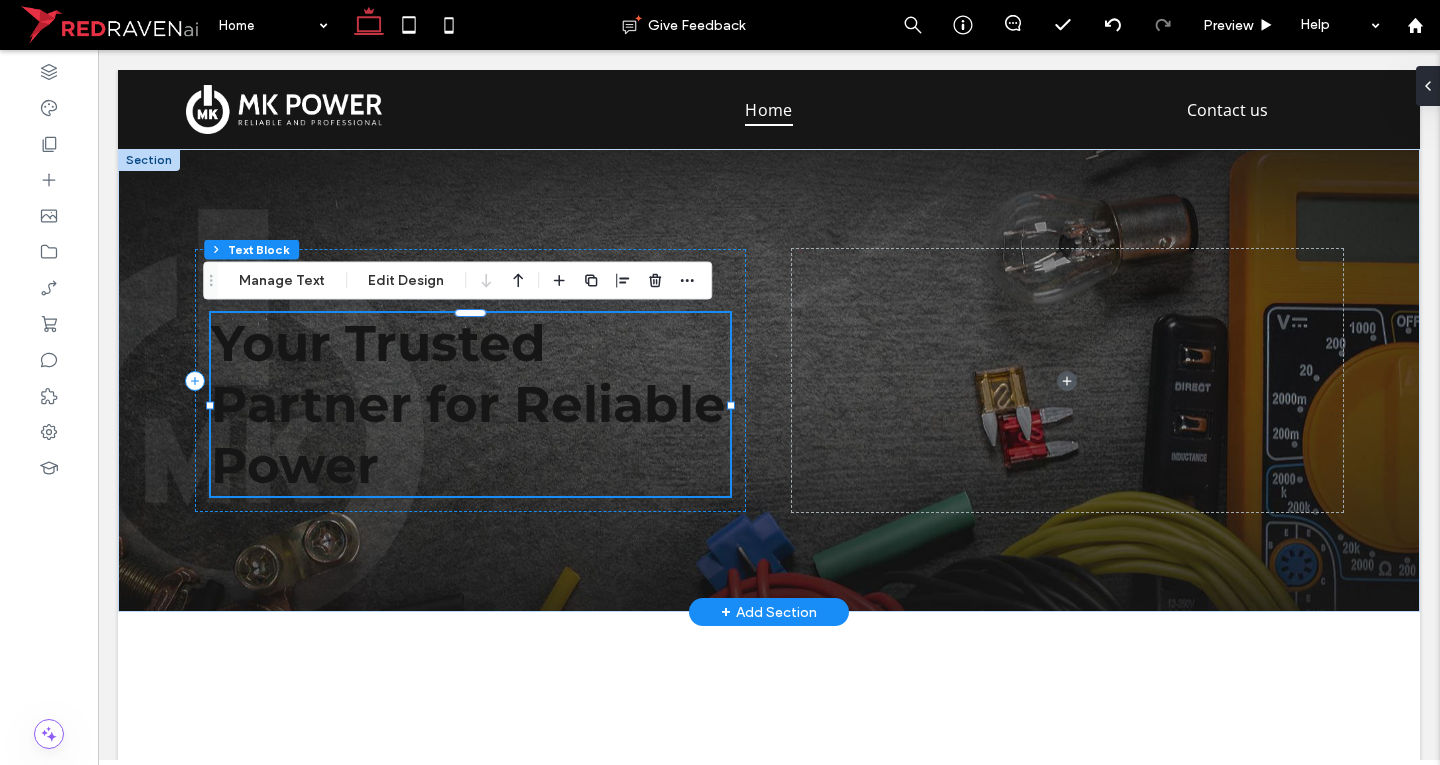 click on "Your Trusted Partner for Reliable Power" at bounding box center (470, 404) 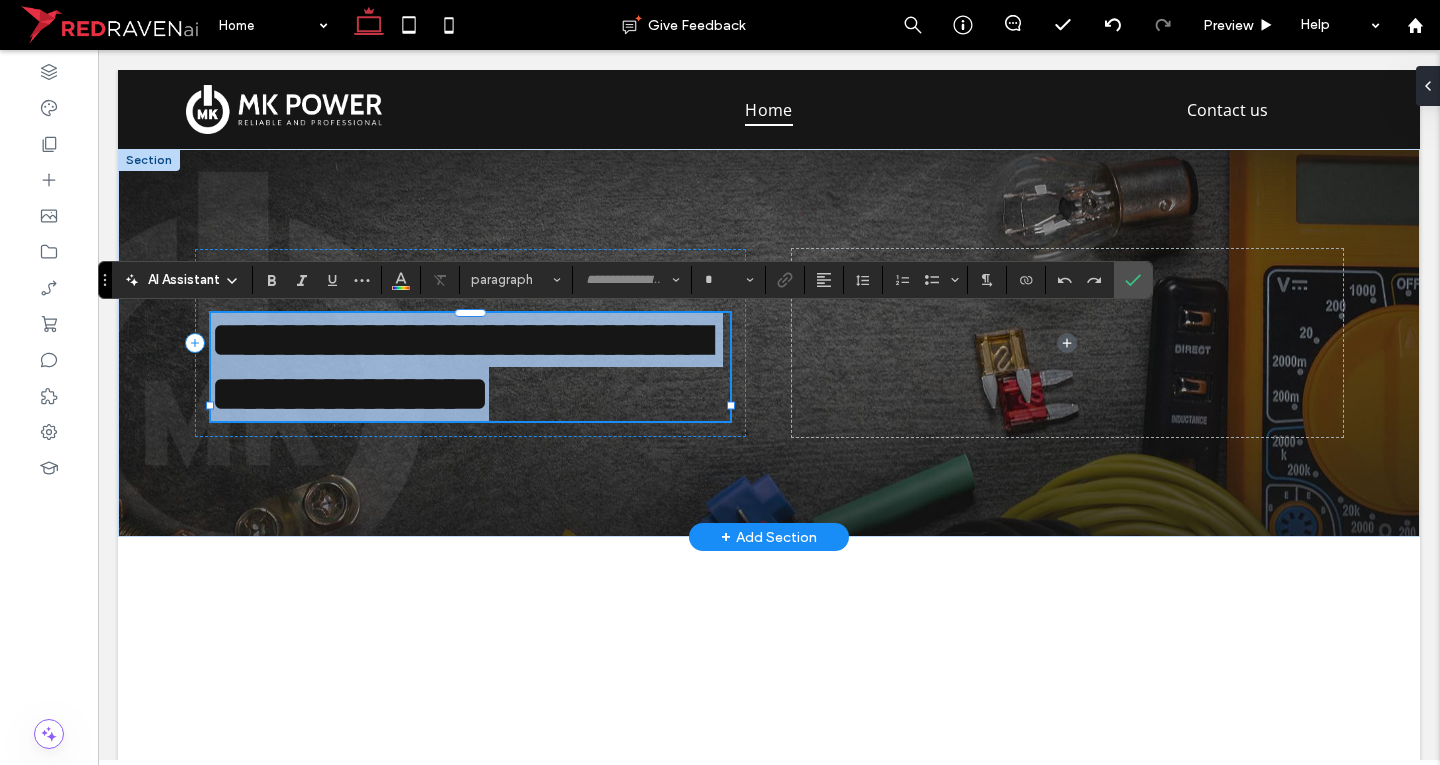 type on "**********" 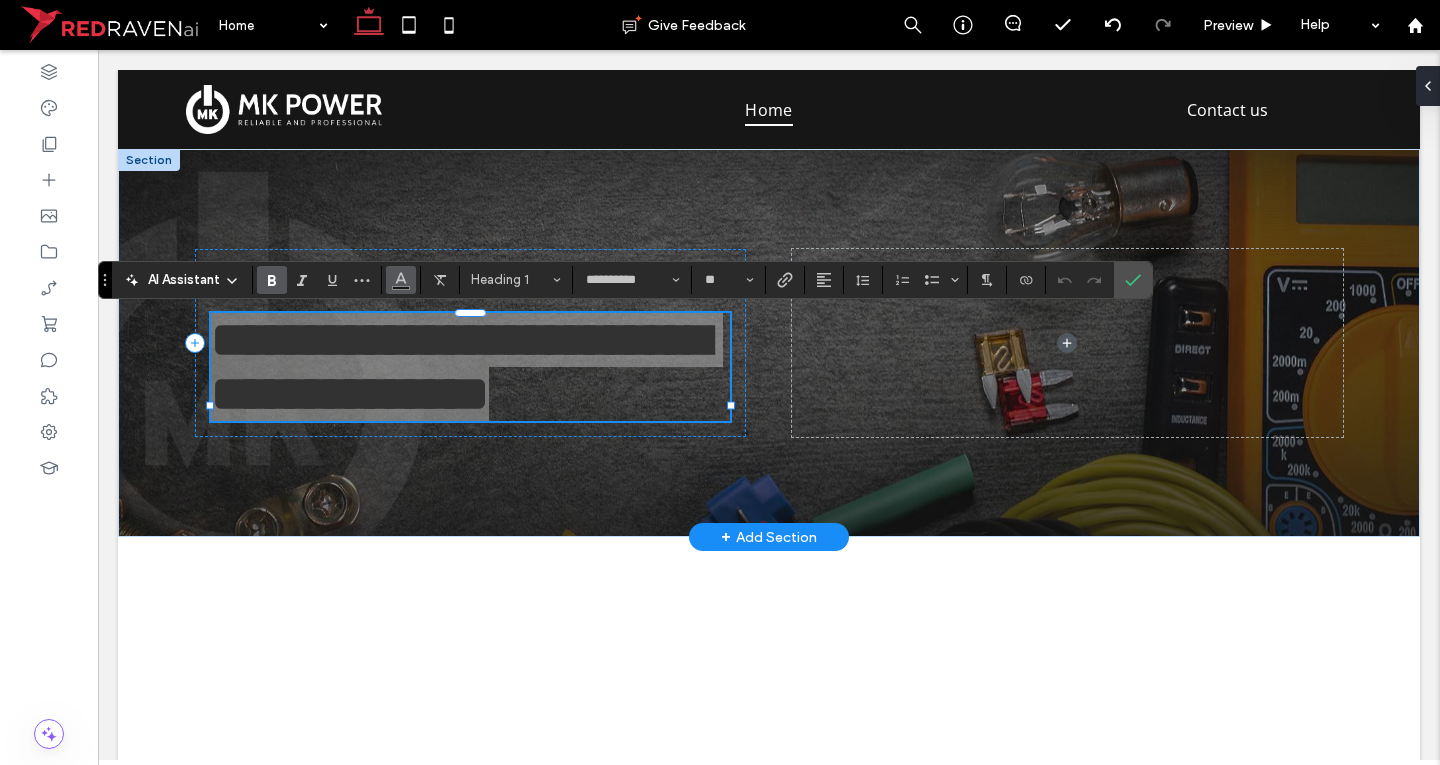 click 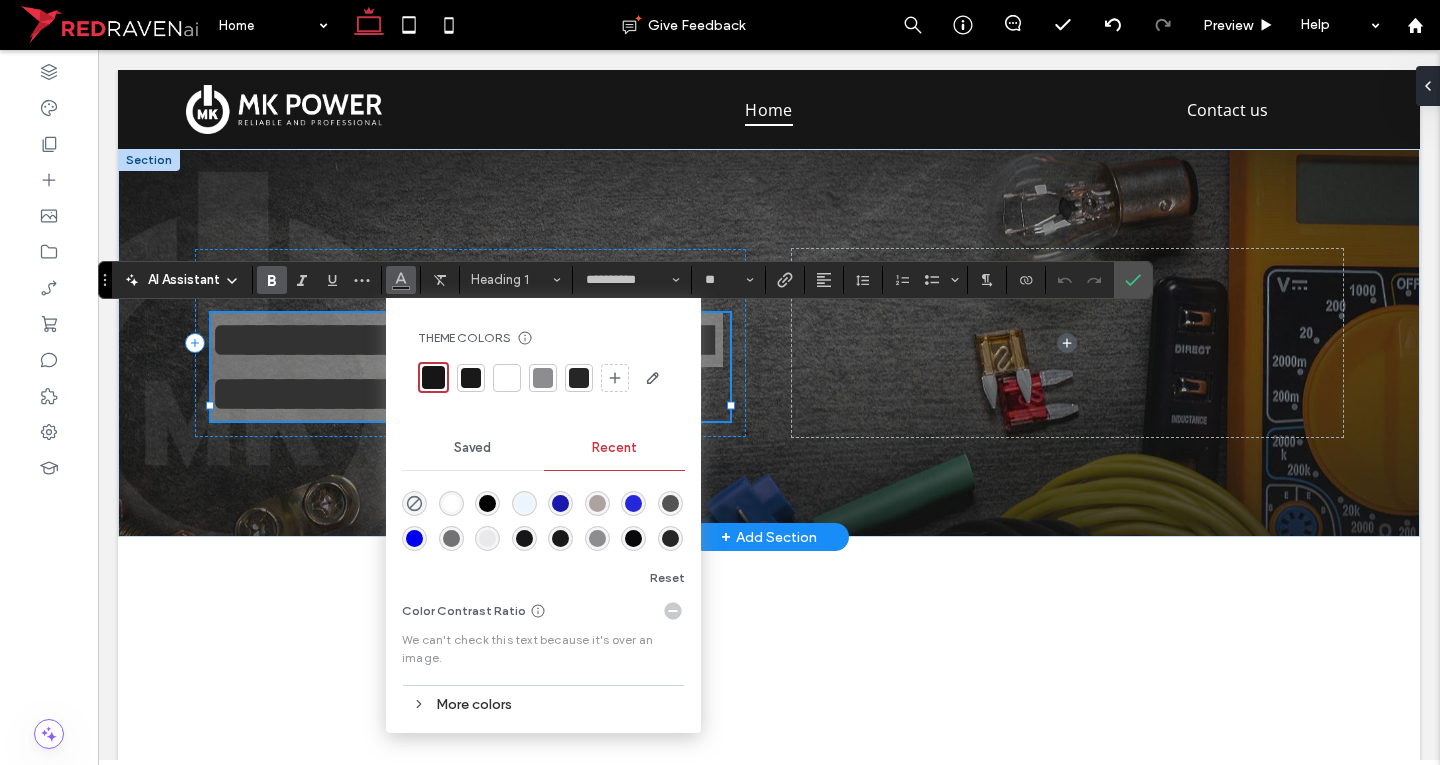 click at bounding box center (543, 378) 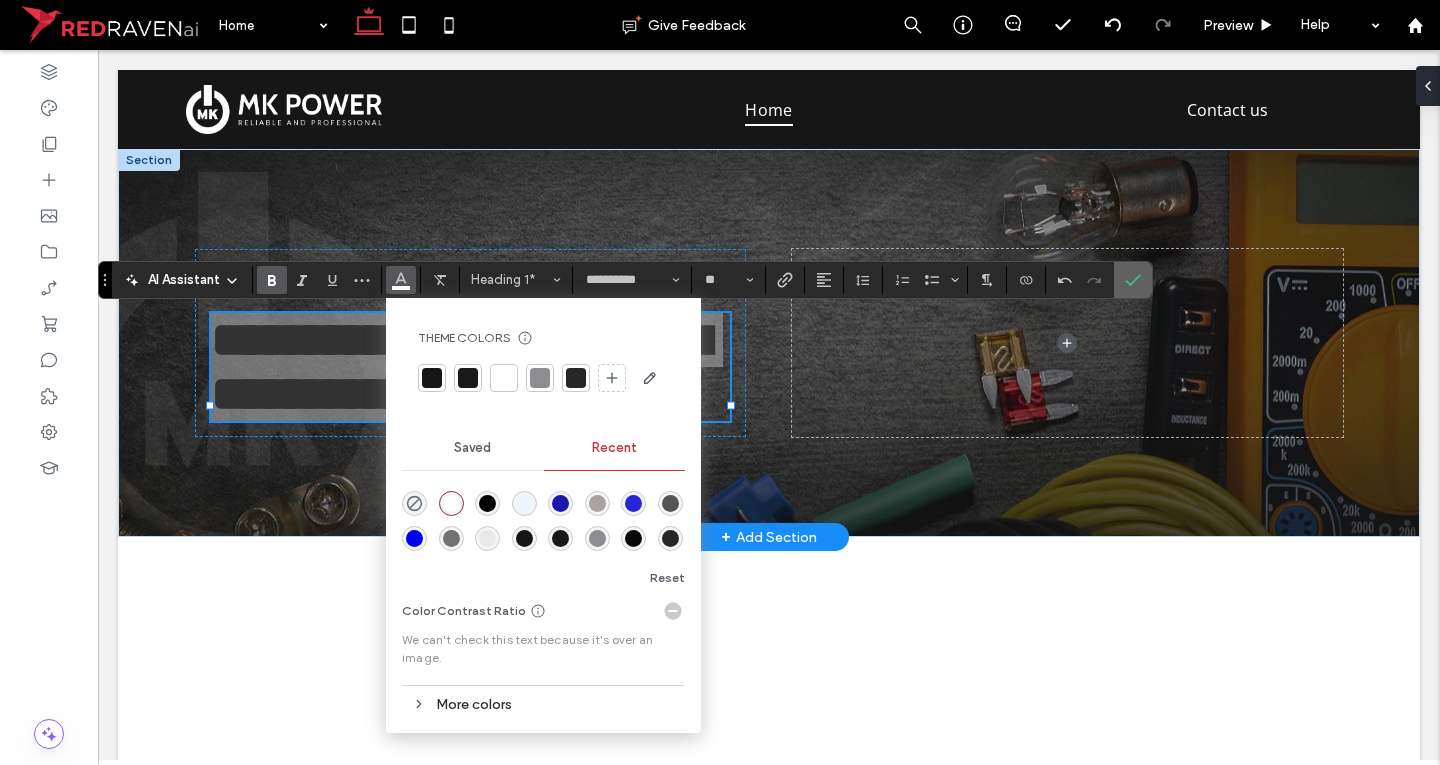 click 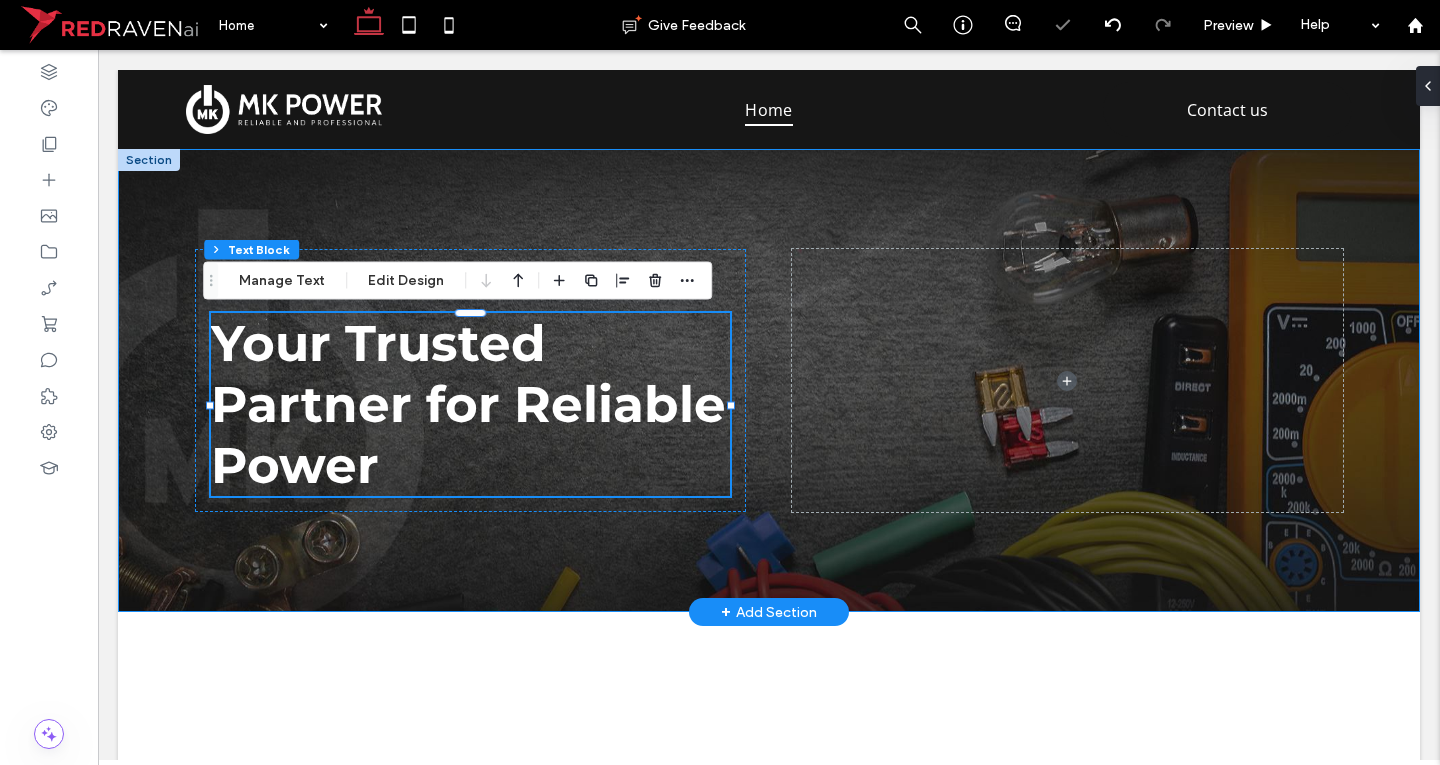 click on "MK Power Your Trusted Partner for Reliable Power" at bounding box center [769, 380] 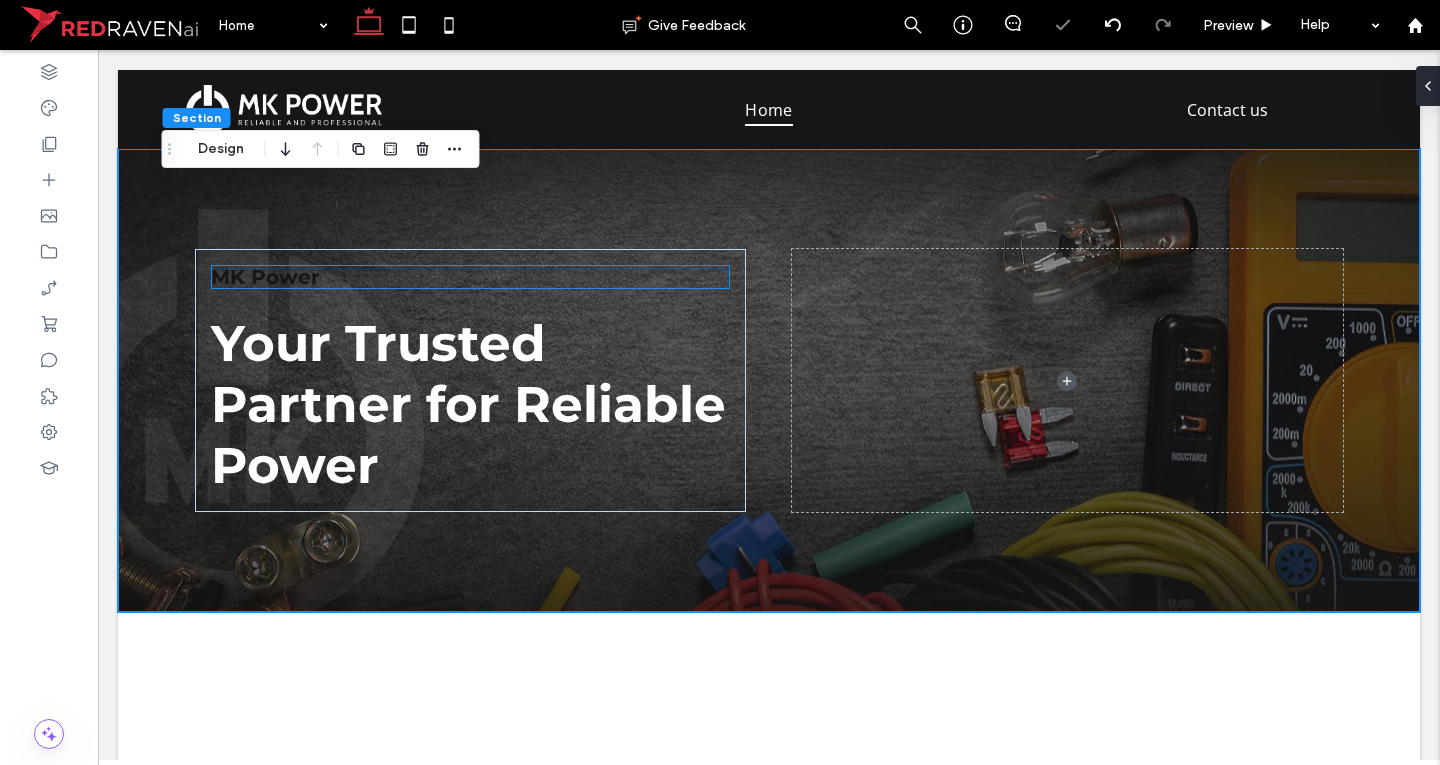 click on "MK Power" at bounding box center (265, 277) 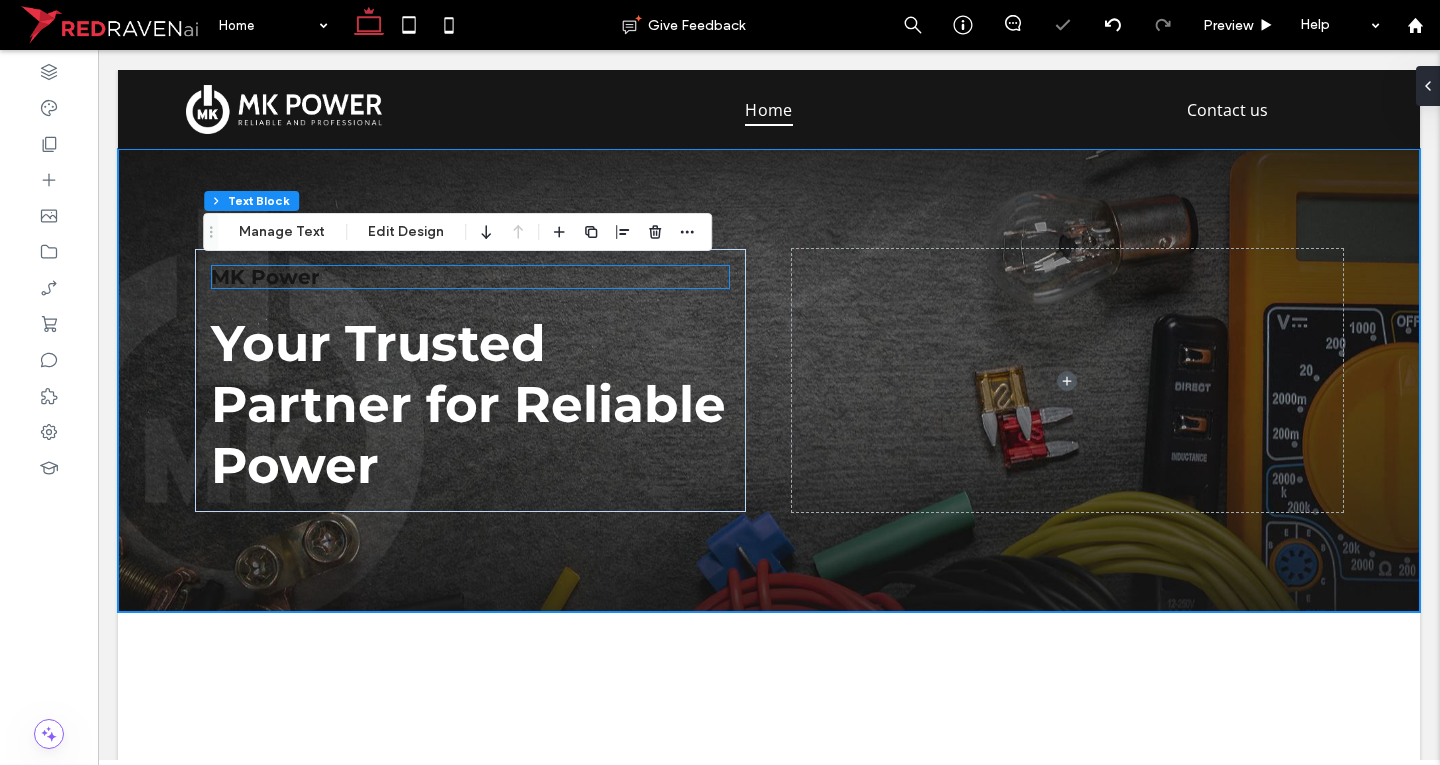 click on "MK Power" at bounding box center [470, 277] 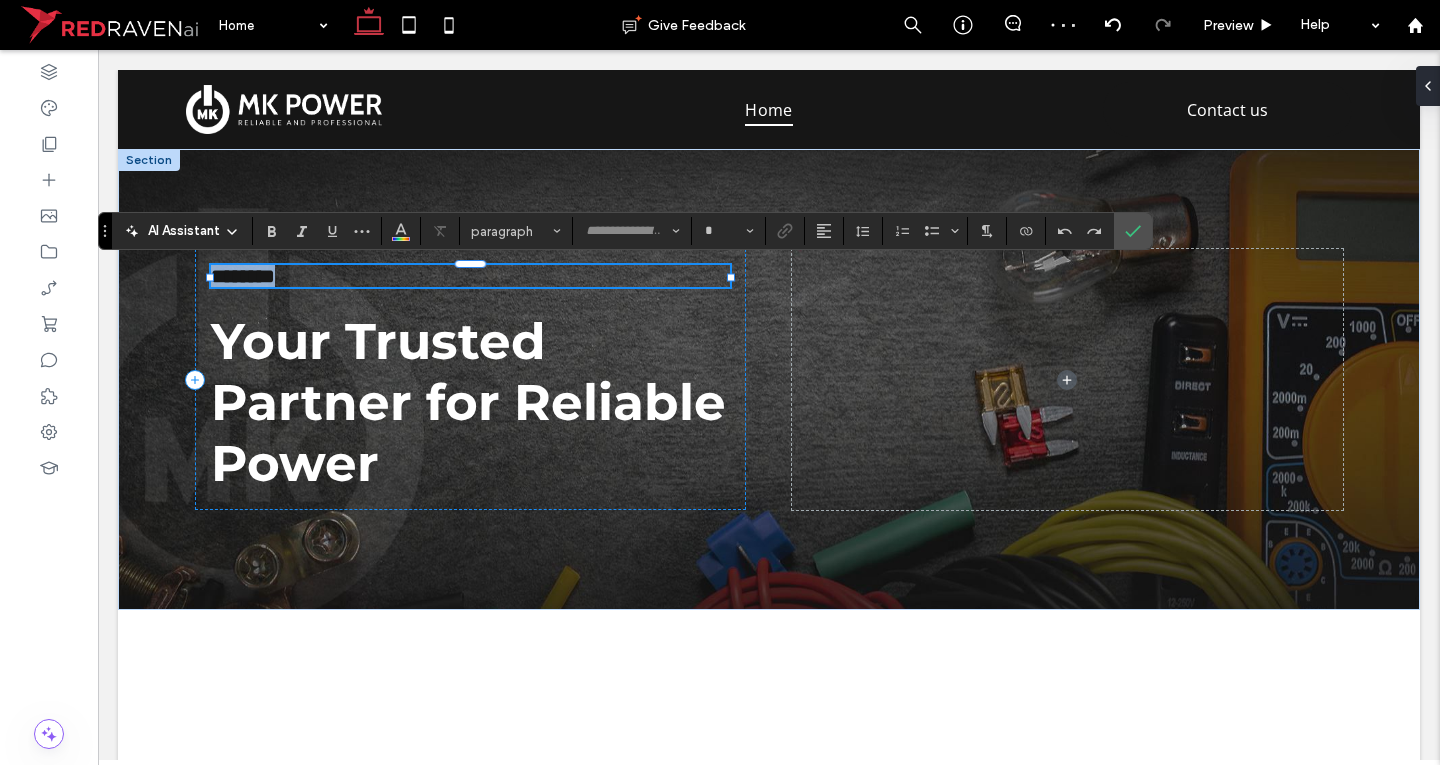 type on "**********" 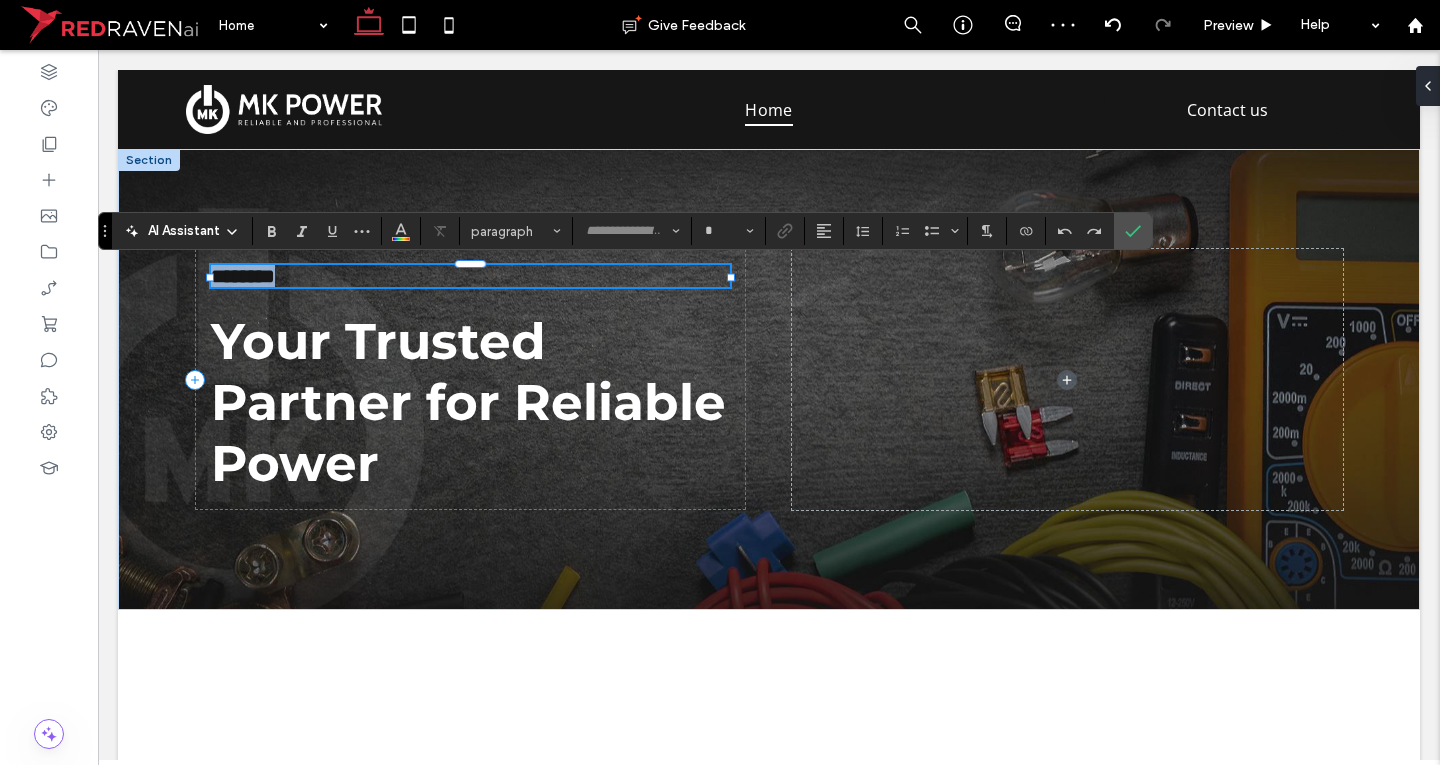 type on "**" 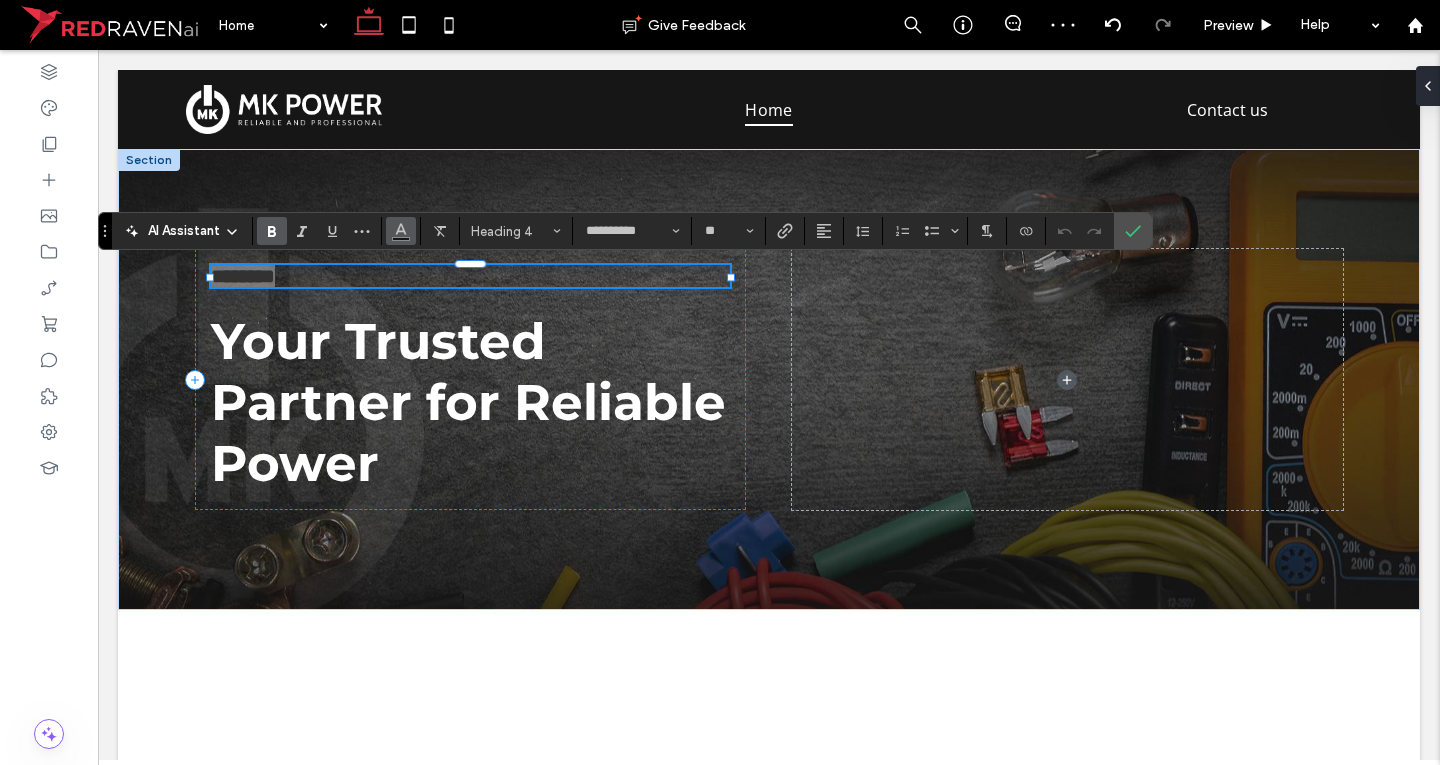 click 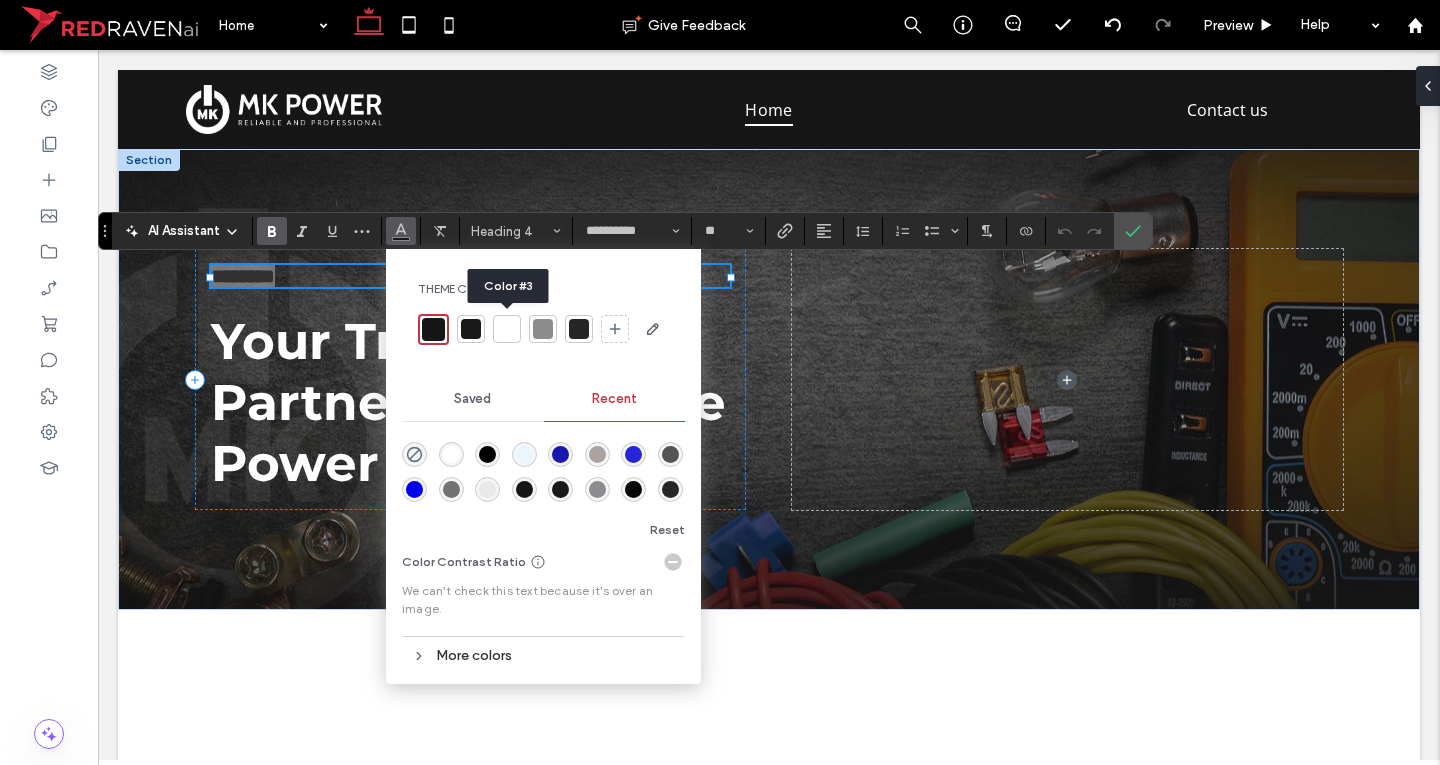 click at bounding box center [507, 329] 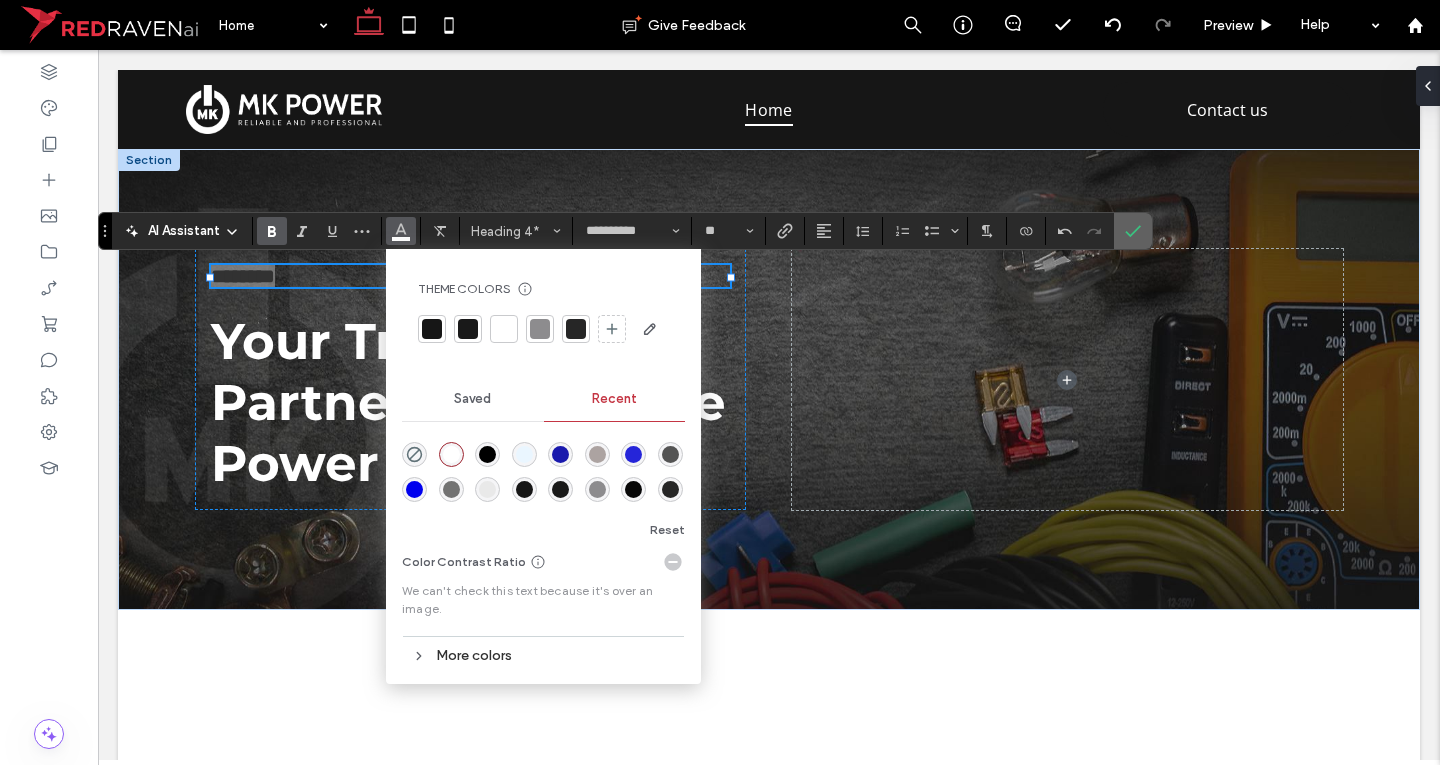 click at bounding box center [1133, 231] 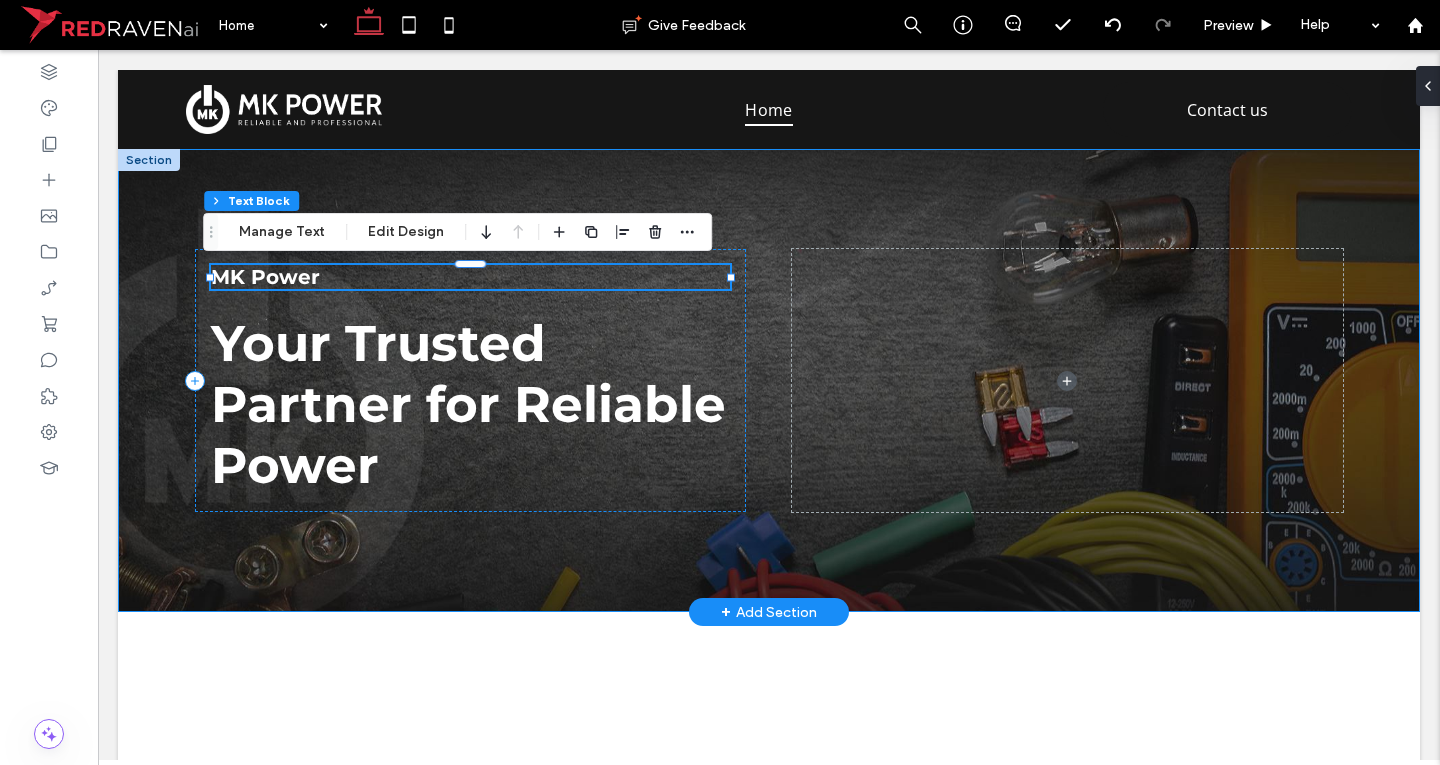 click on "MK Power
Your Trusted Partner for Reliable Power" at bounding box center [769, 380] 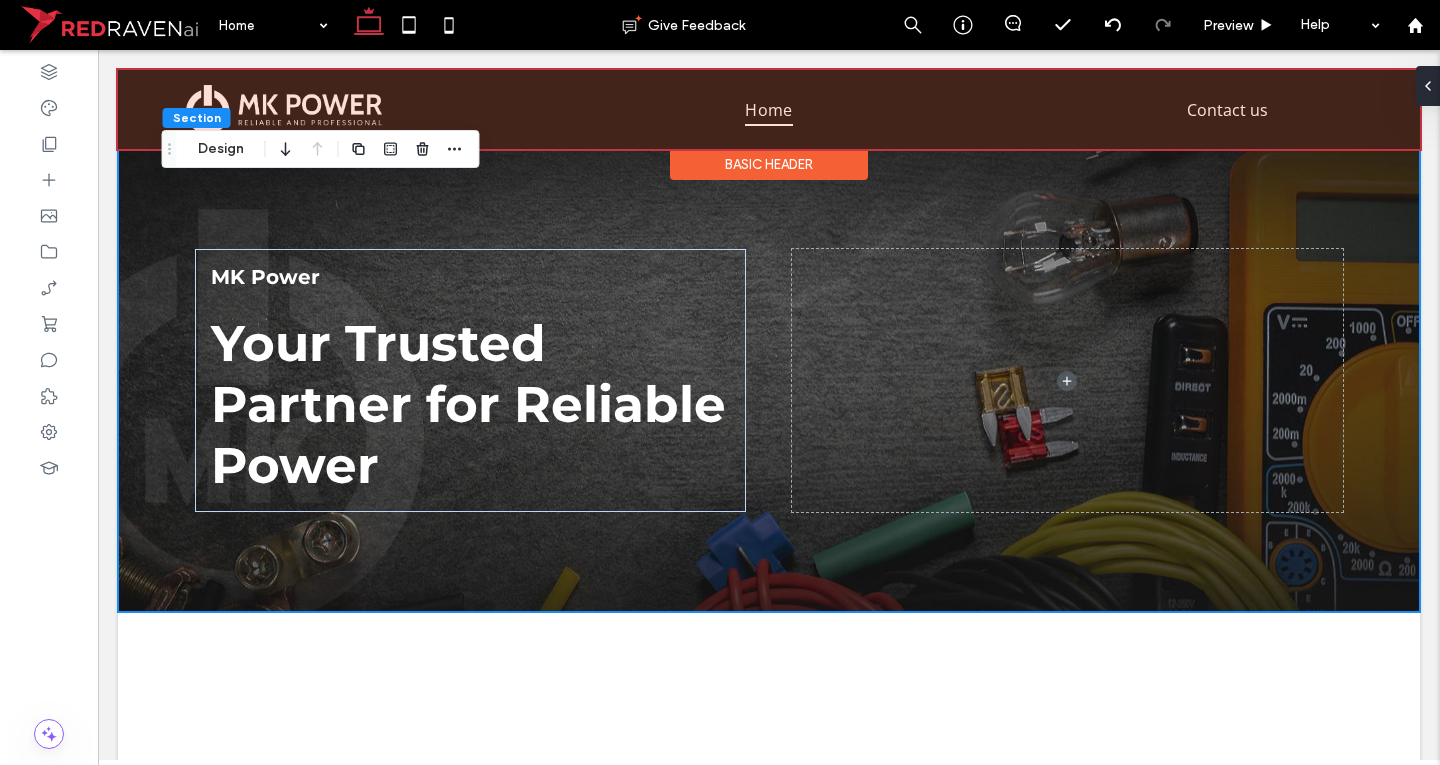 click on "Basic Header" at bounding box center (769, 164) 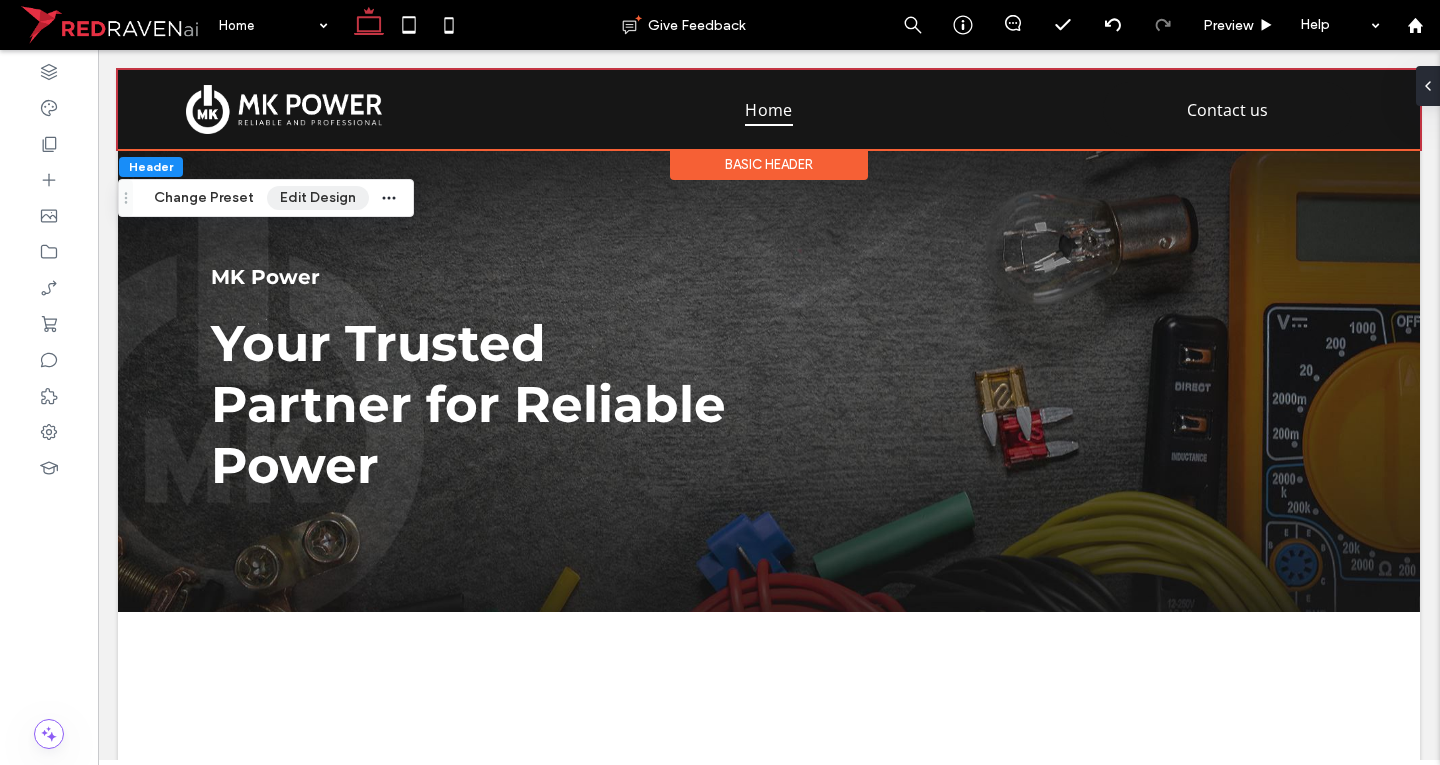 drag, startPoint x: 325, startPoint y: 191, endPoint x: 545, endPoint y: 245, distance: 226.53035 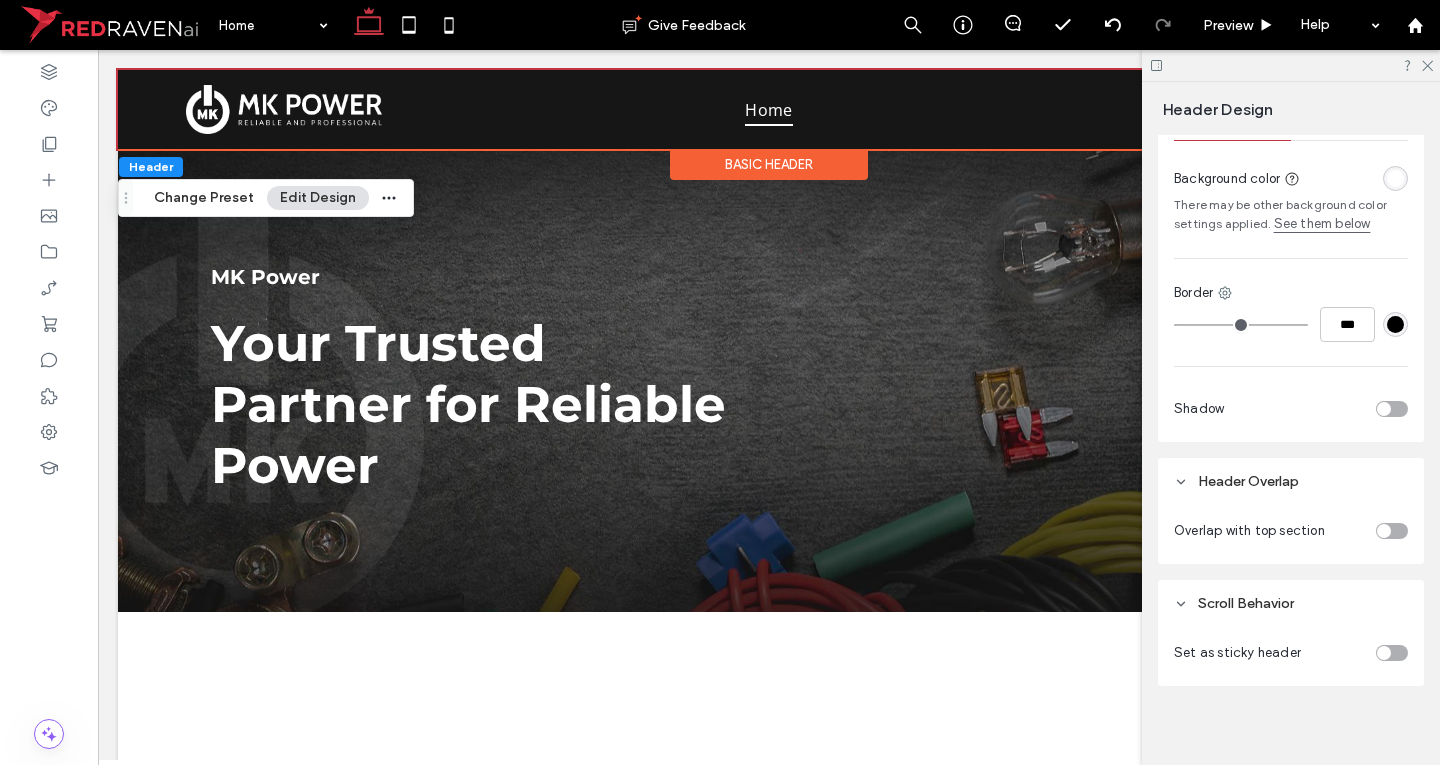 scroll, scrollTop: 727, scrollLeft: 0, axis: vertical 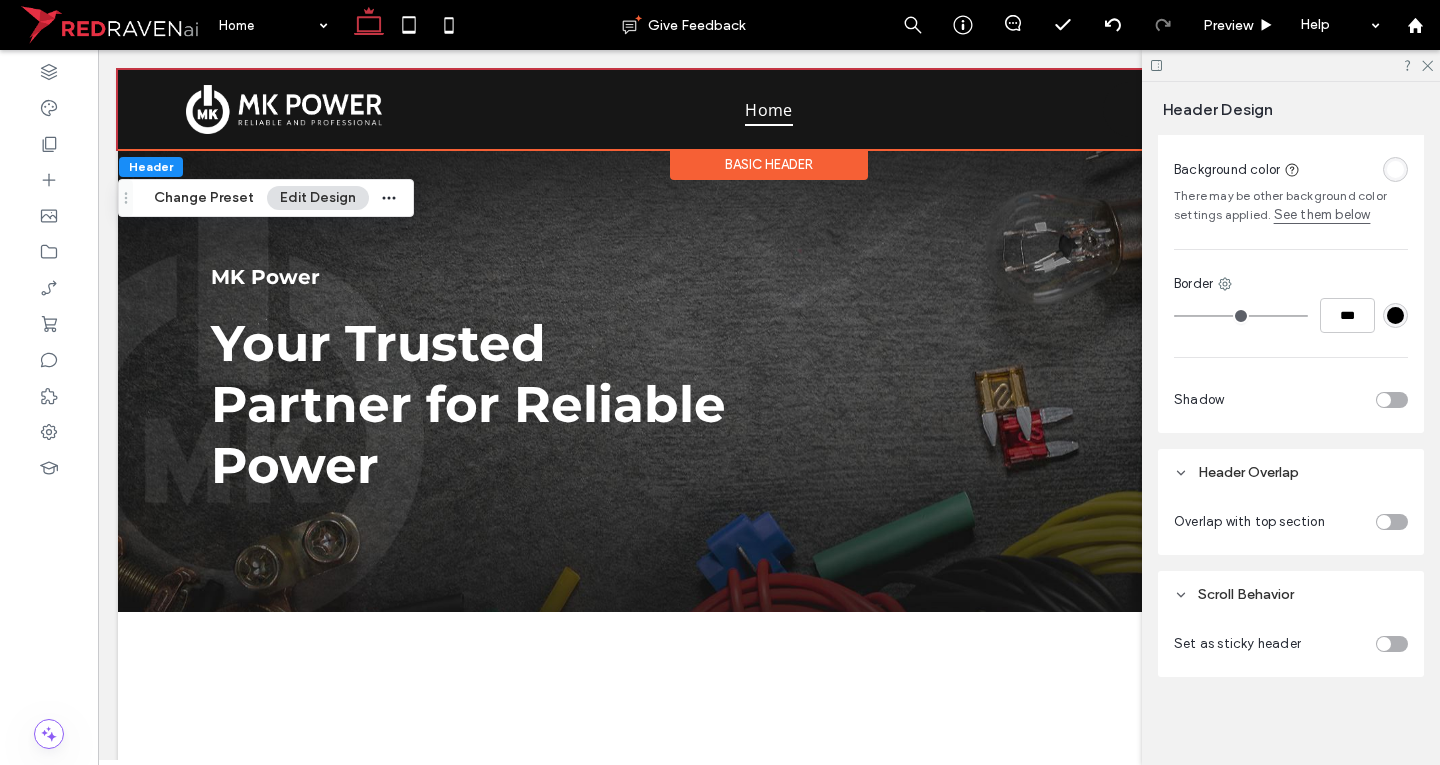 click at bounding box center (1384, 522) 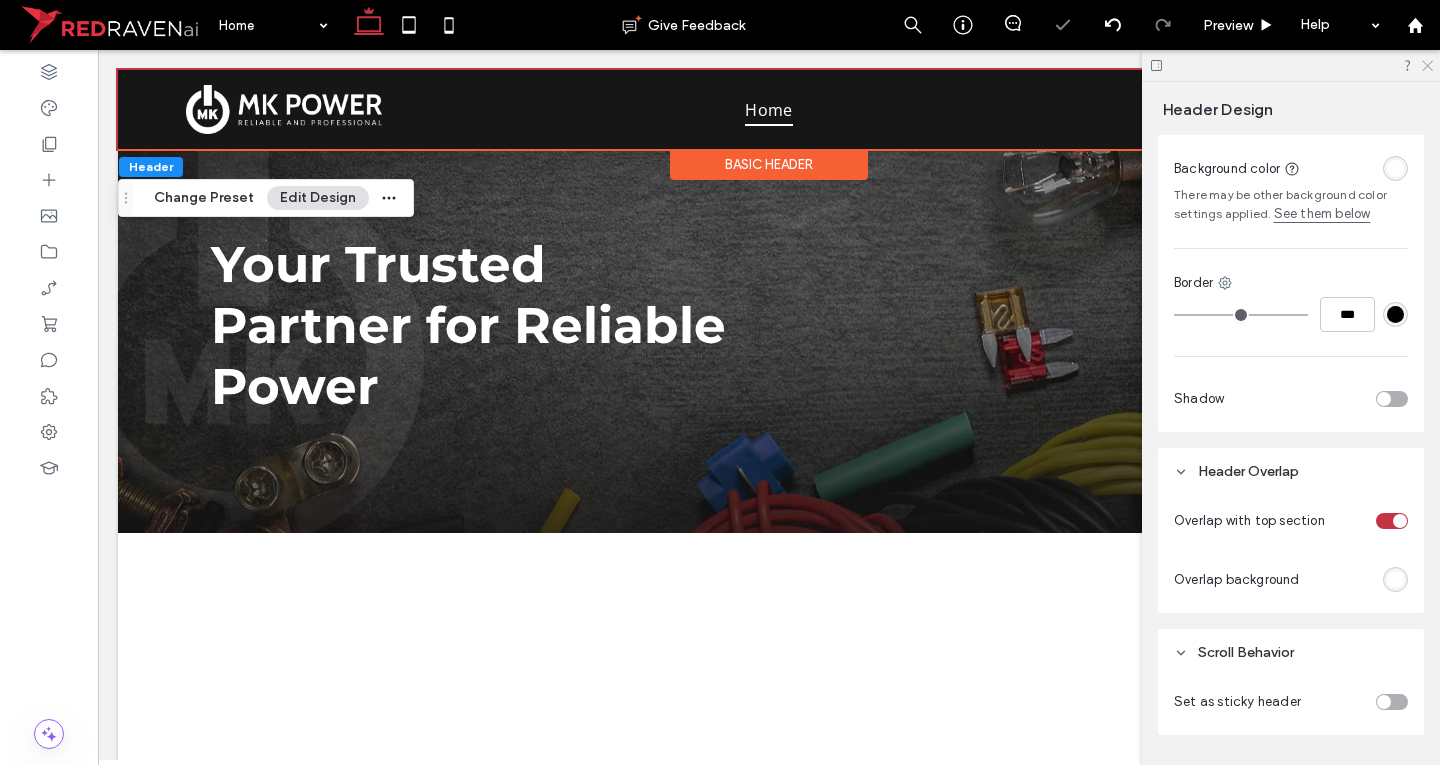 click 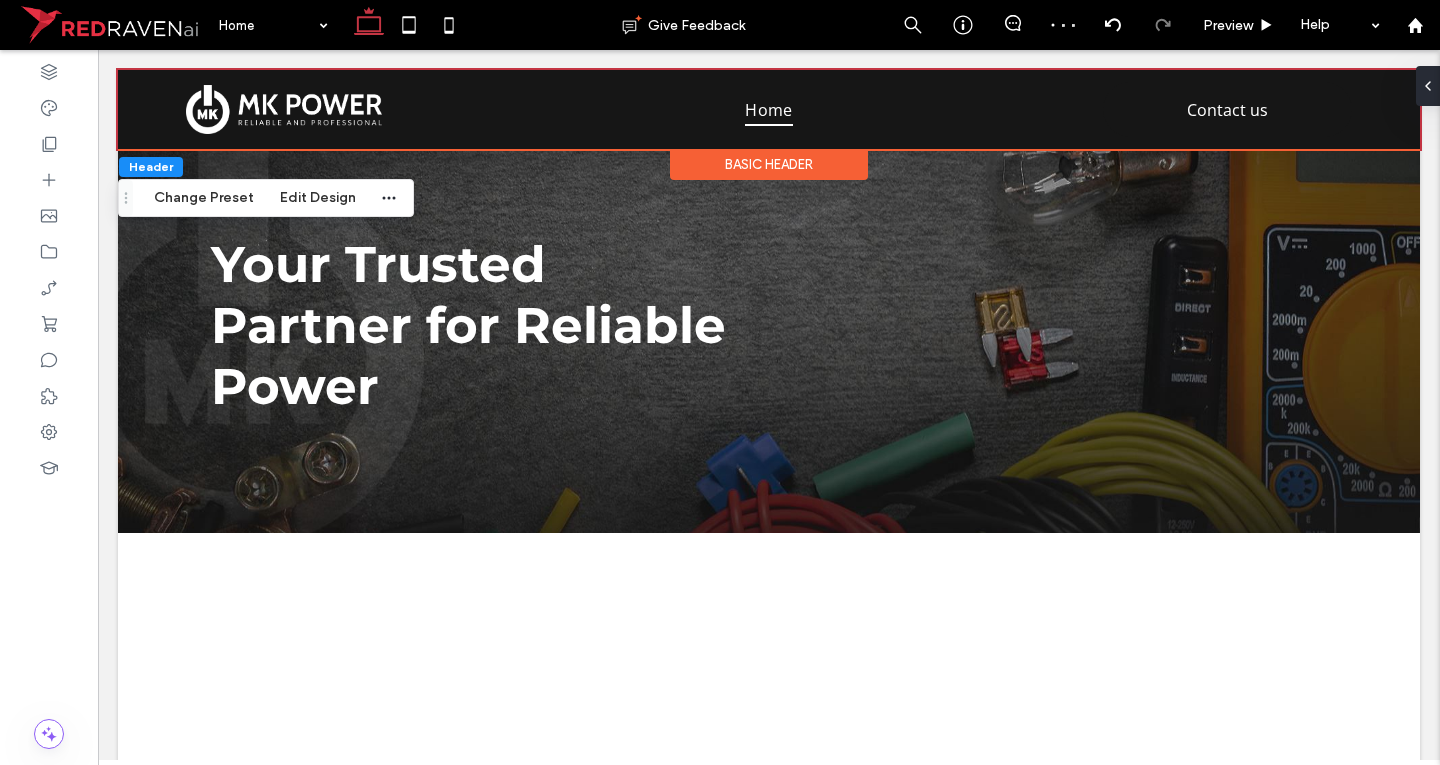 click on "Basic Header" at bounding box center [769, 164] 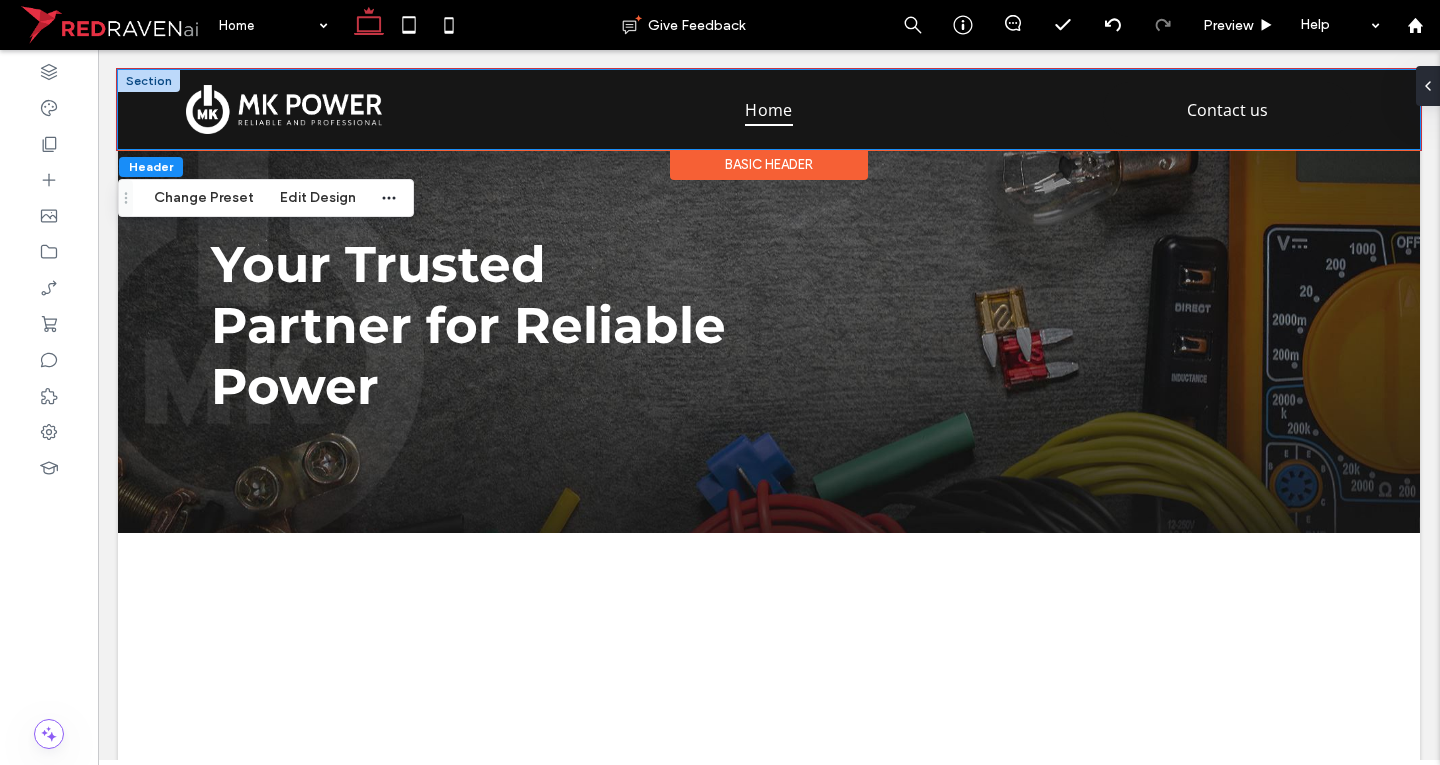 click on "Home
Contact us" at bounding box center (769, 109) 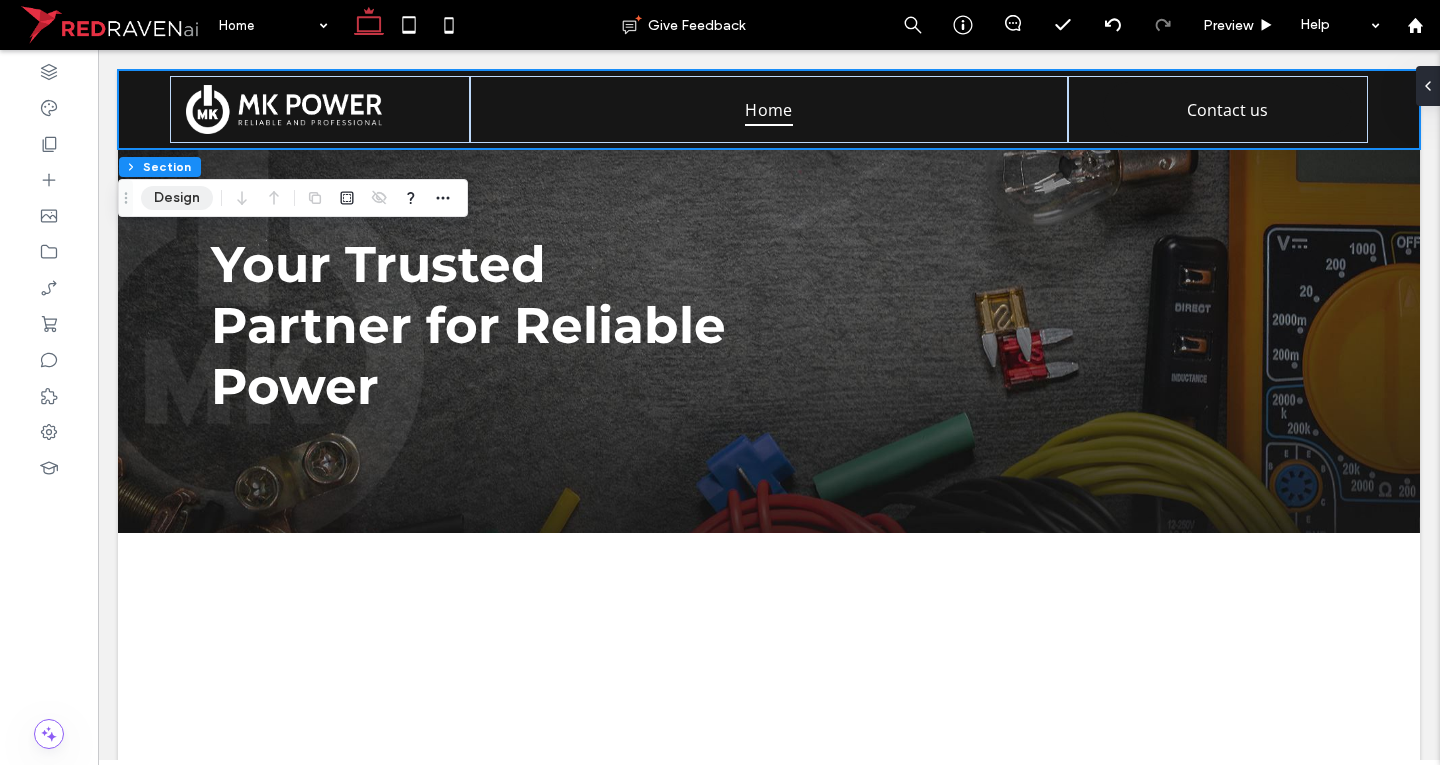 click on "Design" at bounding box center (177, 198) 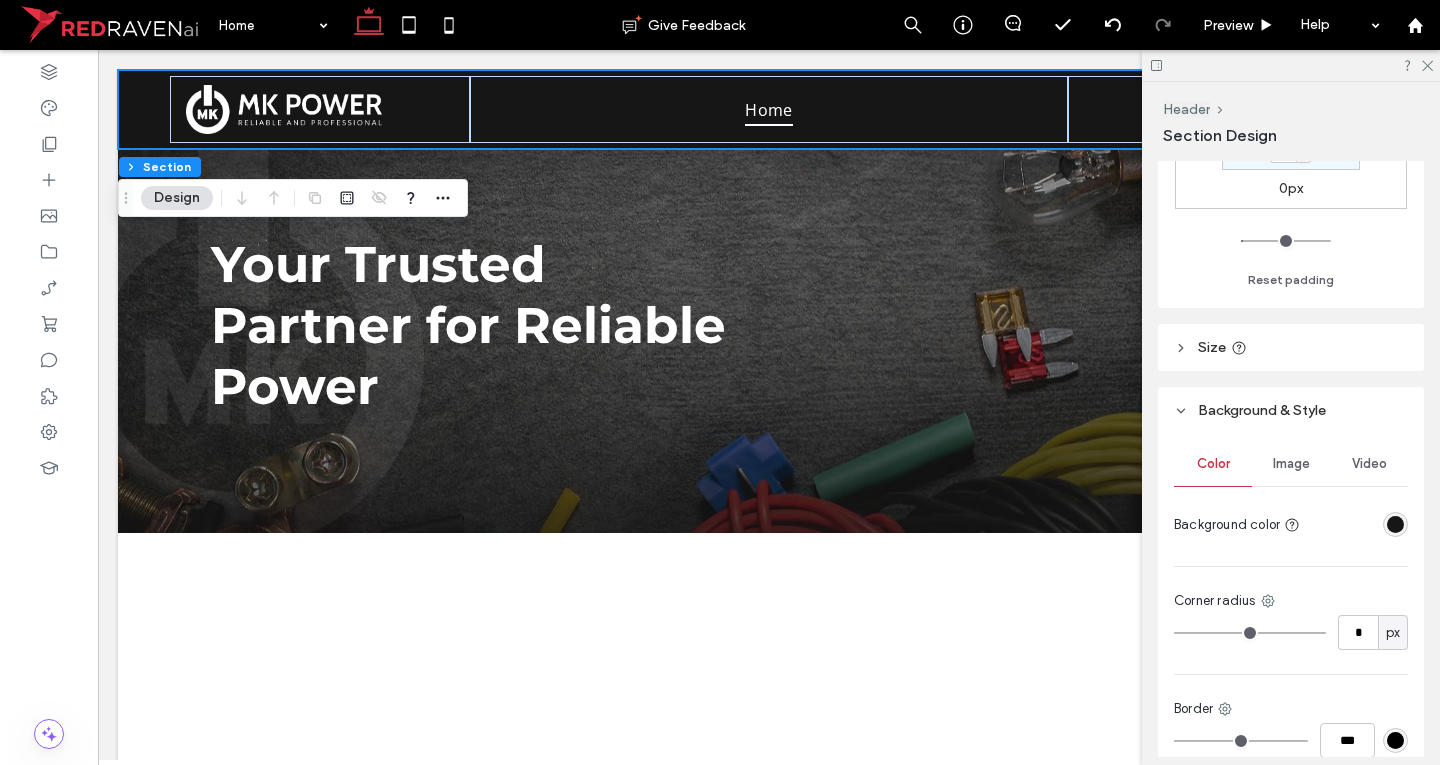 scroll, scrollTop: 600, scrollLeft: 0, axis: vertical 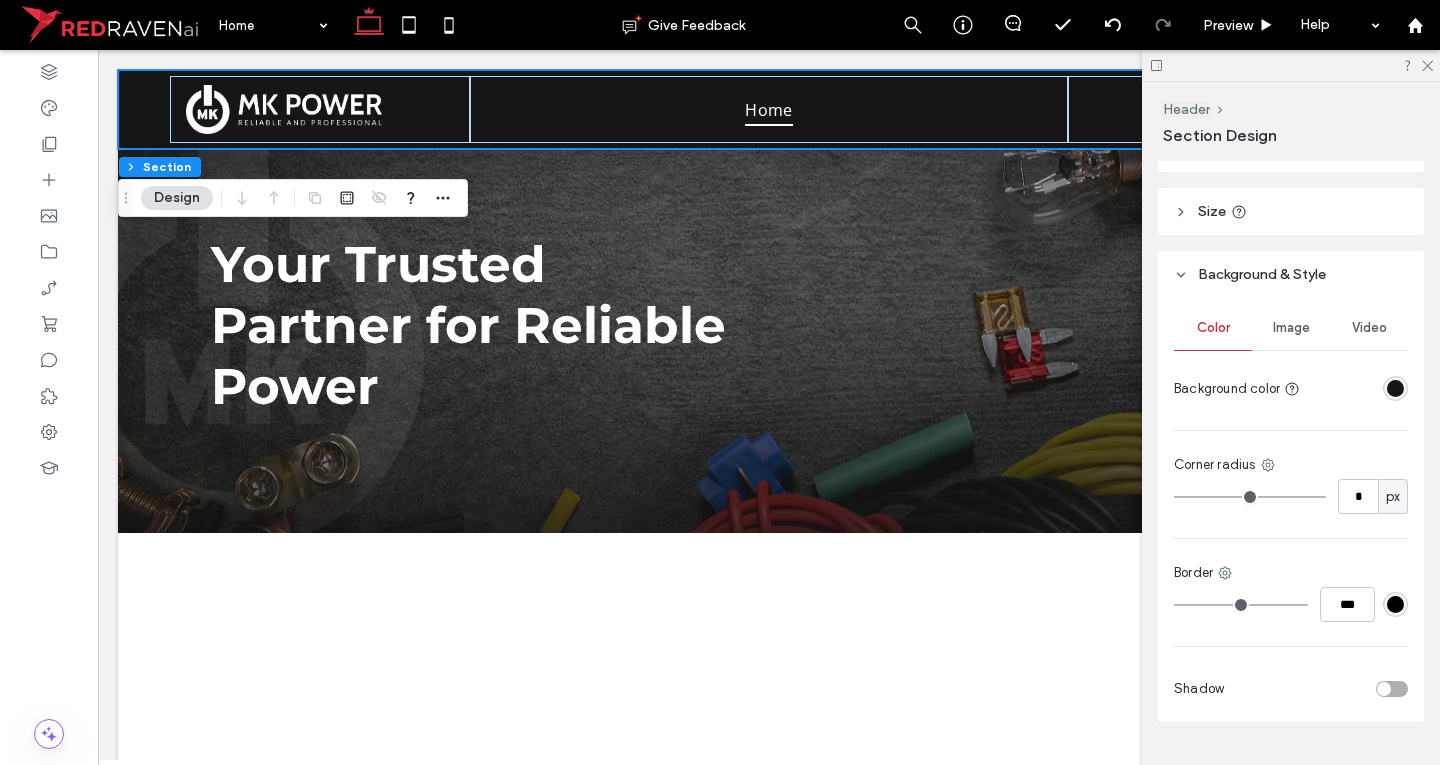 click at bounding box center (1395, 388) 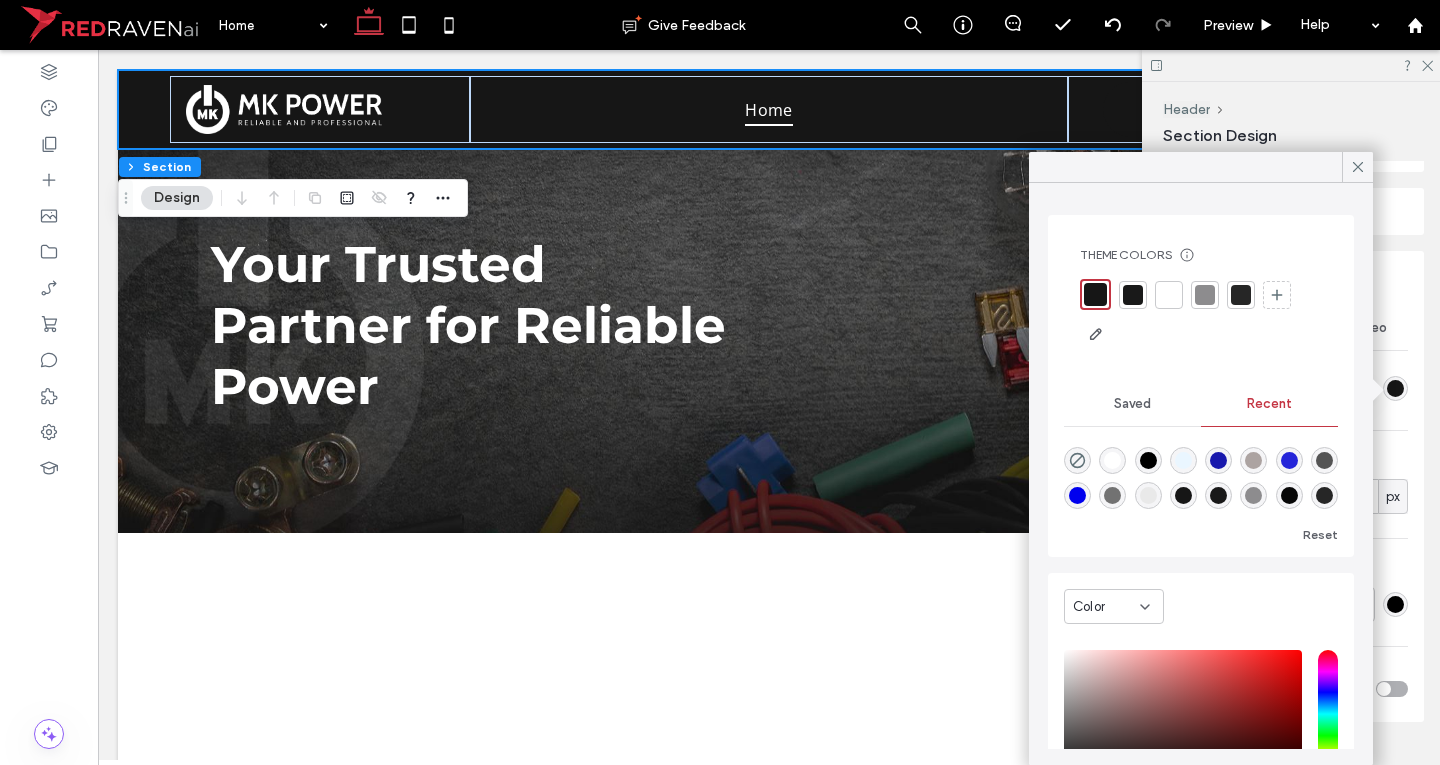 drag, startPoint x: 1075, startPoint y: 461, endPoint x: 1059, endPoint y: 432, distance: 33.12099 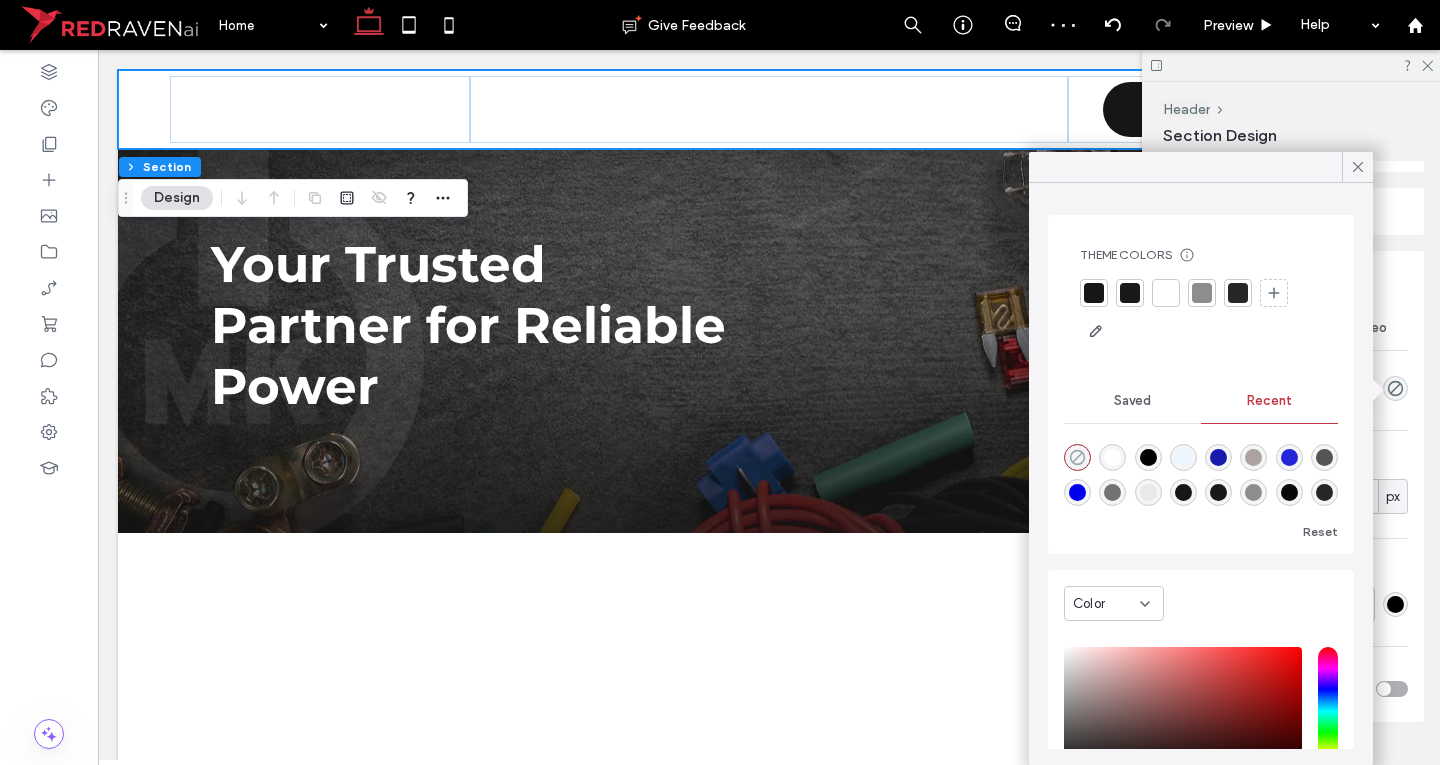 click 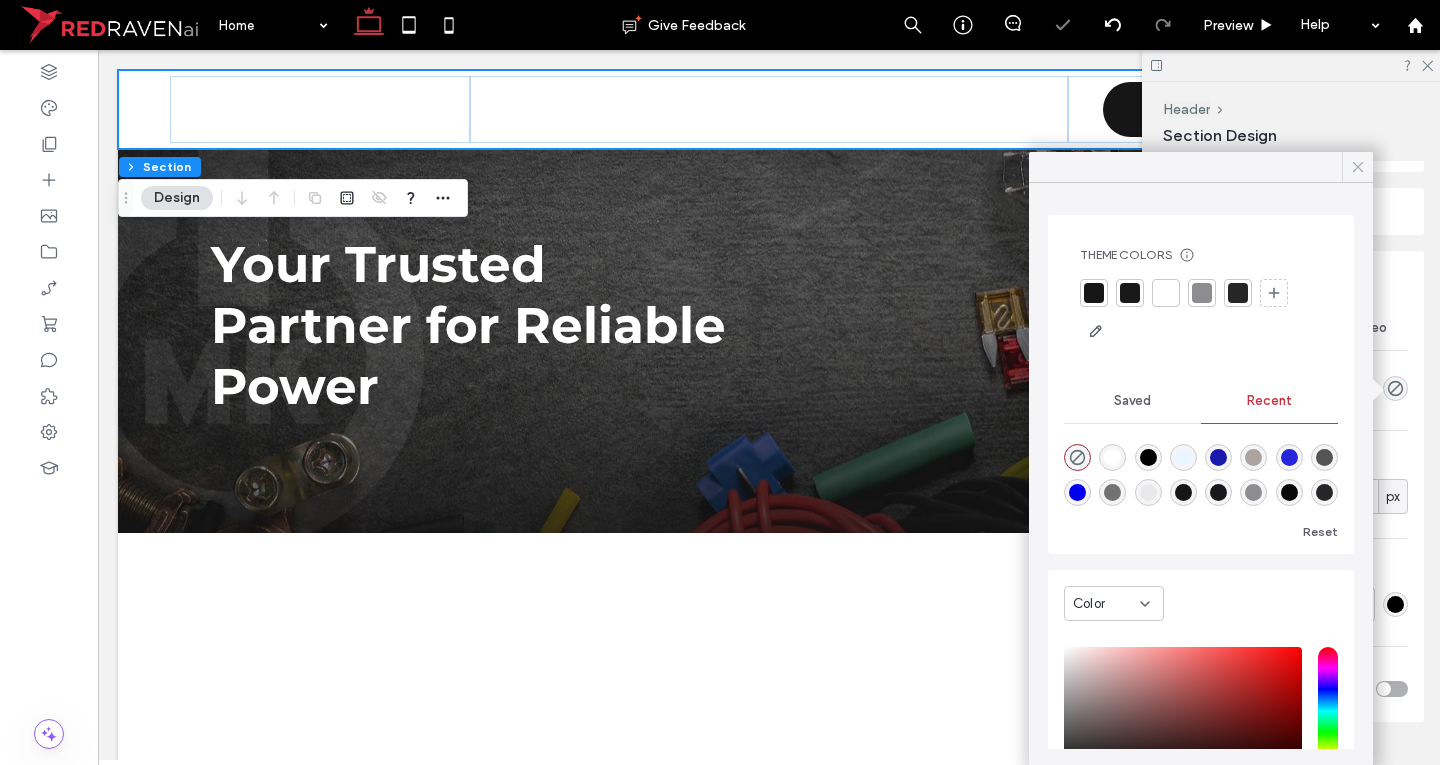 drag, startPoint x: 1357, startPoint y: 164, endPoint x: 708, endPoint y: 79, distance: 654.5426 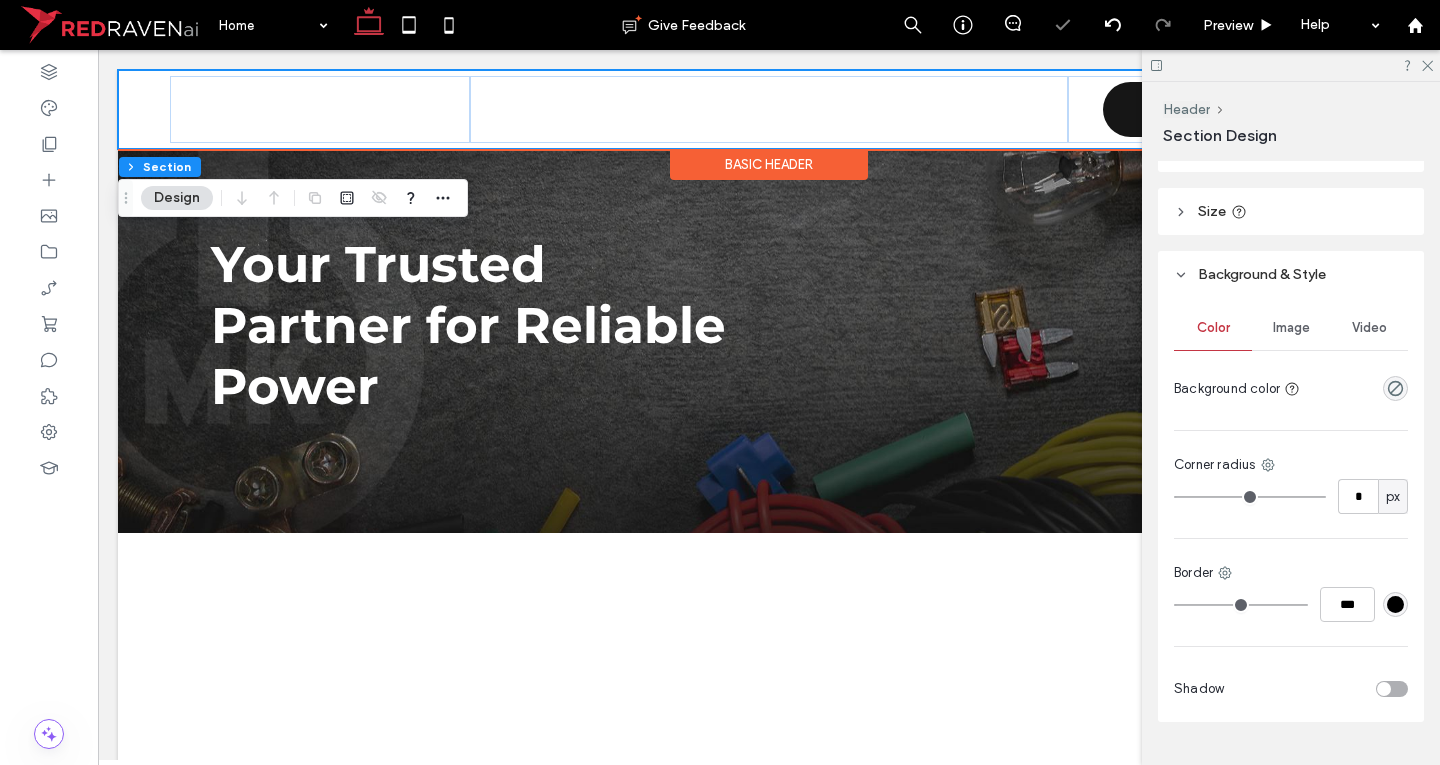 click on "Basic Header" at bounding box center [769, 164] 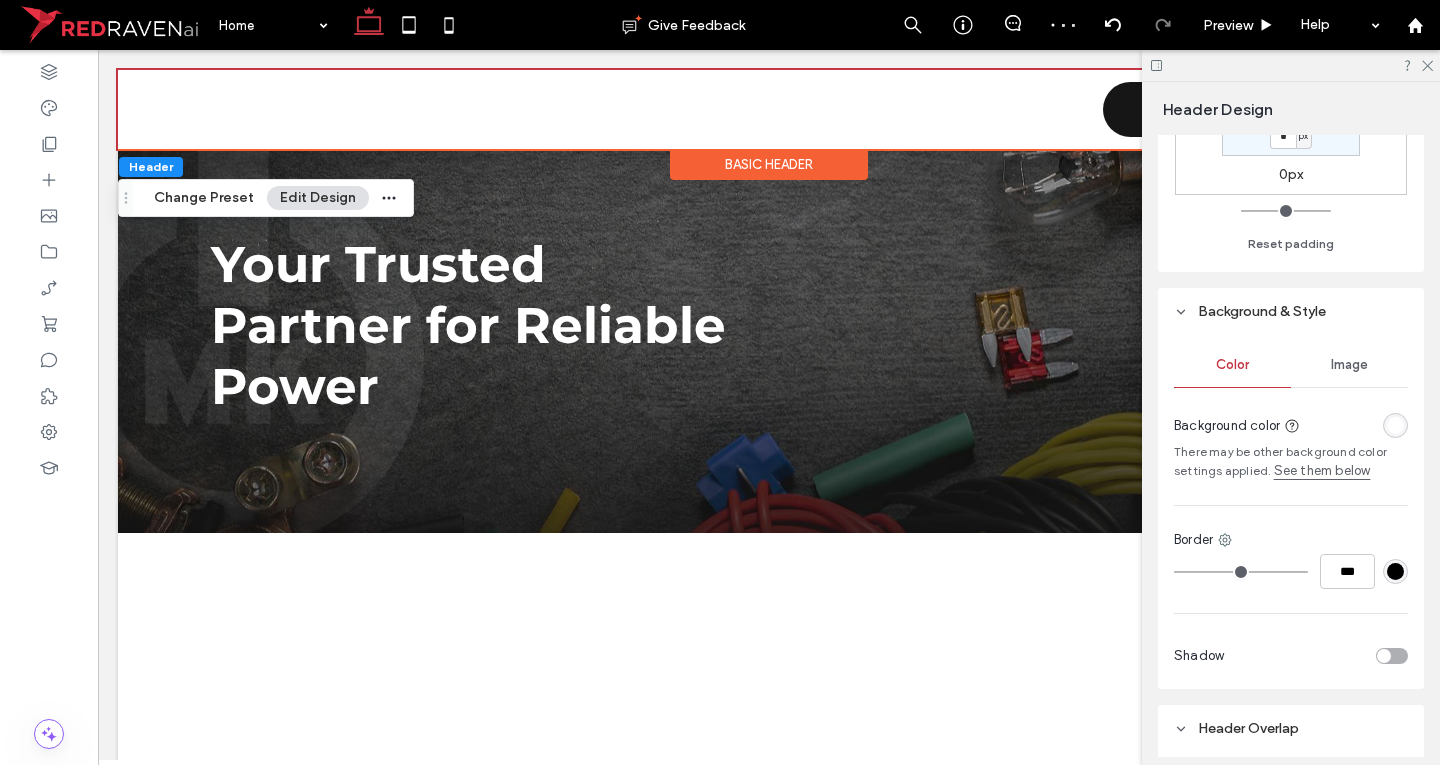 scroll, scrollTop: 600, scrollLeft: 0, axis: vertical 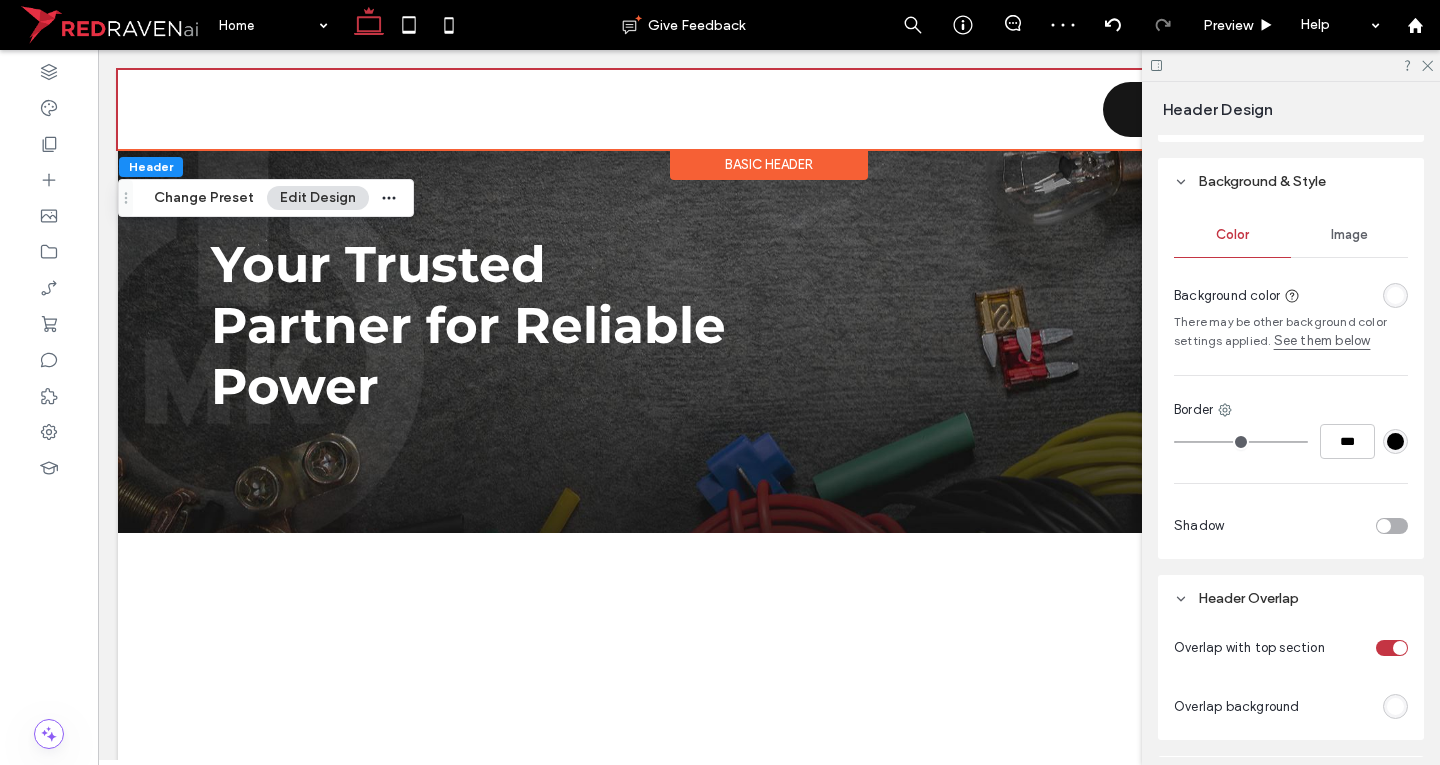 click at bounding box center (1395, 295) 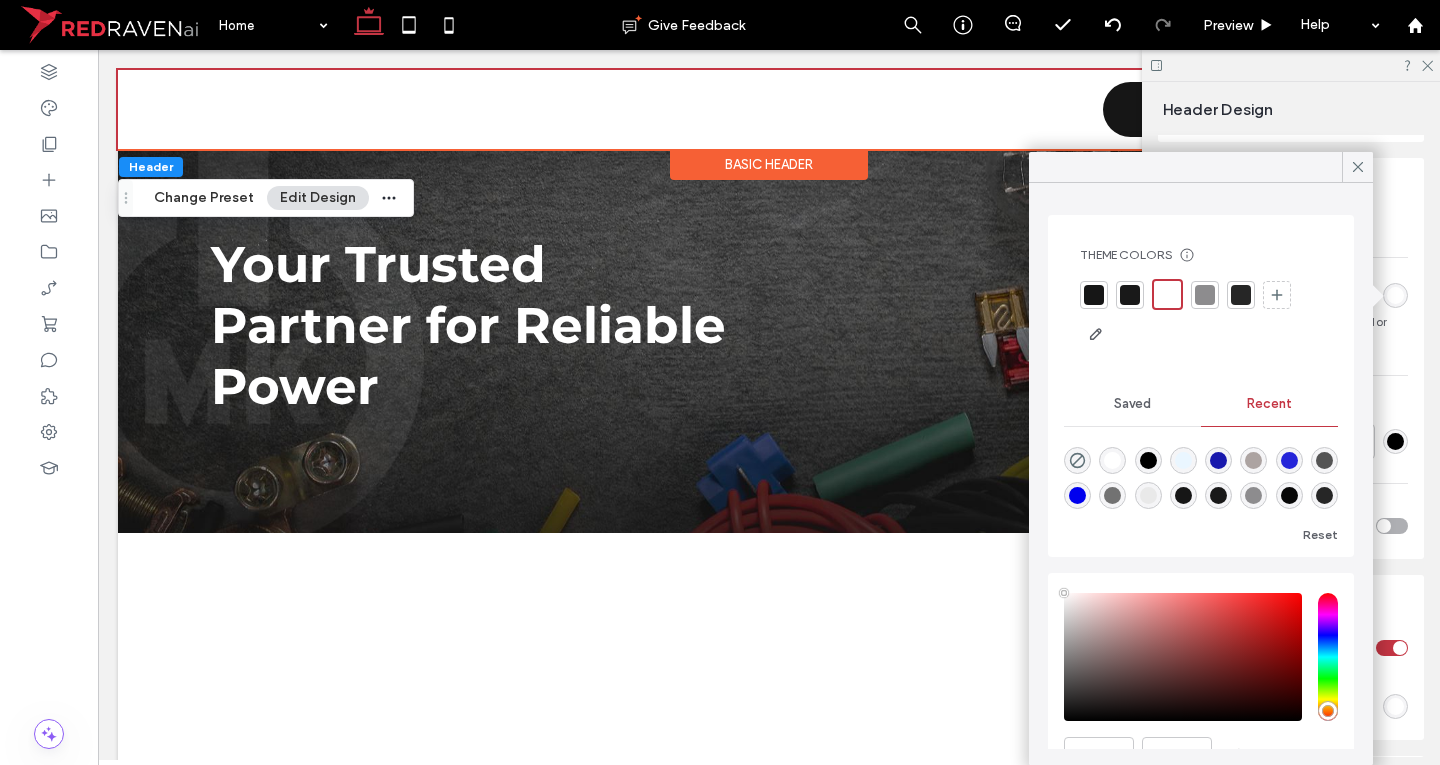 drag, startPoint x: 1076, startPoint y: 461, endPoint x: 1086, endPoint y: 450, distance: 14.866069 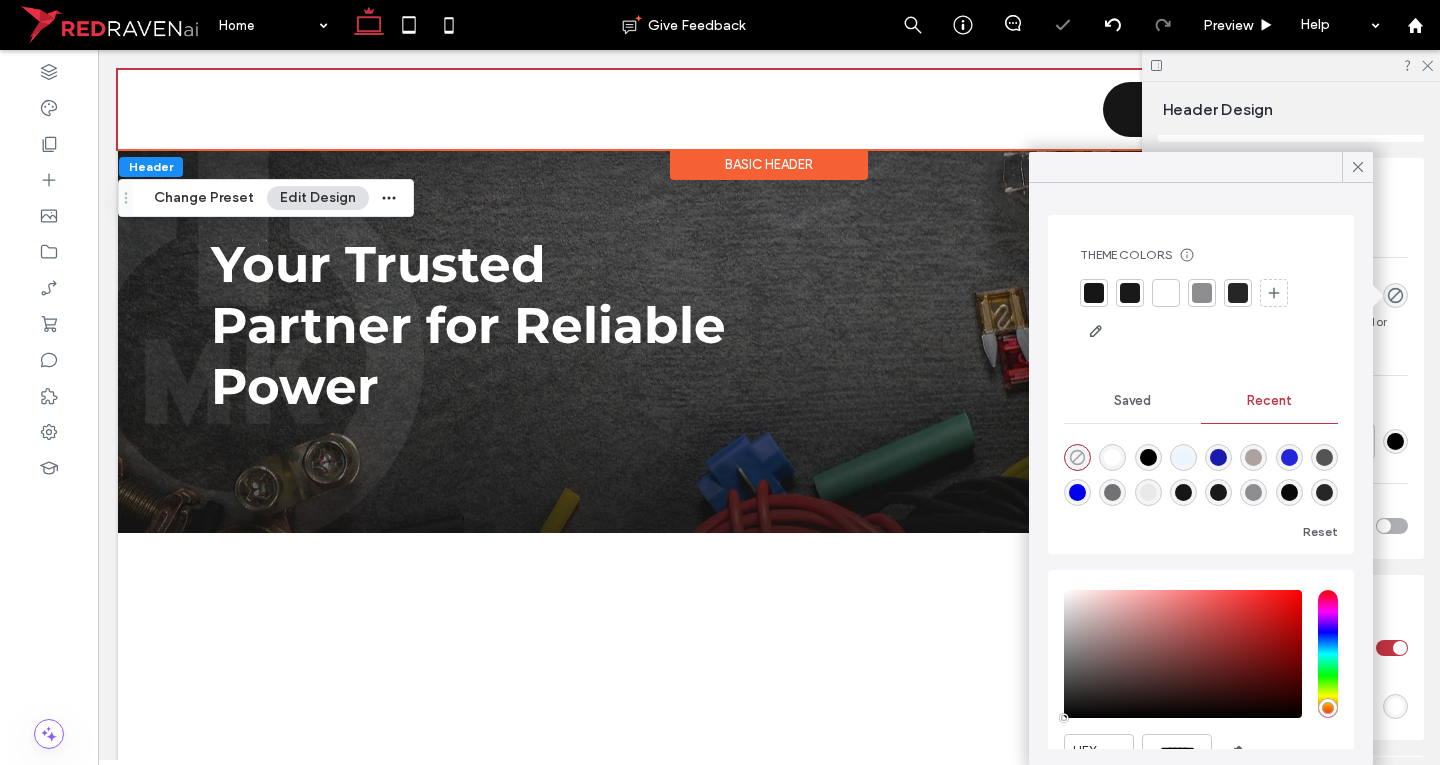 click 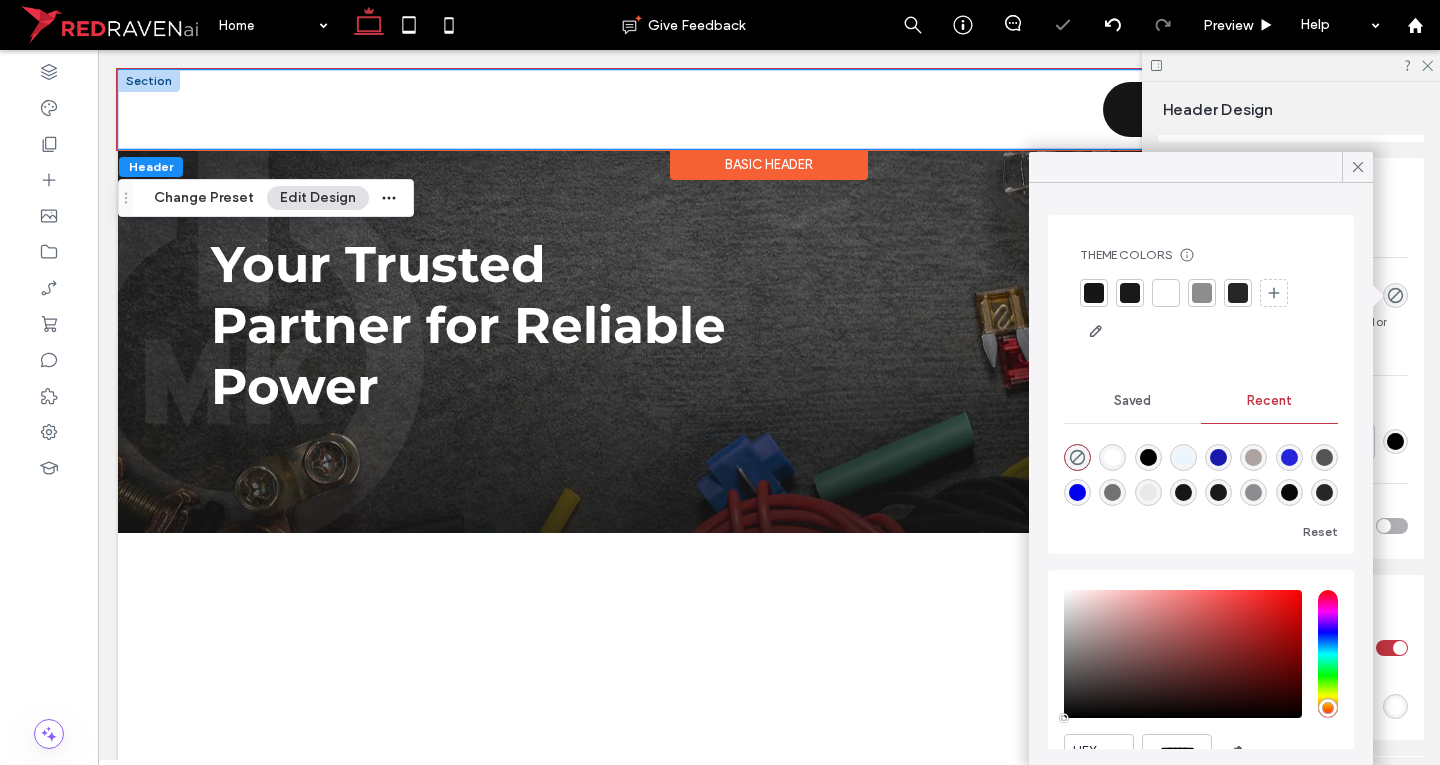 click on "Home
Contact us" at bounding box center (769, 109) 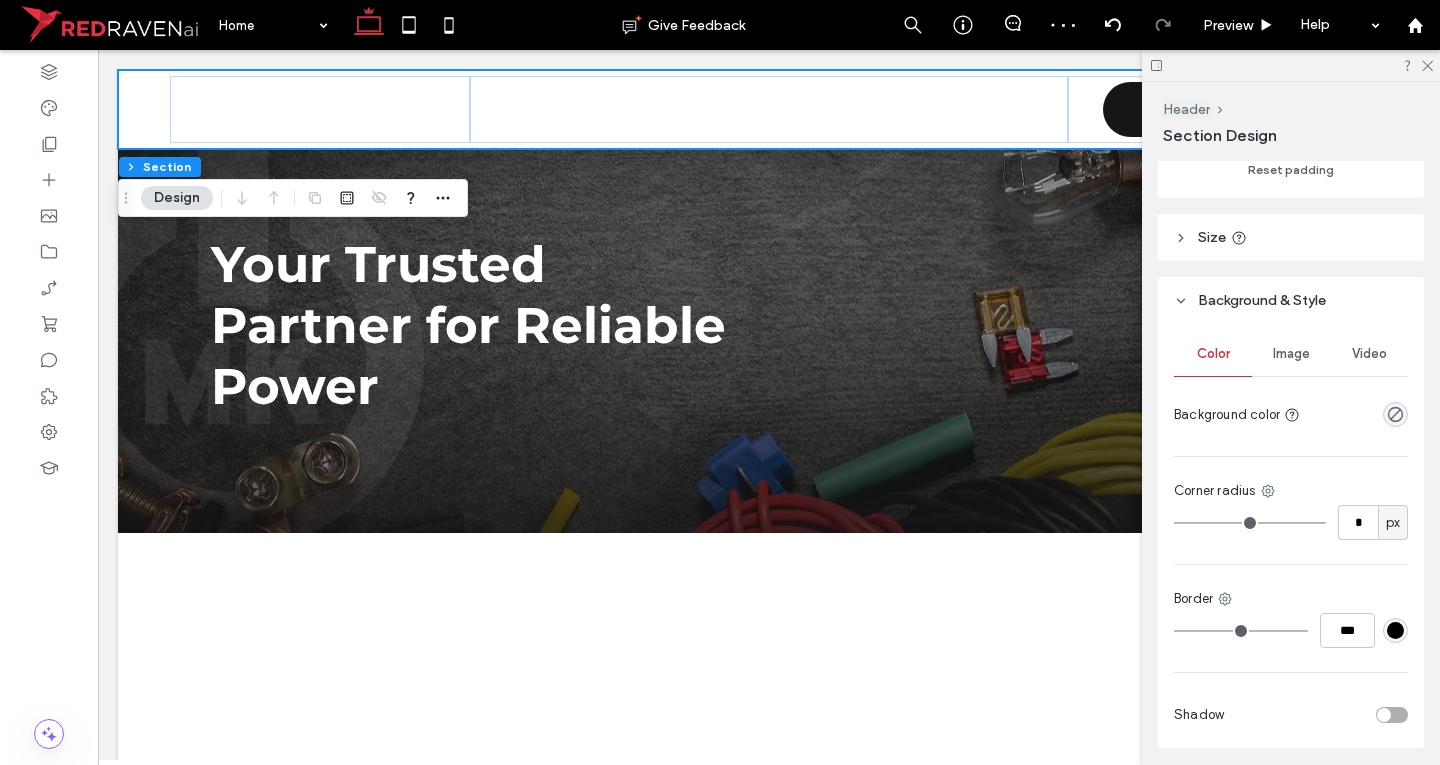 scroll, scrollTop: 600, scrollLeft: 0, axis: vertical 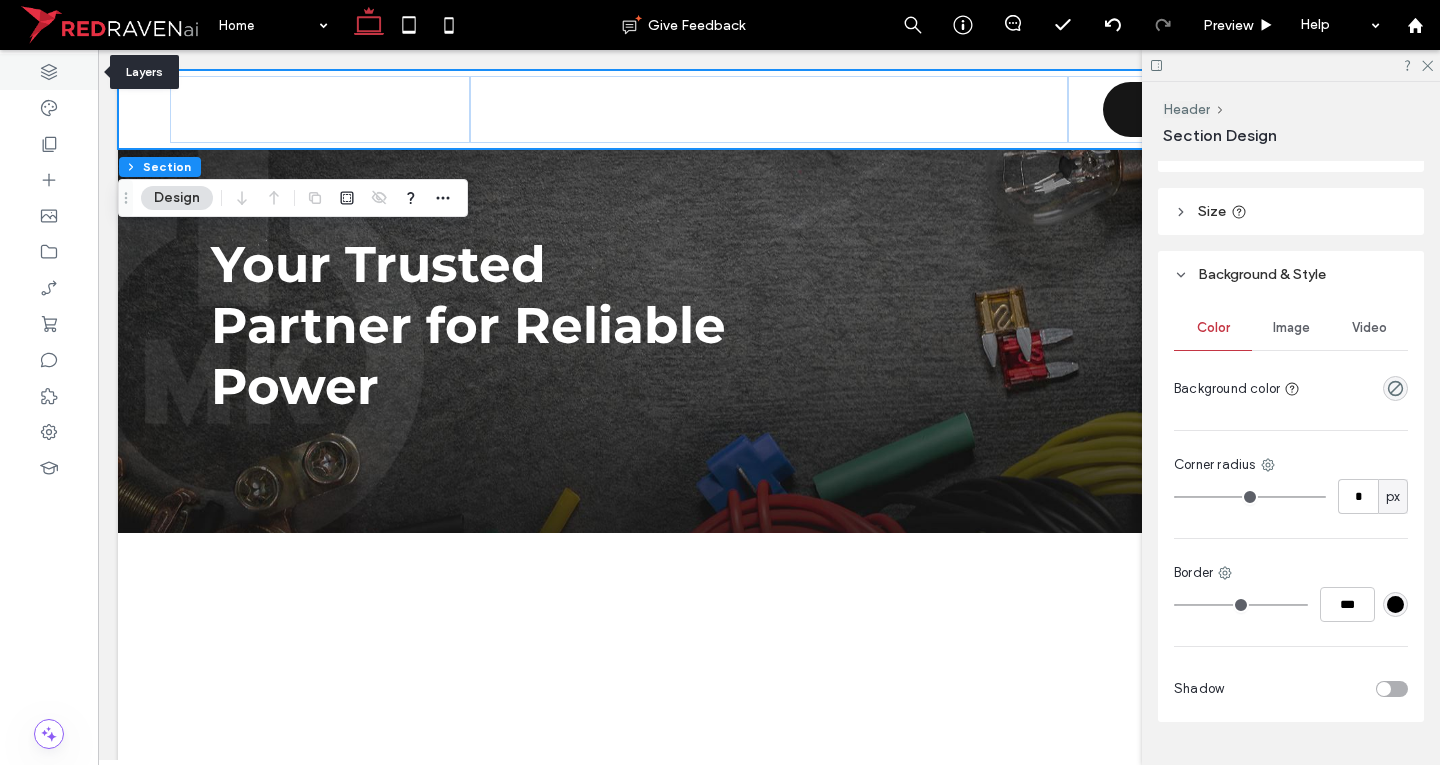 drag, startPoint x: 56, startPoint y: 83, endPoint x: 308, endPoint y: 59, distance: 253.14027 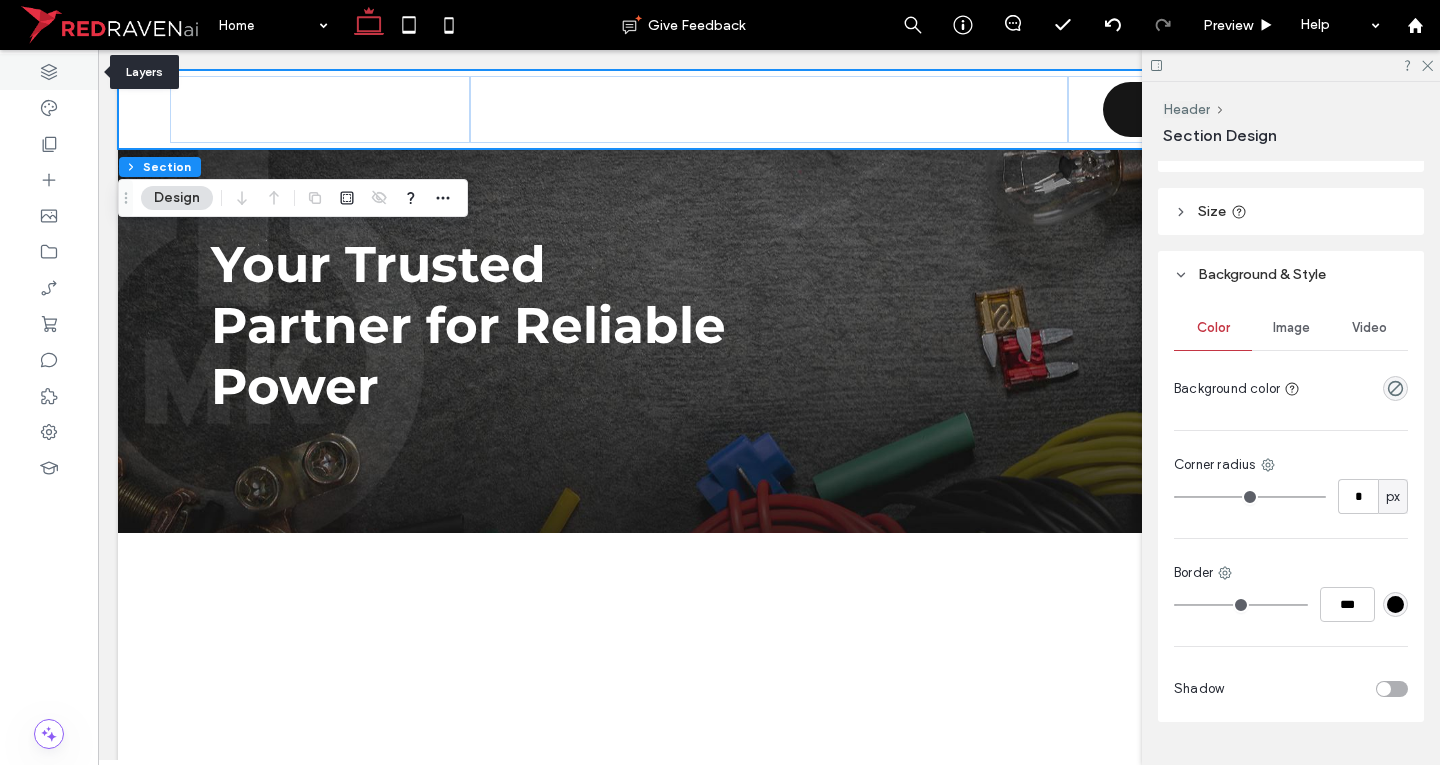 click at bounding box center [49, 72] 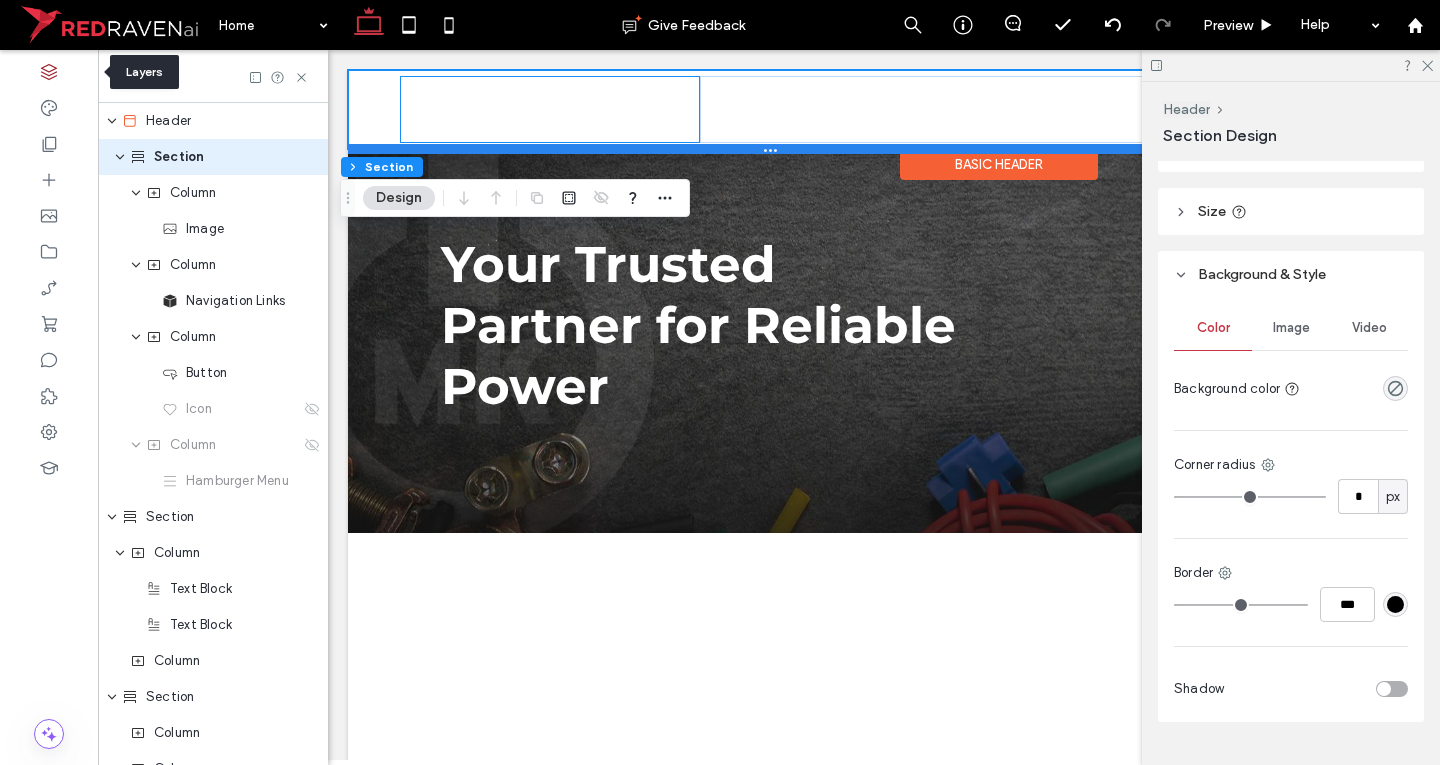 scroll, scrollTop: 0, scrollLeft: 528, axis: horizontal 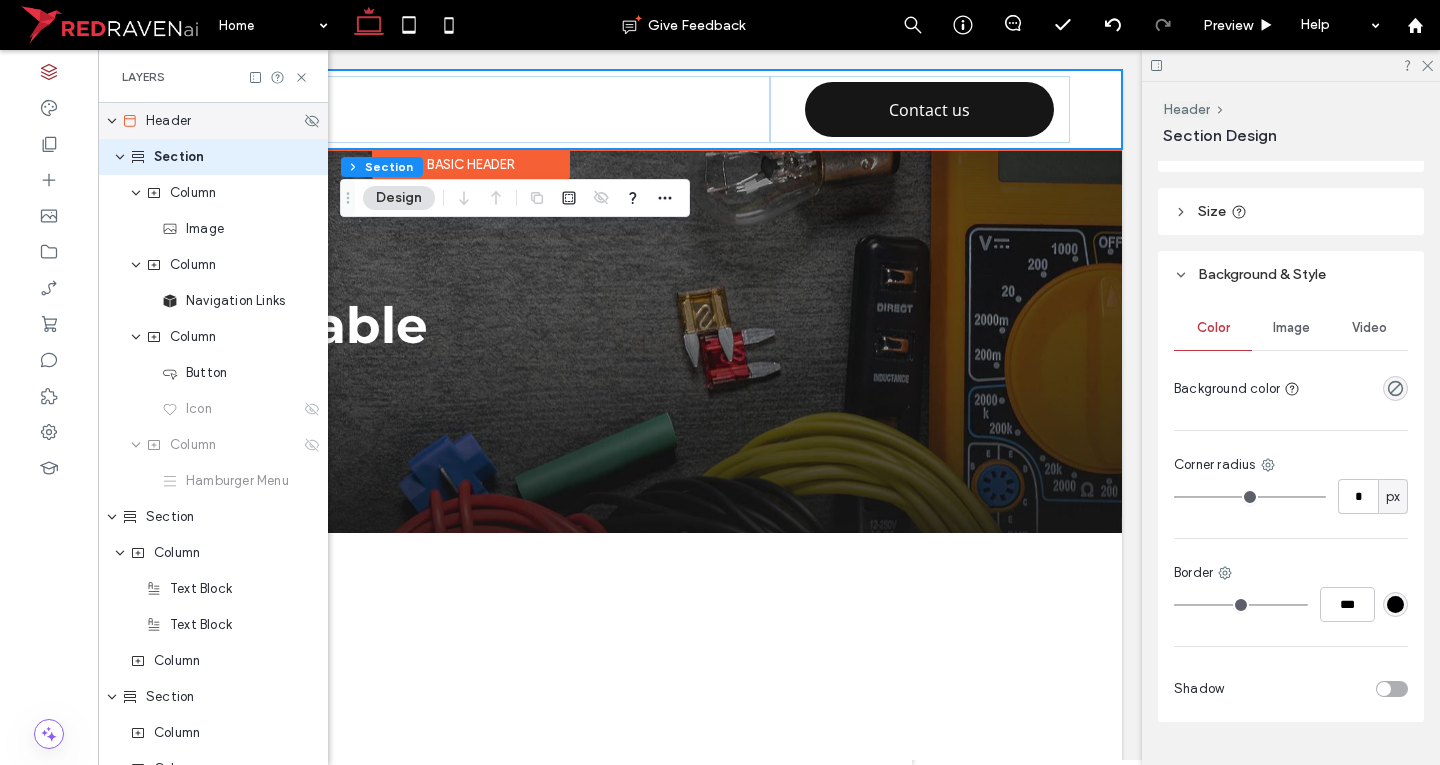 click on "Header" at bounding box center (168, 121) 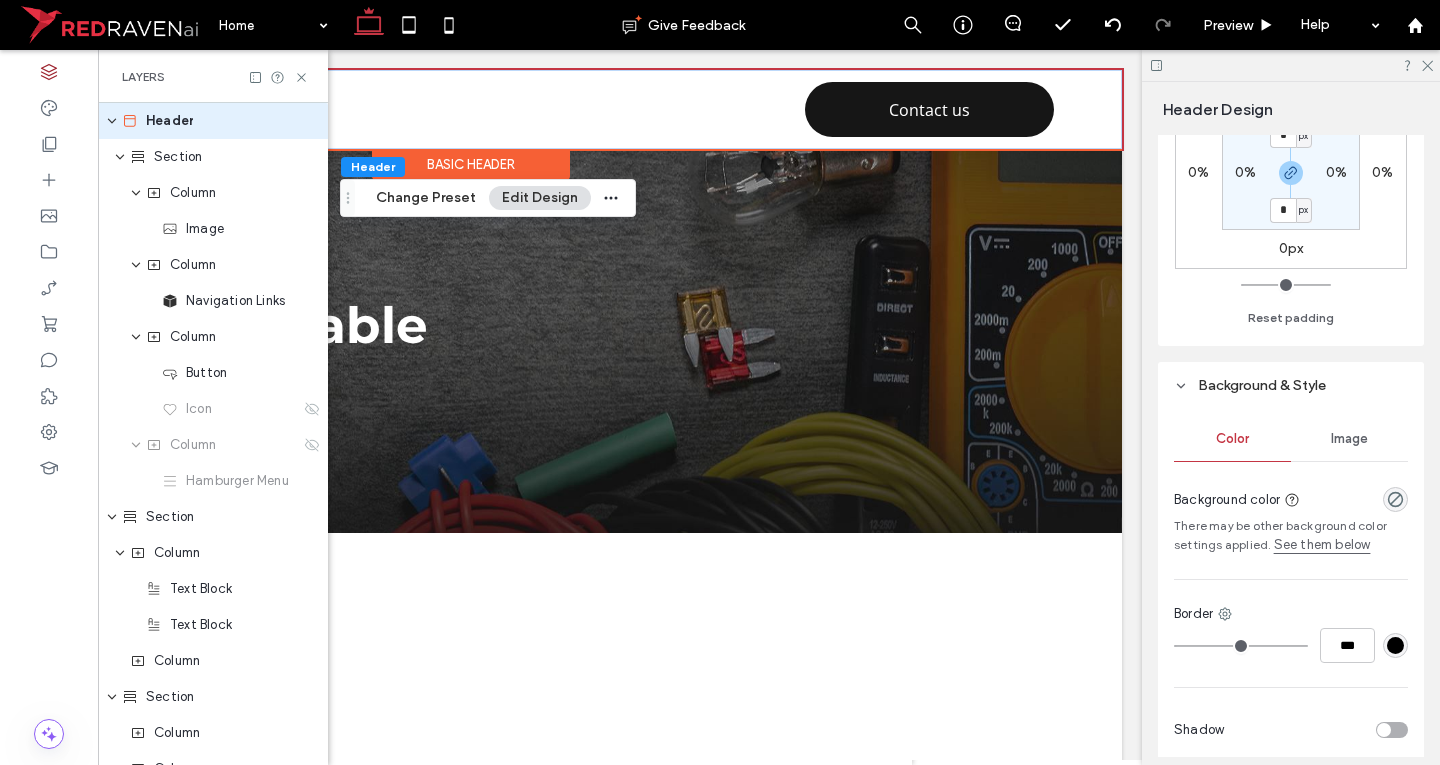 scroll, scrollTop: 400, scrollLeft: 0, axis: vertical 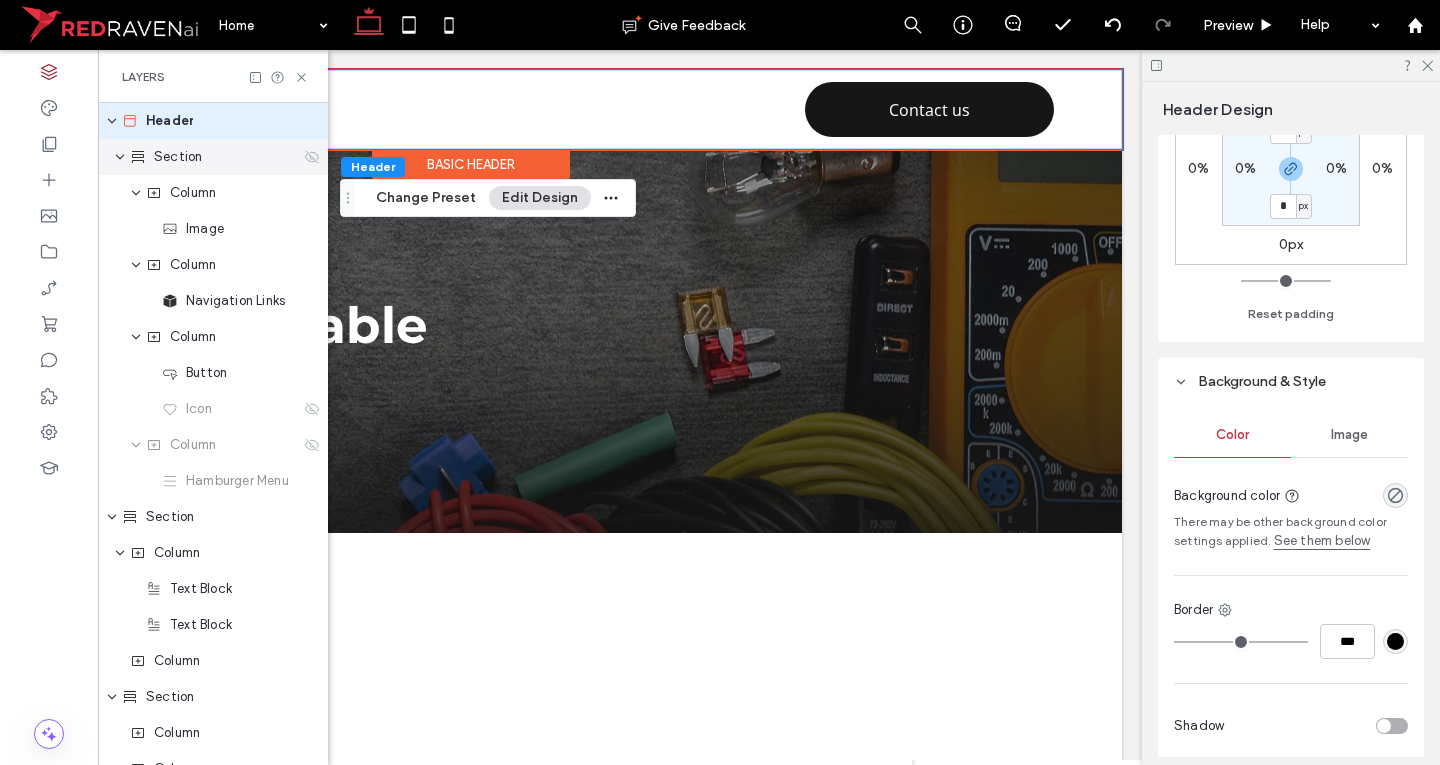 click on "Section" at bounding box center [213, 157] 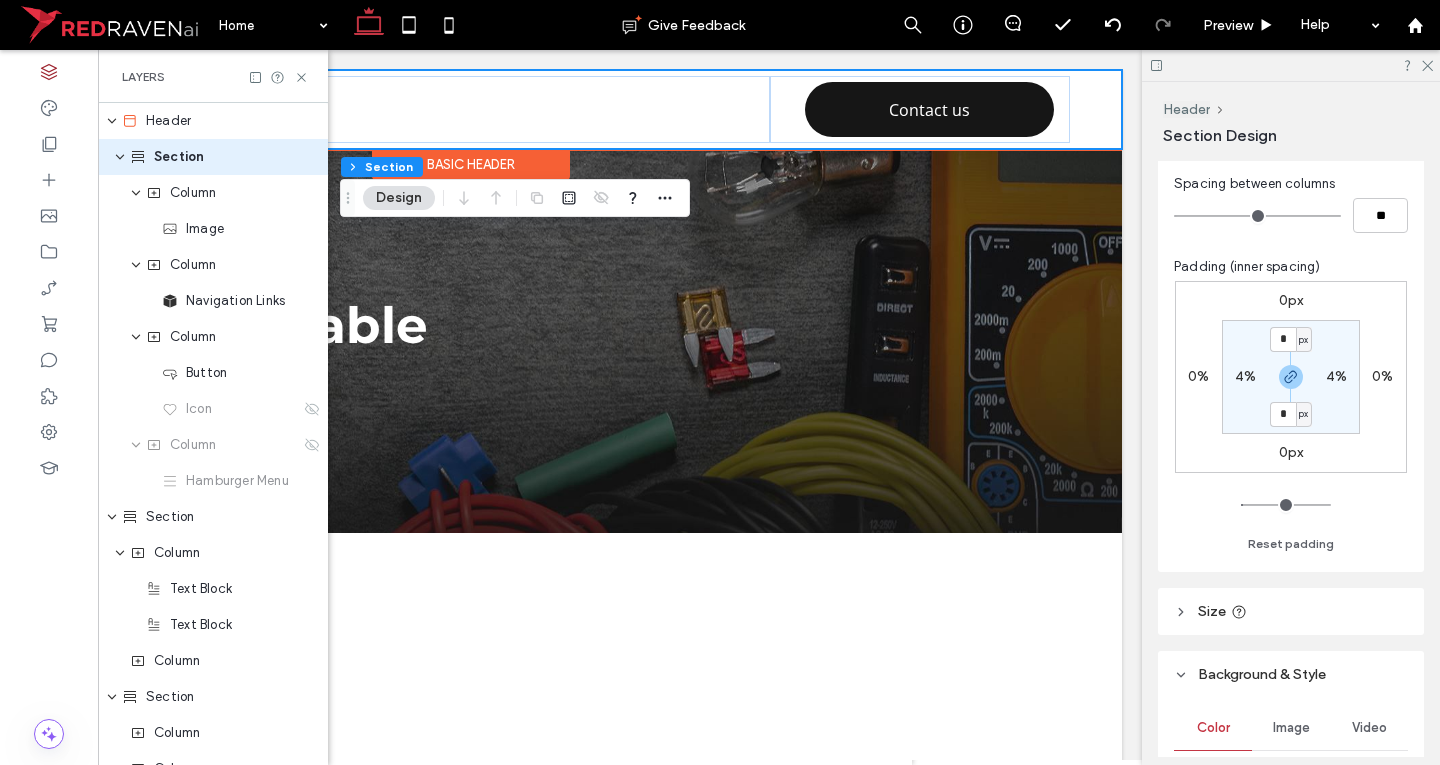 scroll, scrollTop: 500, scrollLeft: 0, axis: vertical 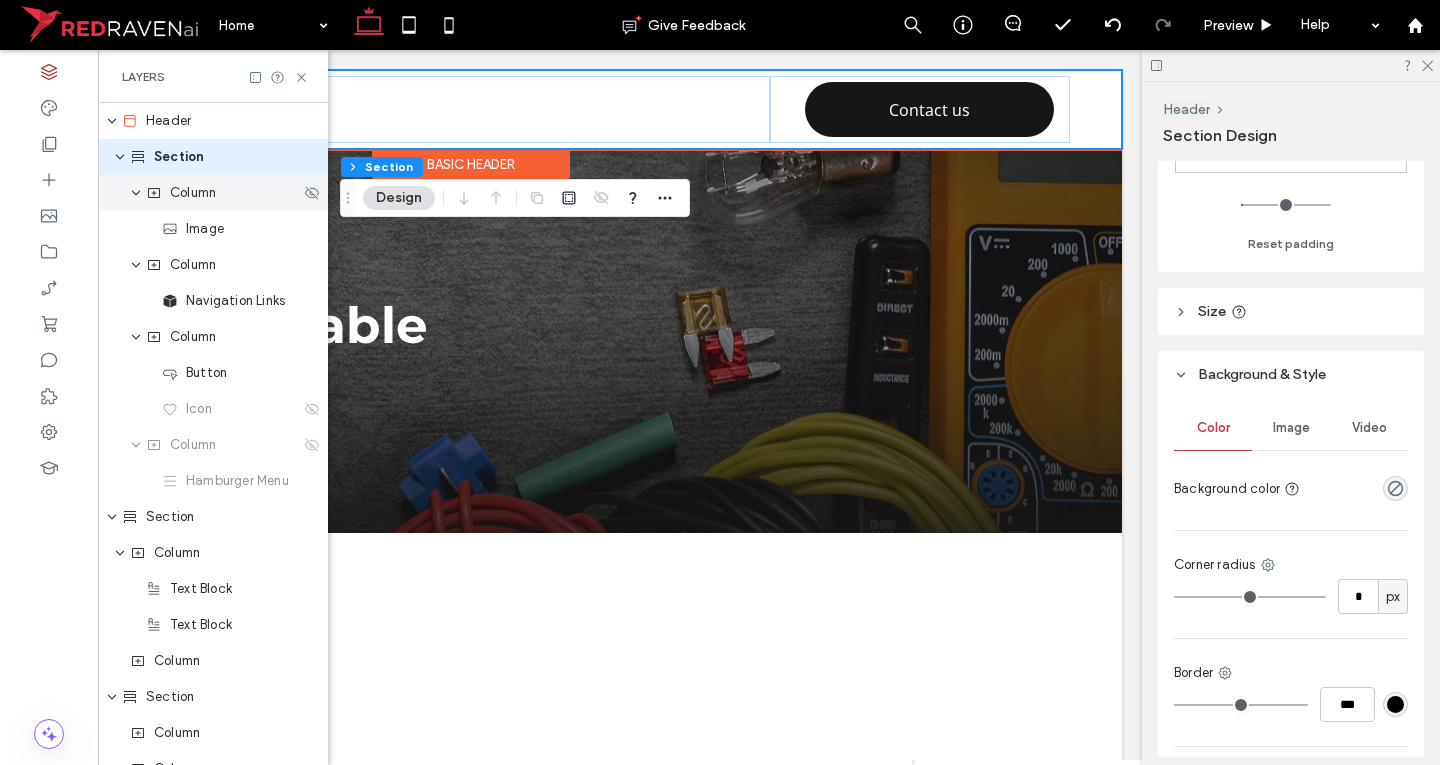 click on "Column" at bounding box center [223, 193] 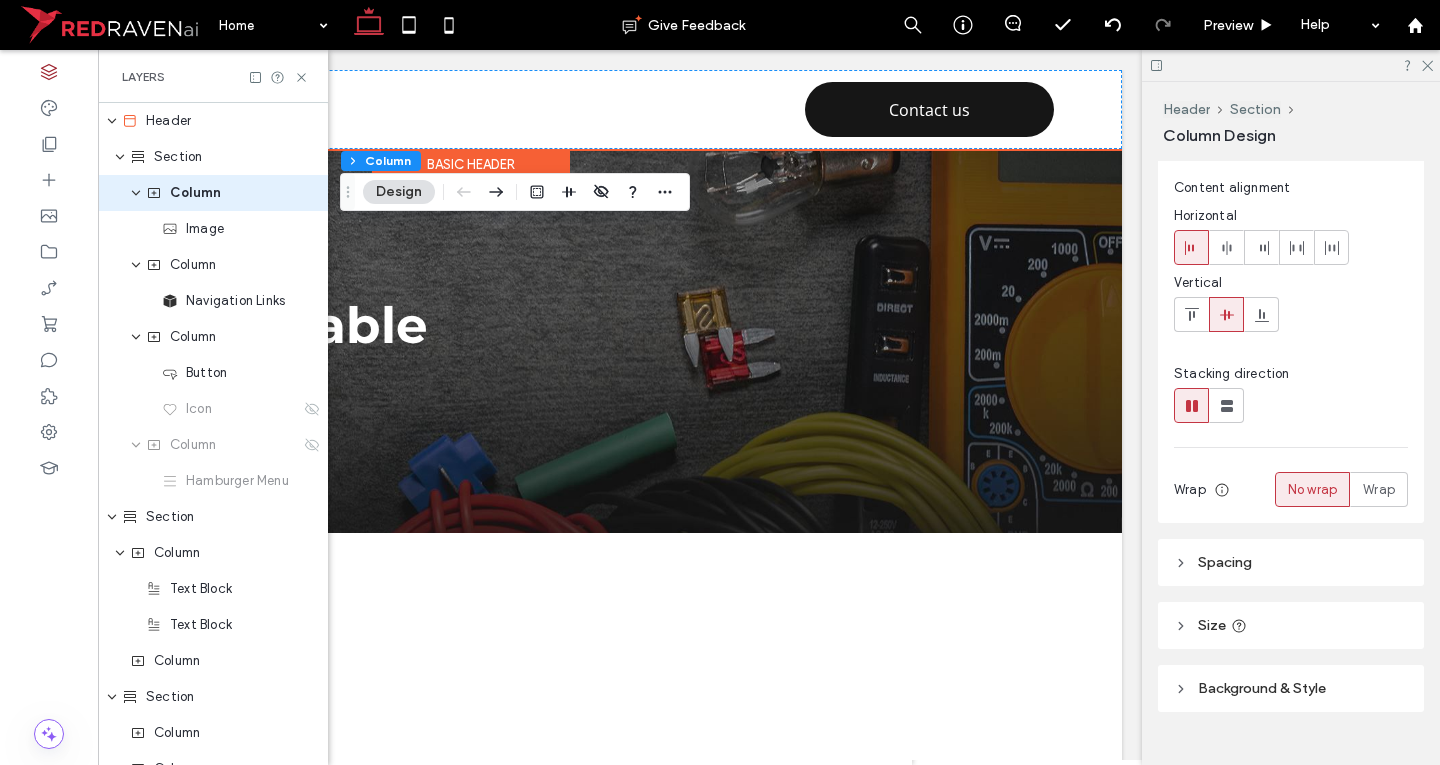 scroll, scrollTop: 73, scrollLeft: 0, axis: vertical 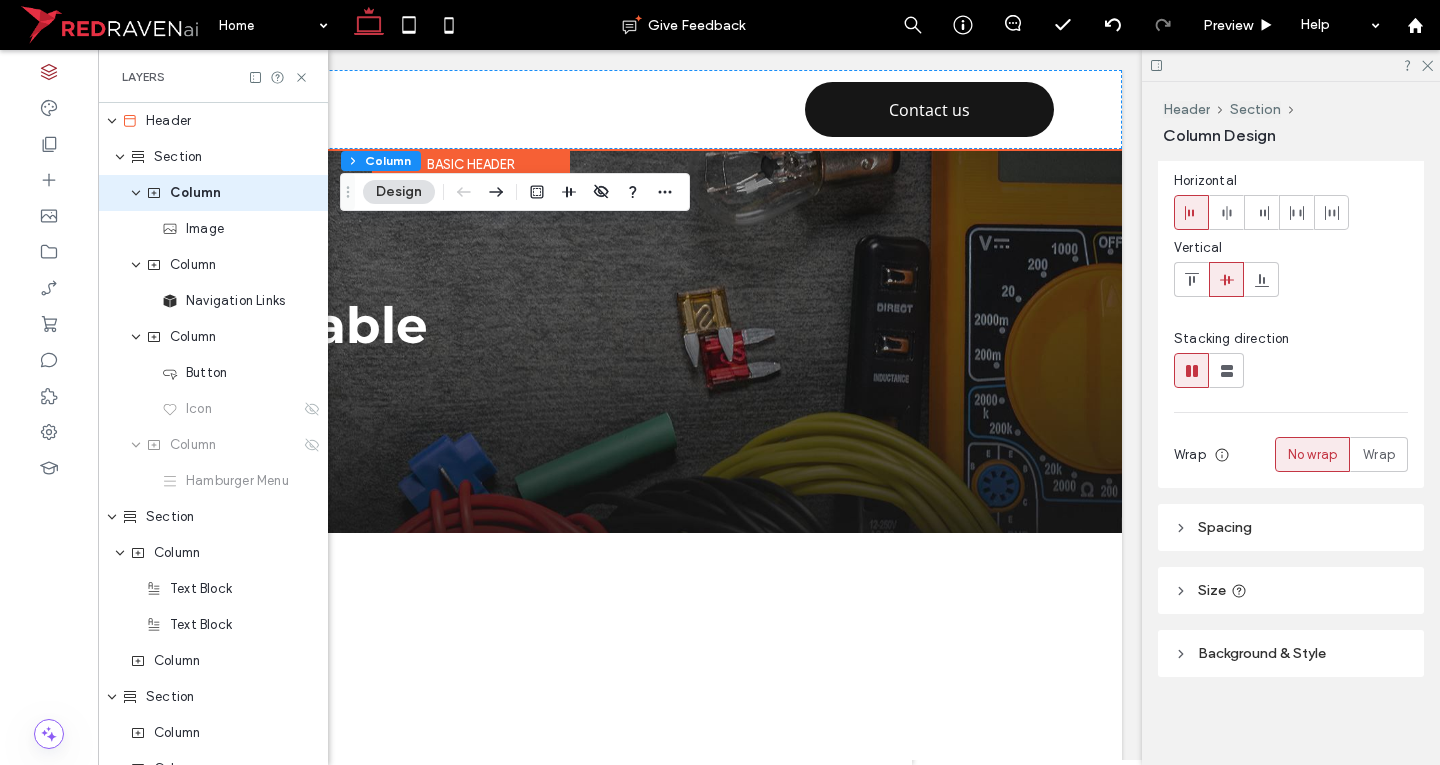 drag, startPoint x: 1305, startPoint y: 669, endPoint x: 1328, endPoint y: 630, distance: 45.276924 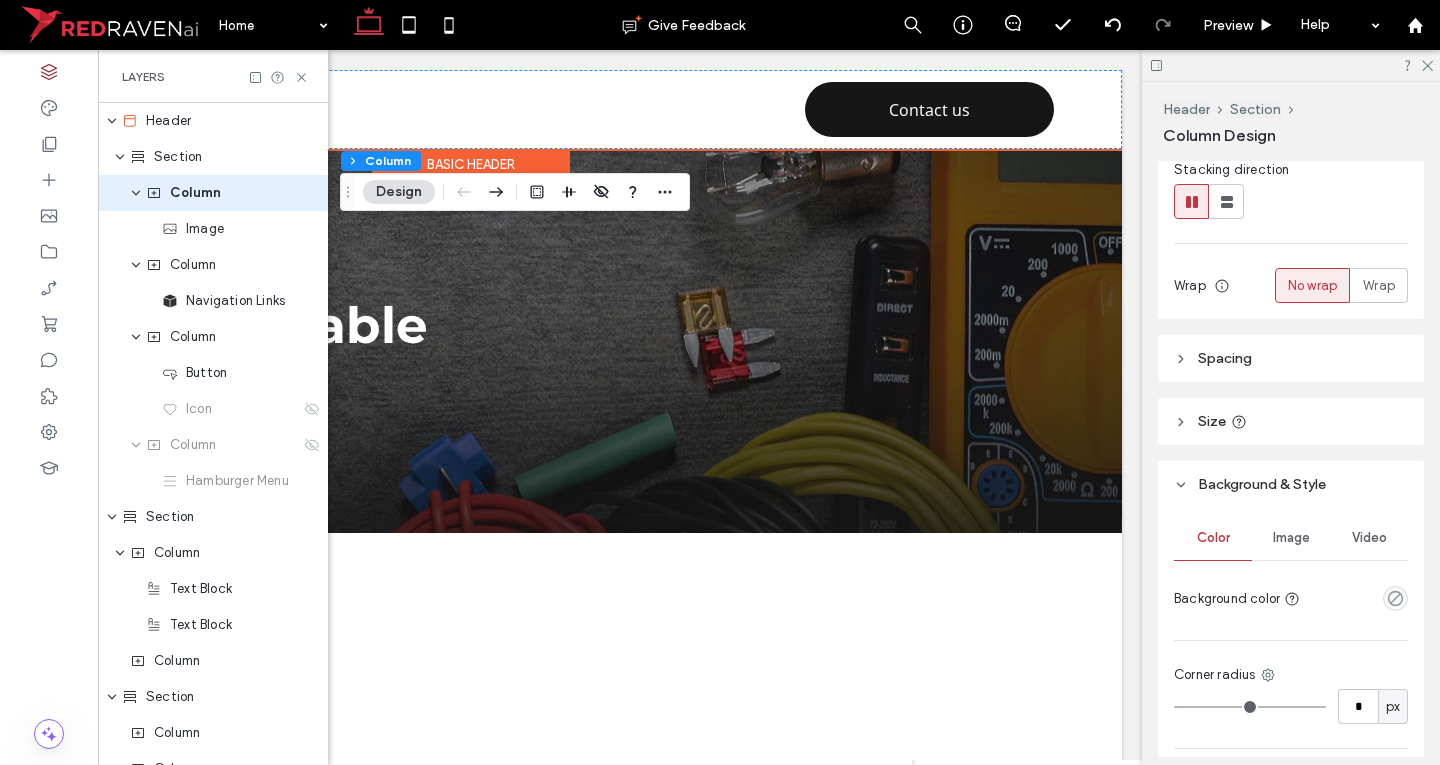 scroll, scrollTop: 454, scrollLeft: 0, axis: vertical 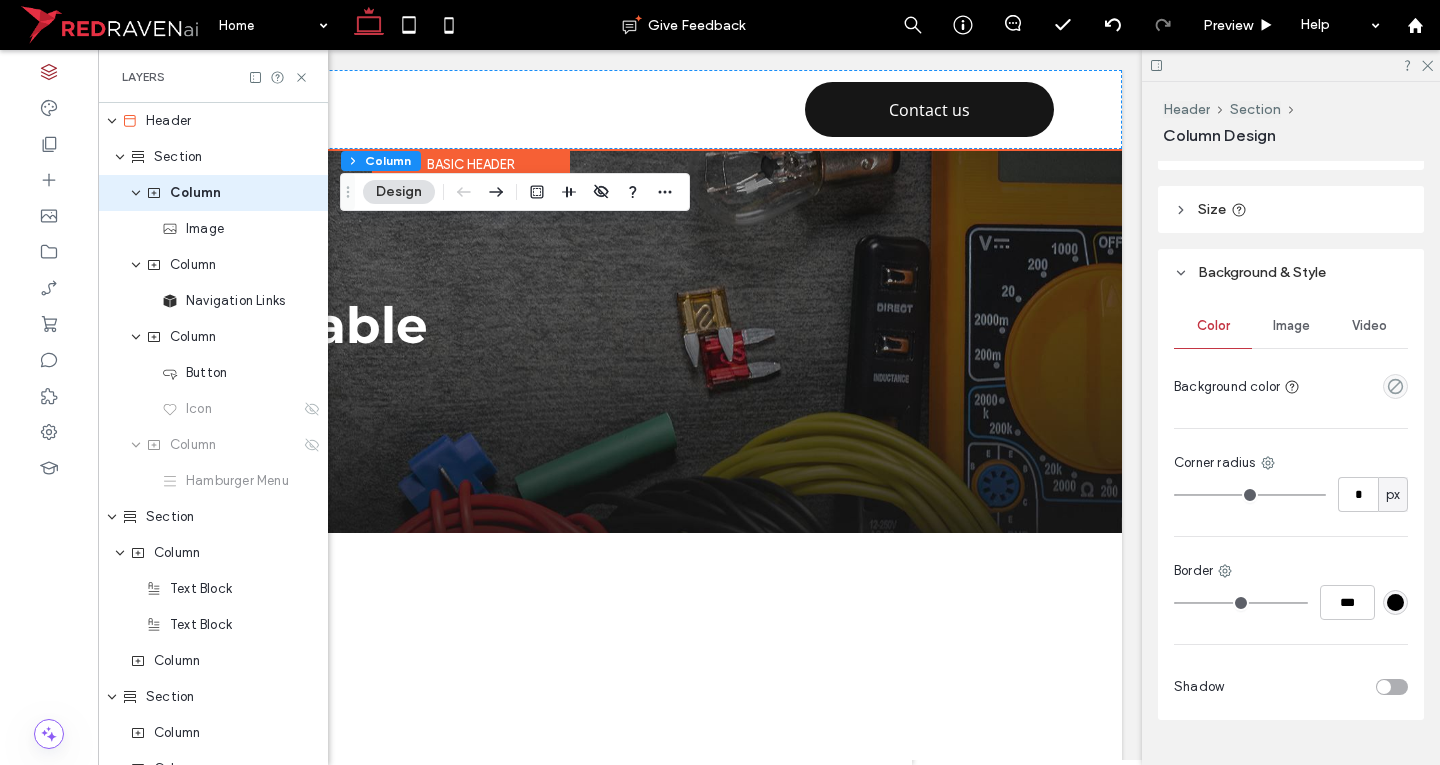 click on "Image" at bounding box center (1291, 326) 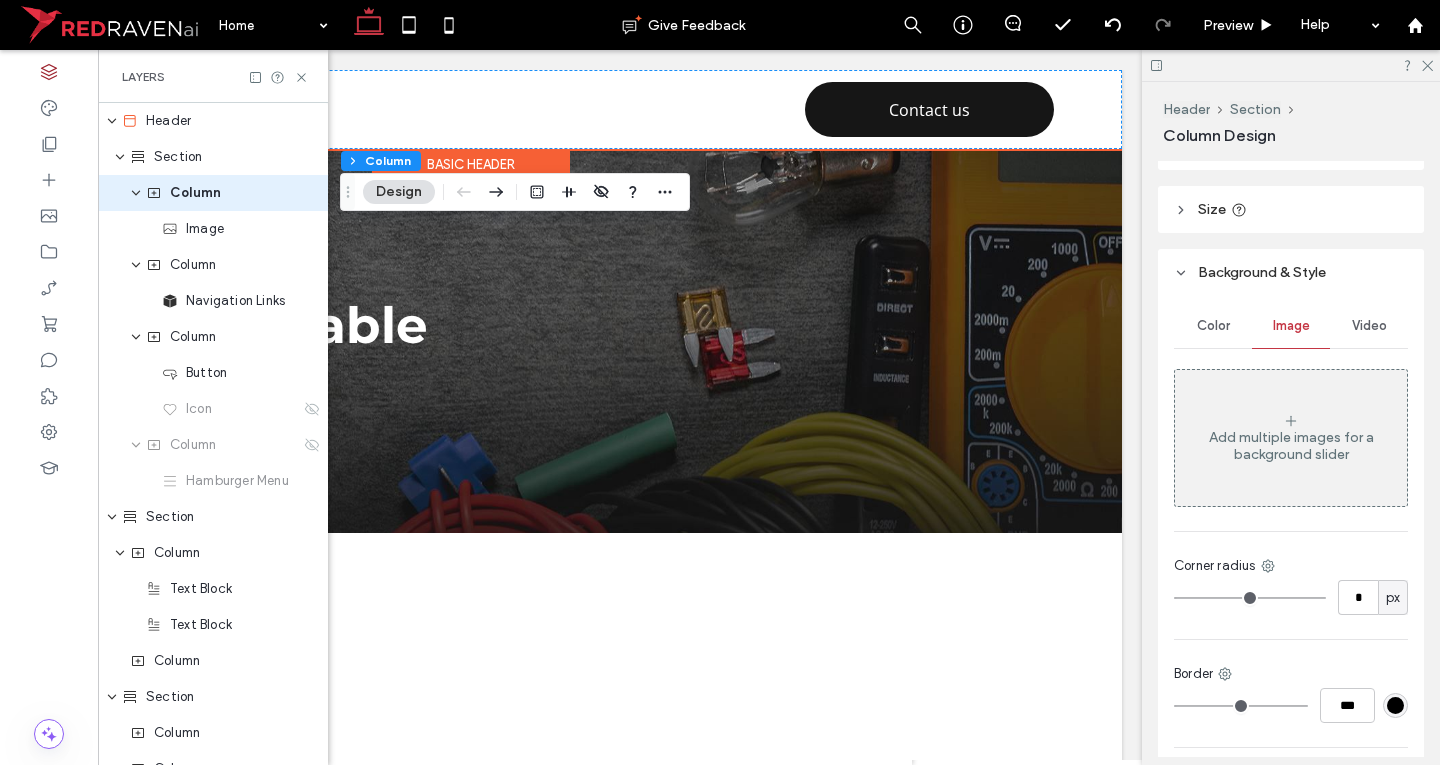 click on "Color" at bounding box center (1213, 326) 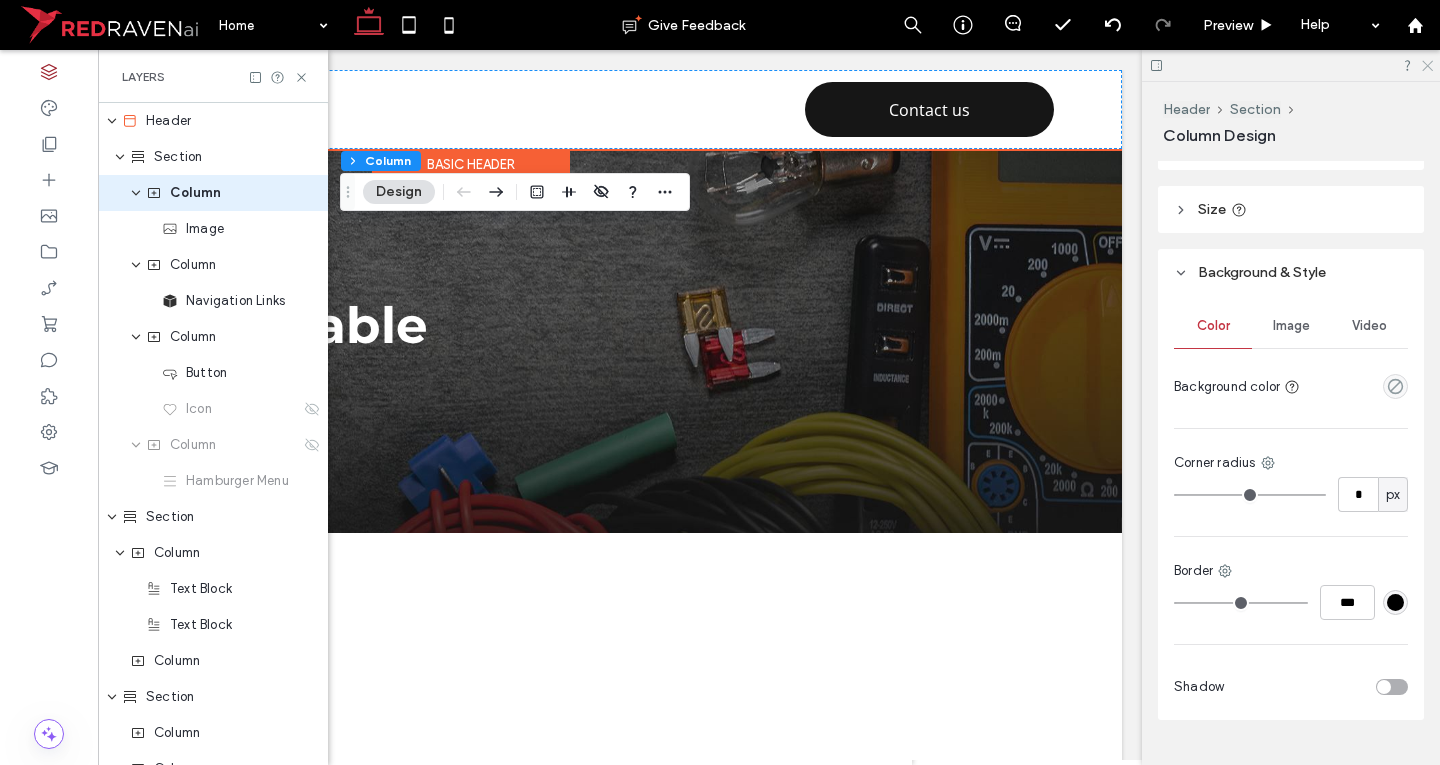 click 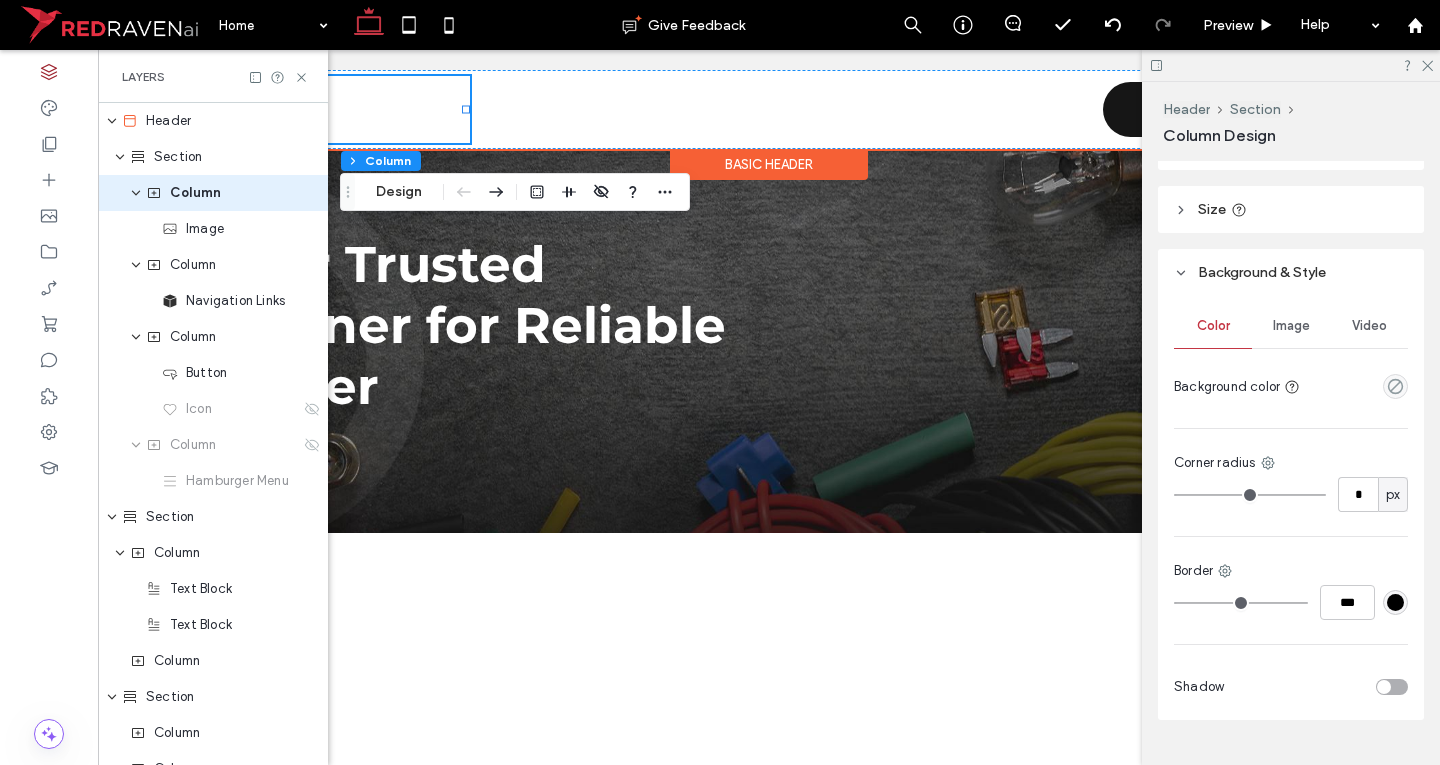 scroll, scrollTop: 0, scrollLeft: 230, axis: horizontal 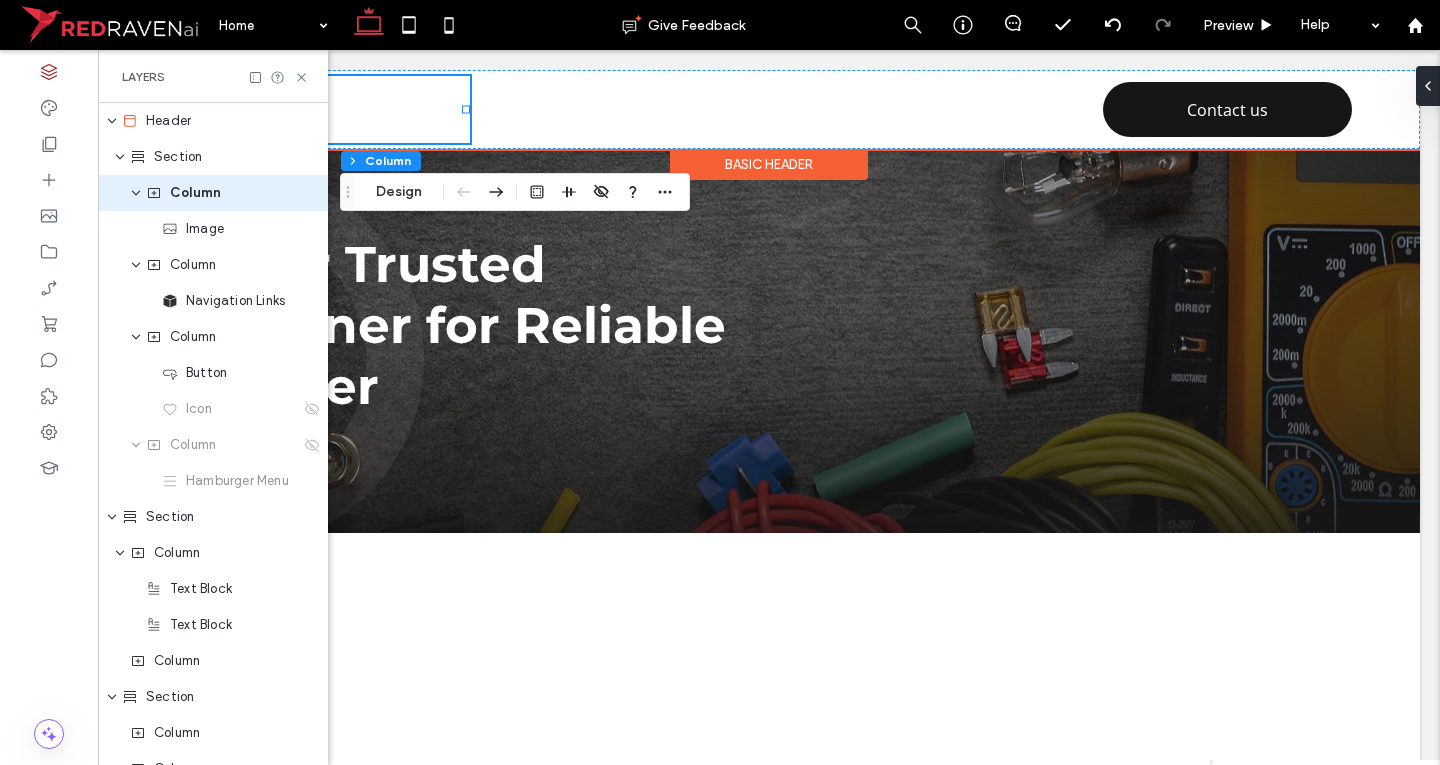 click on "Basic Header" at bounding box center [769, 164] 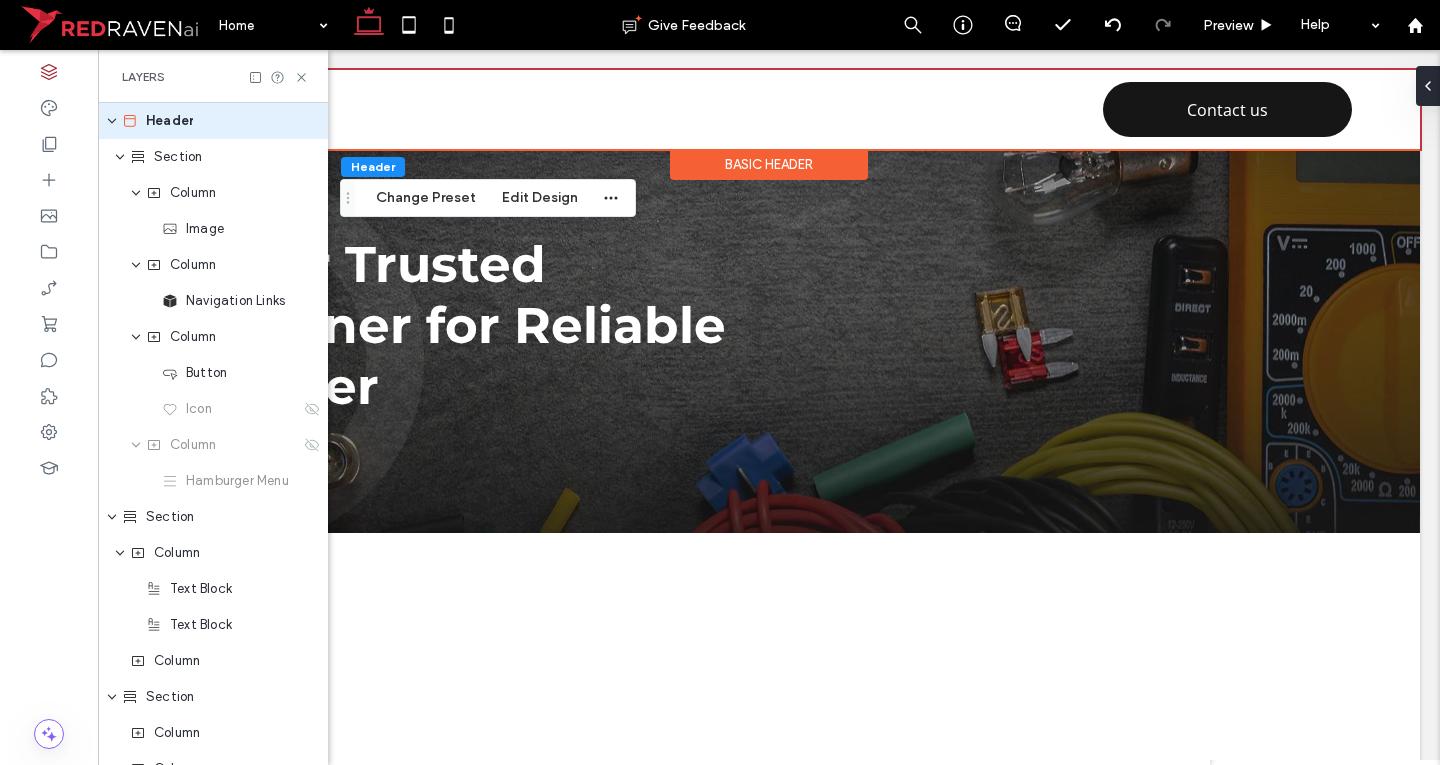 click on "Basic Header" at bounding box center (769, 164) 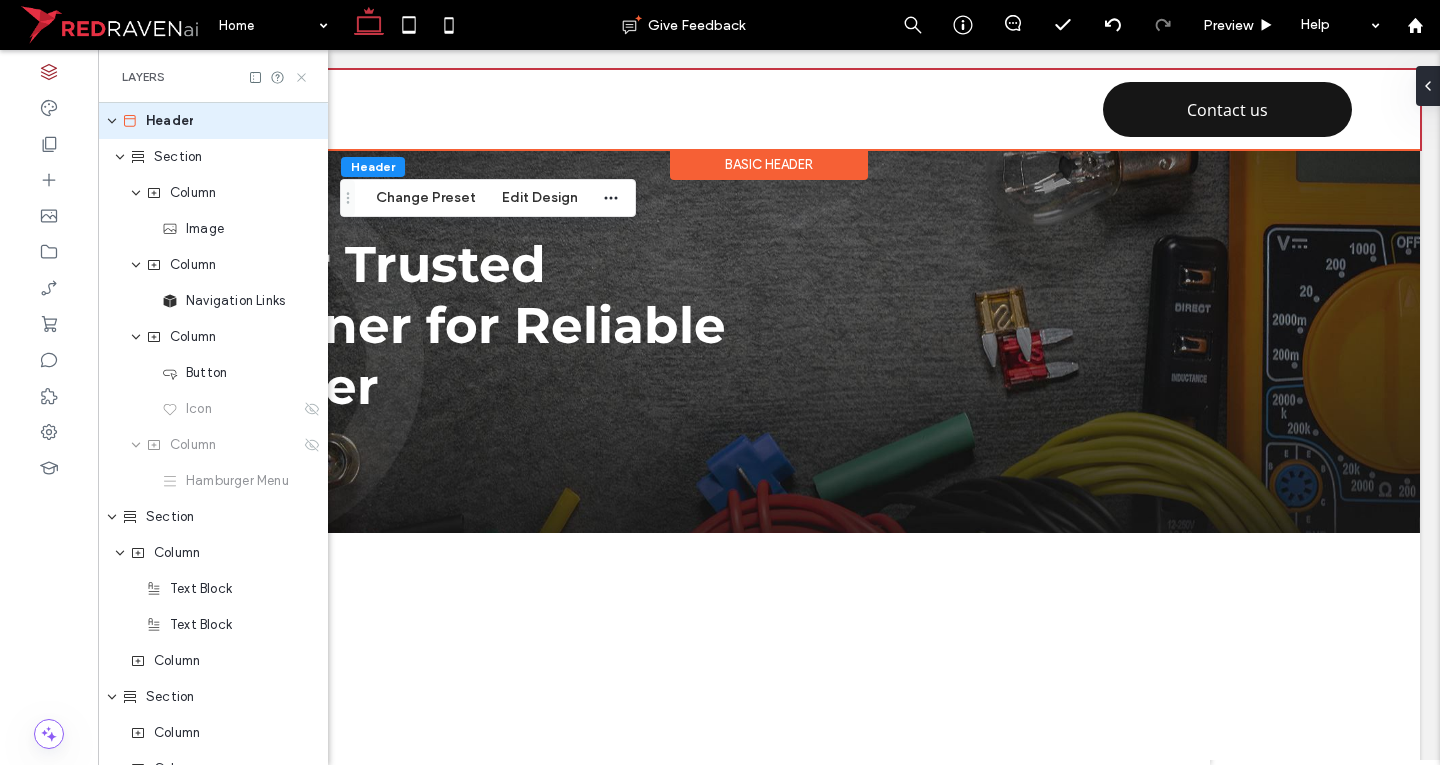 drag, startPoint x: 300, startPoint y: 77, endPoint x: 264, endPoint y: 48, distance: 46.227695 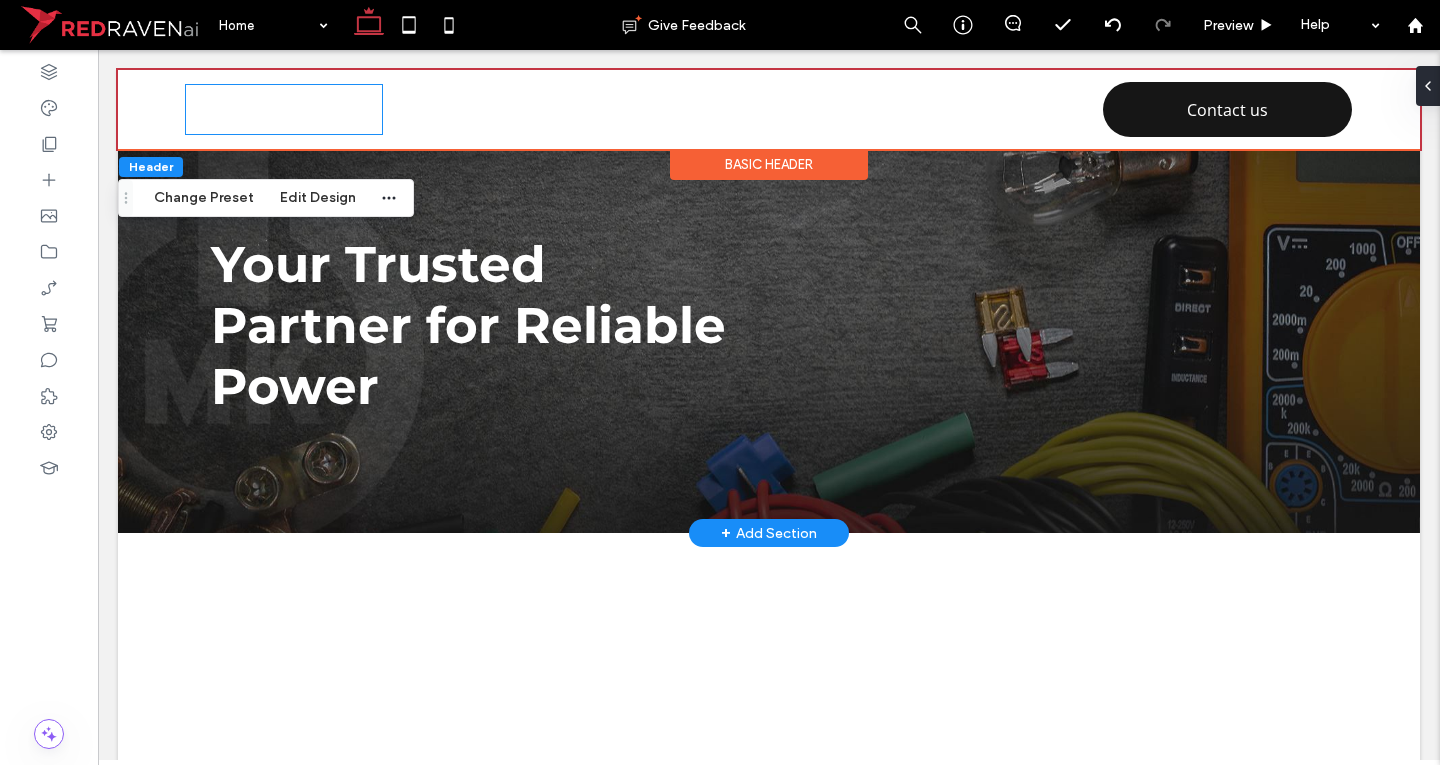 scroll, scrollTop: 0, scrollLeft: 0, axis: both 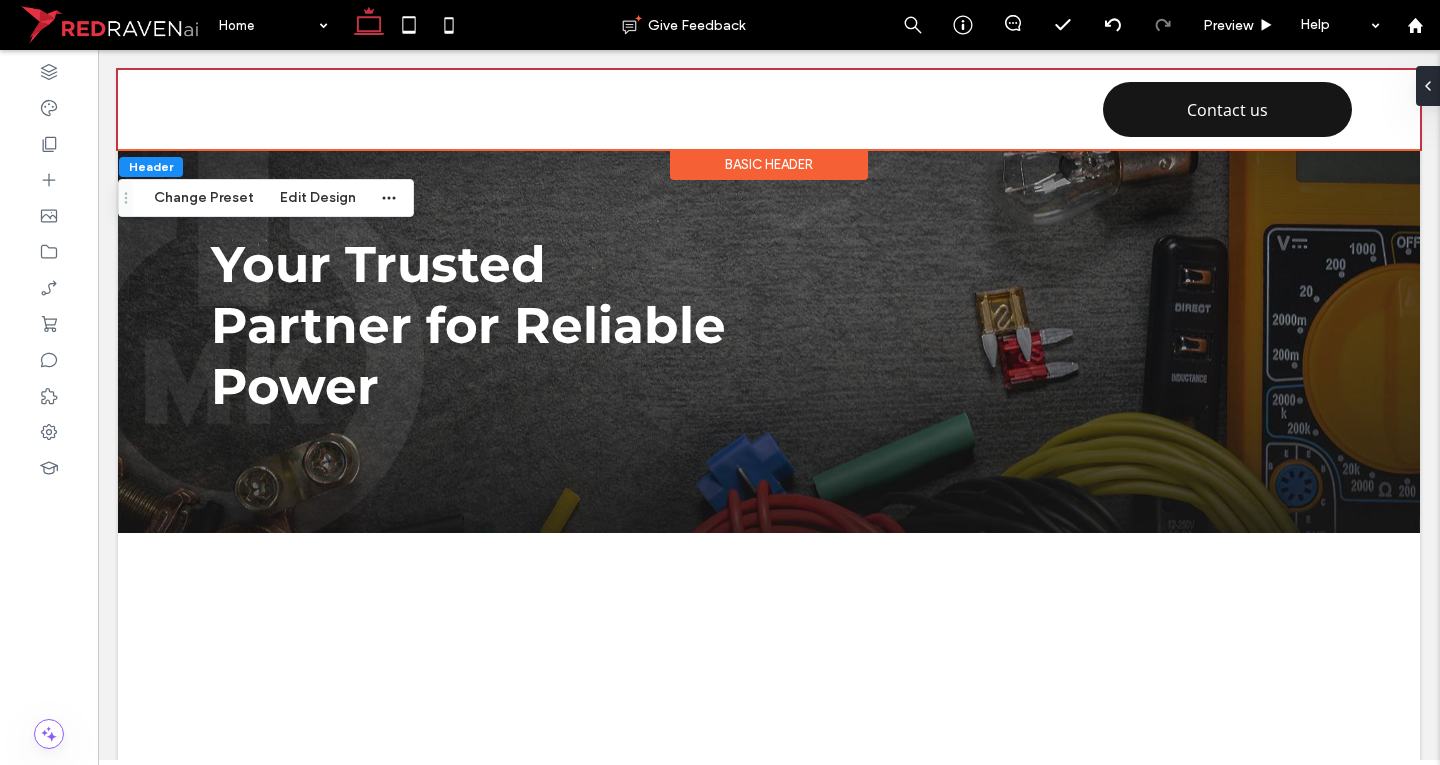 click on "Basic Header" at bounding box center [769, 164] 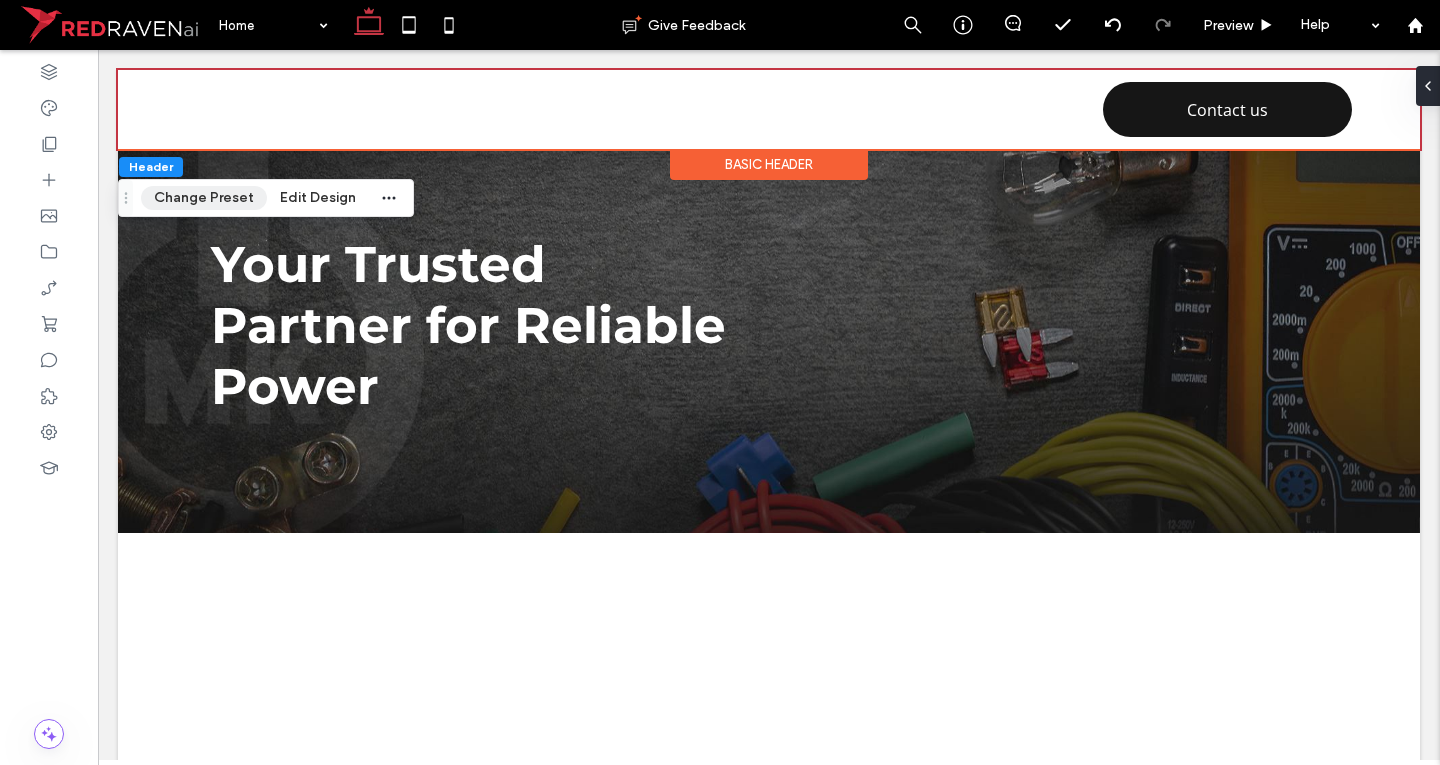drag, startPoint x: 204, startPoint y: 192, endPoint x: 335, endPoint y: 210, distance: 132.23087 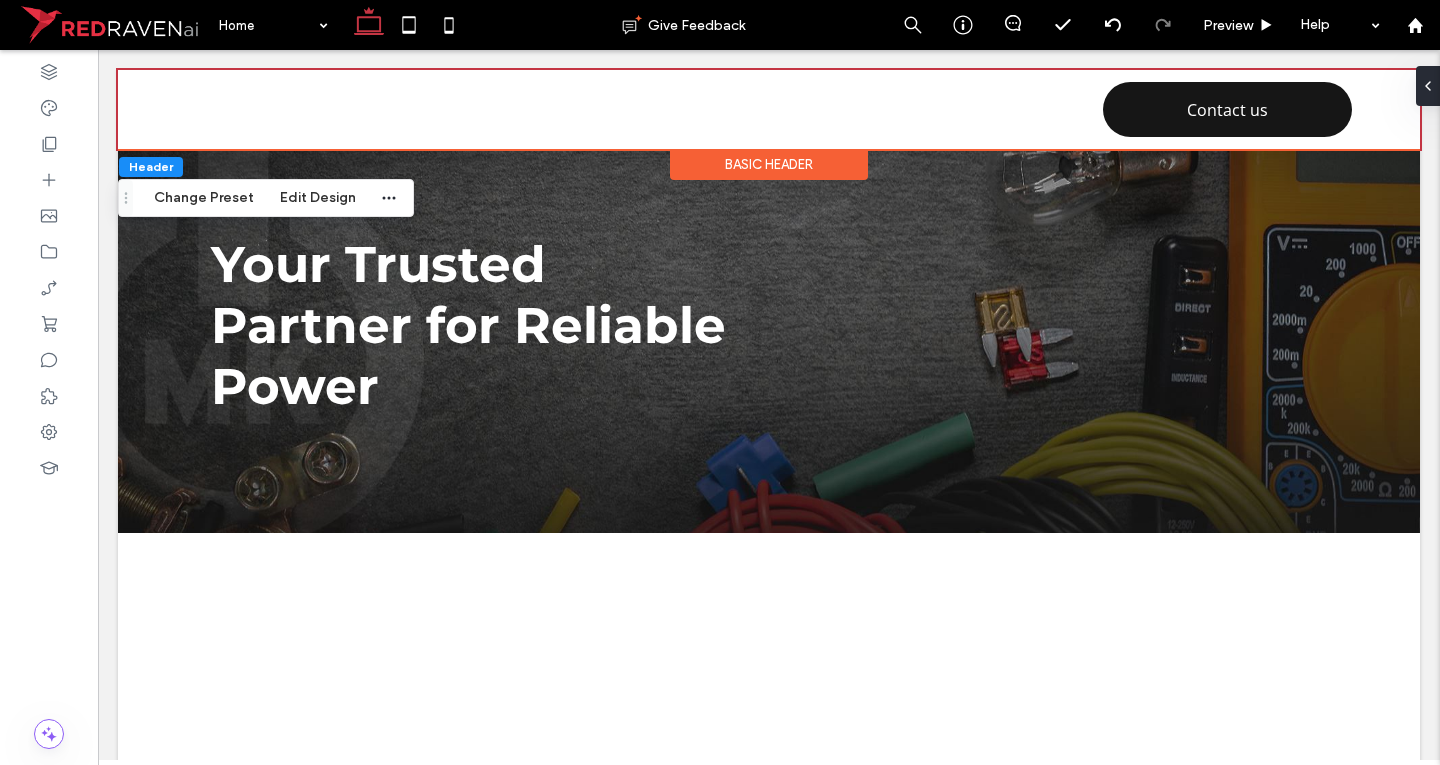 click on "Change Preset" at bounding box center (204, 198) 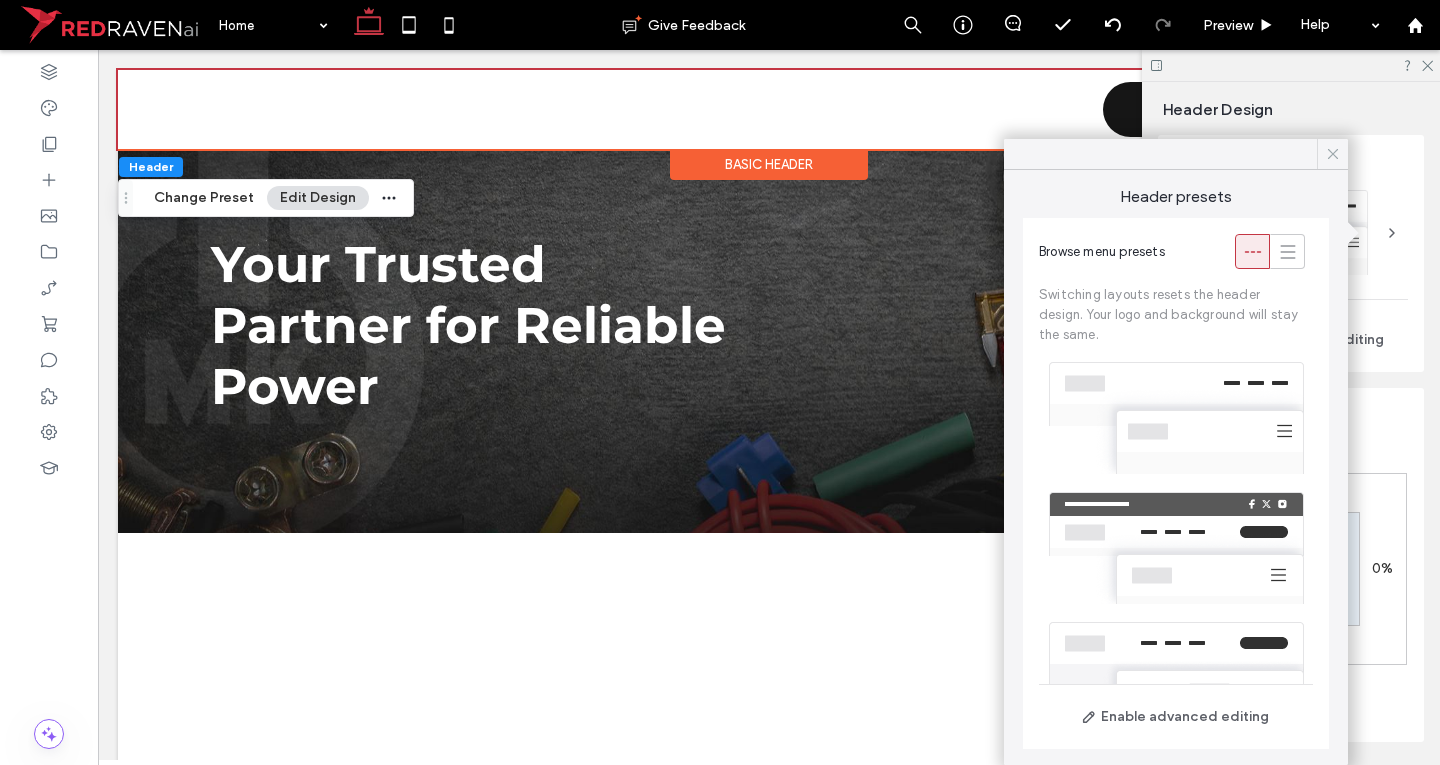 click 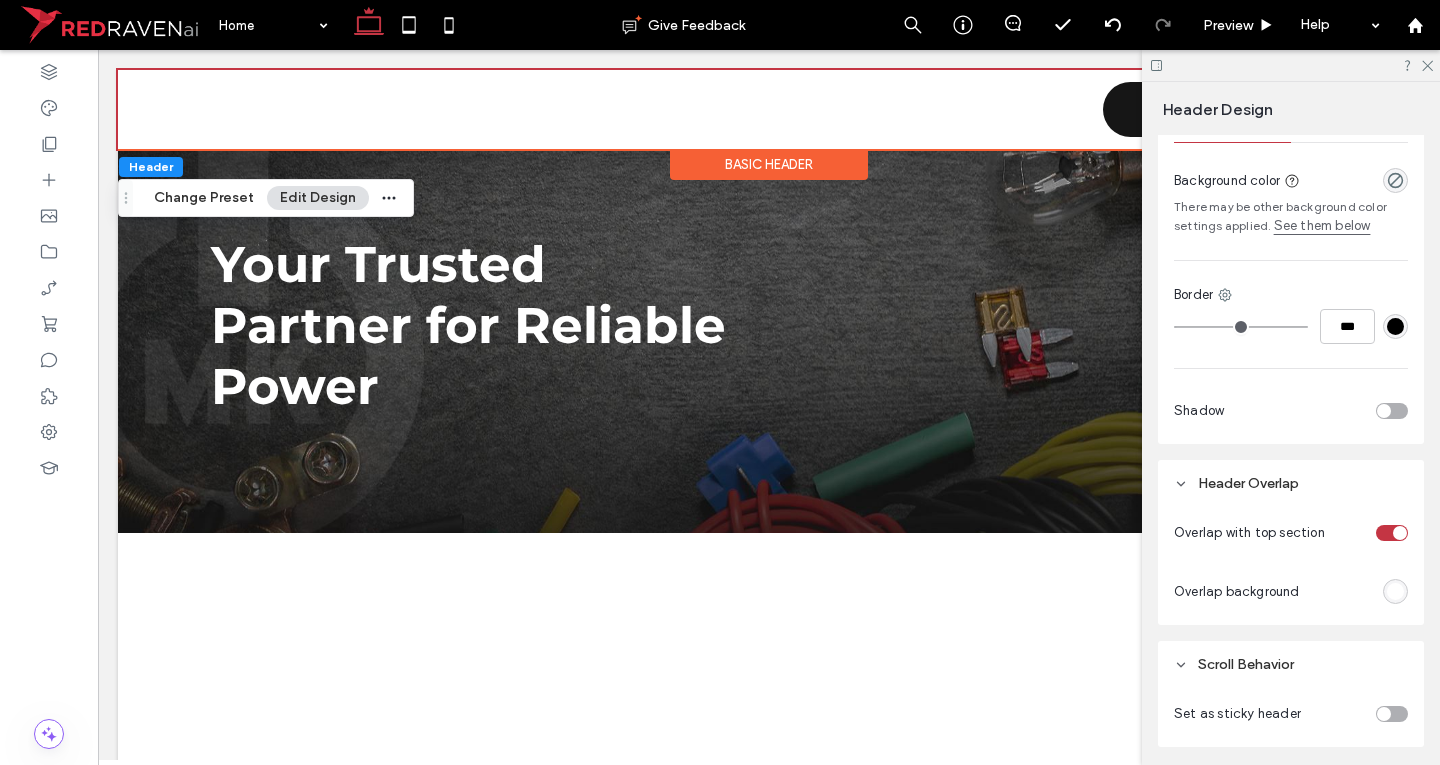 scroll, scrollTop: 786, scrollLeft: 0, axis: vertical 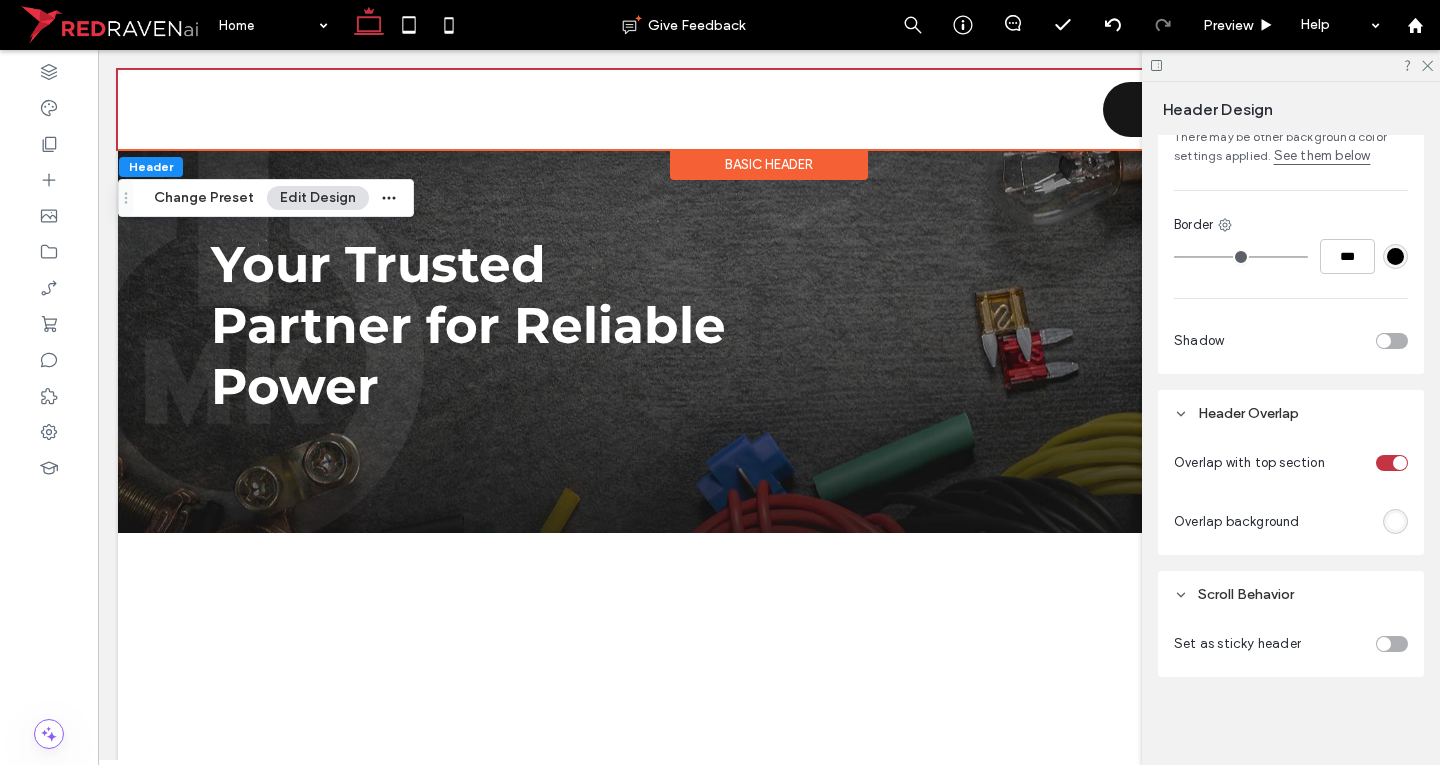 click at bounding box center [1395, 521] 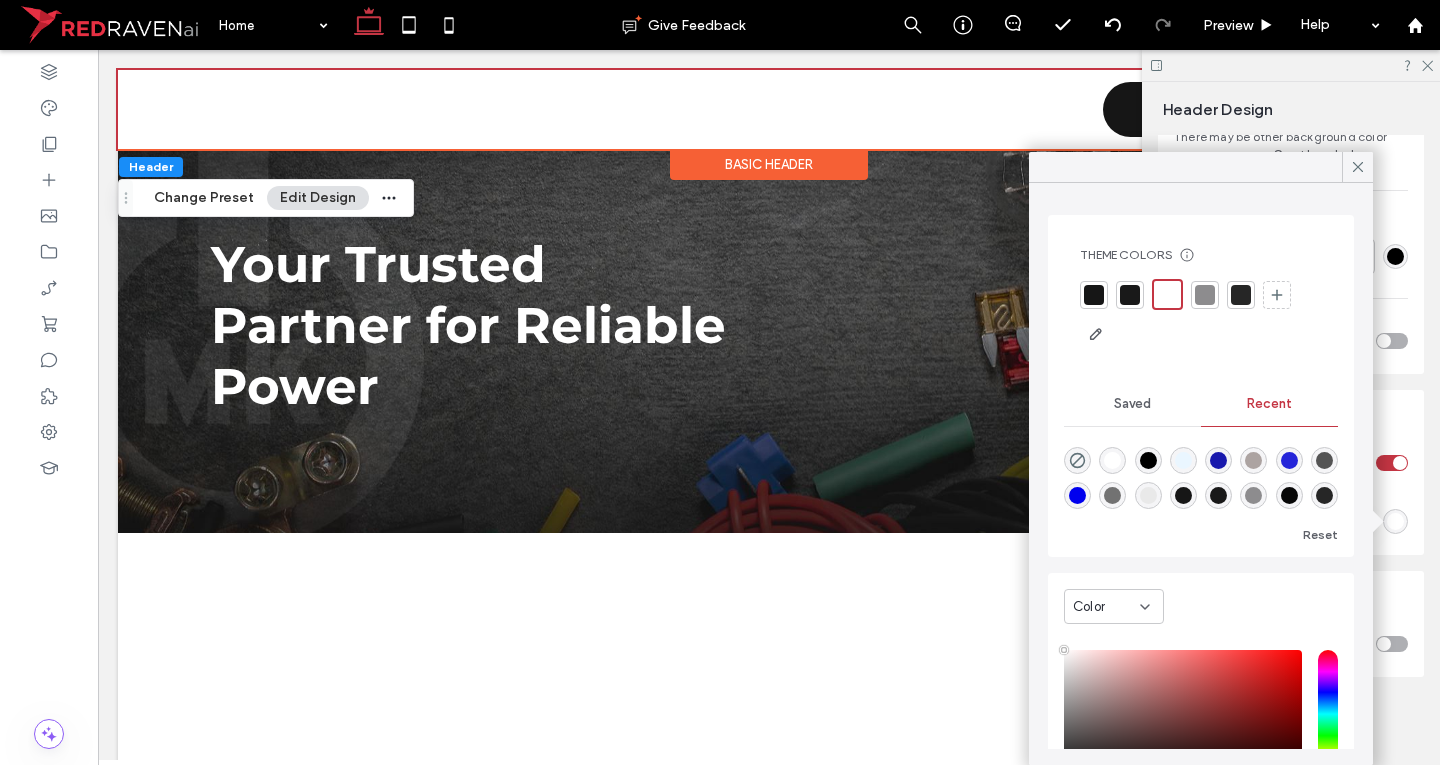 type on "****" 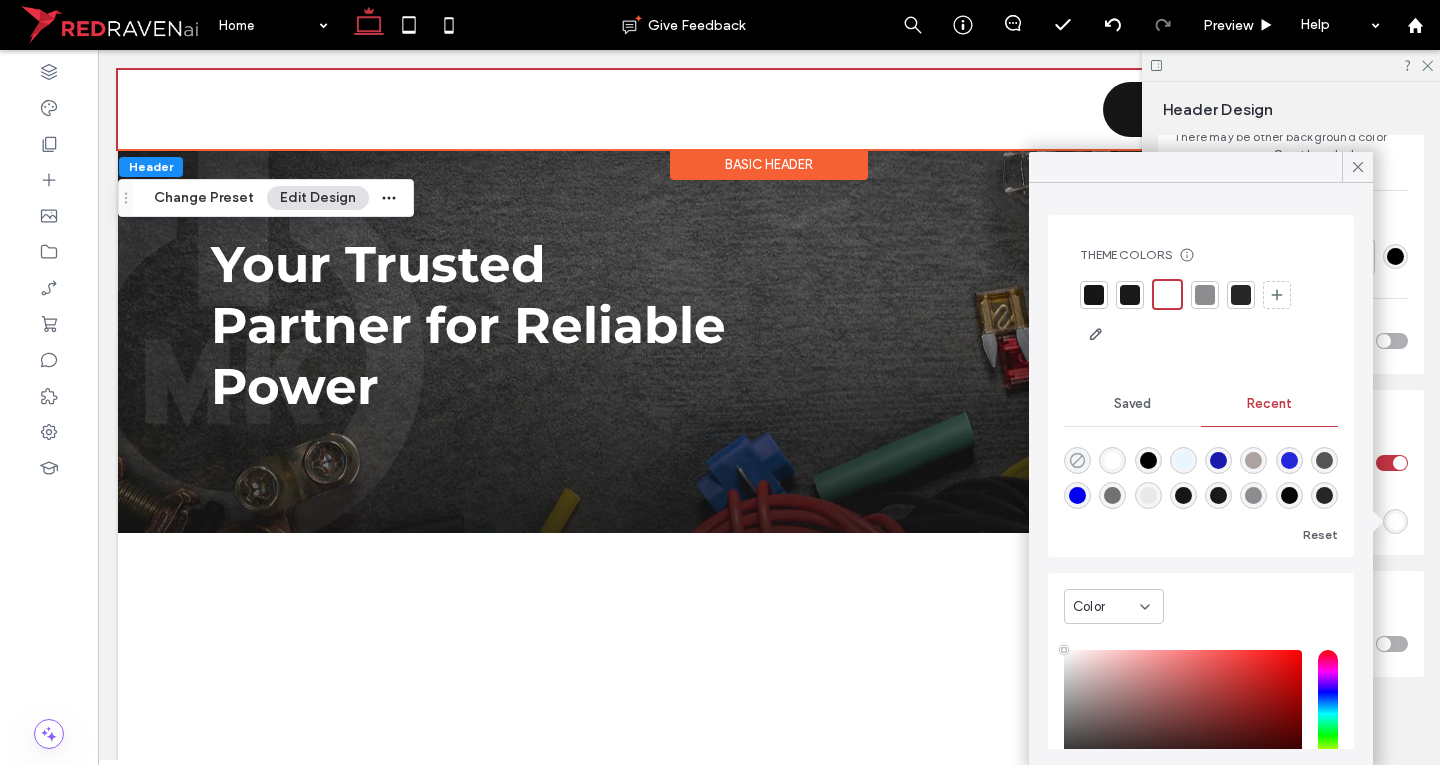 click 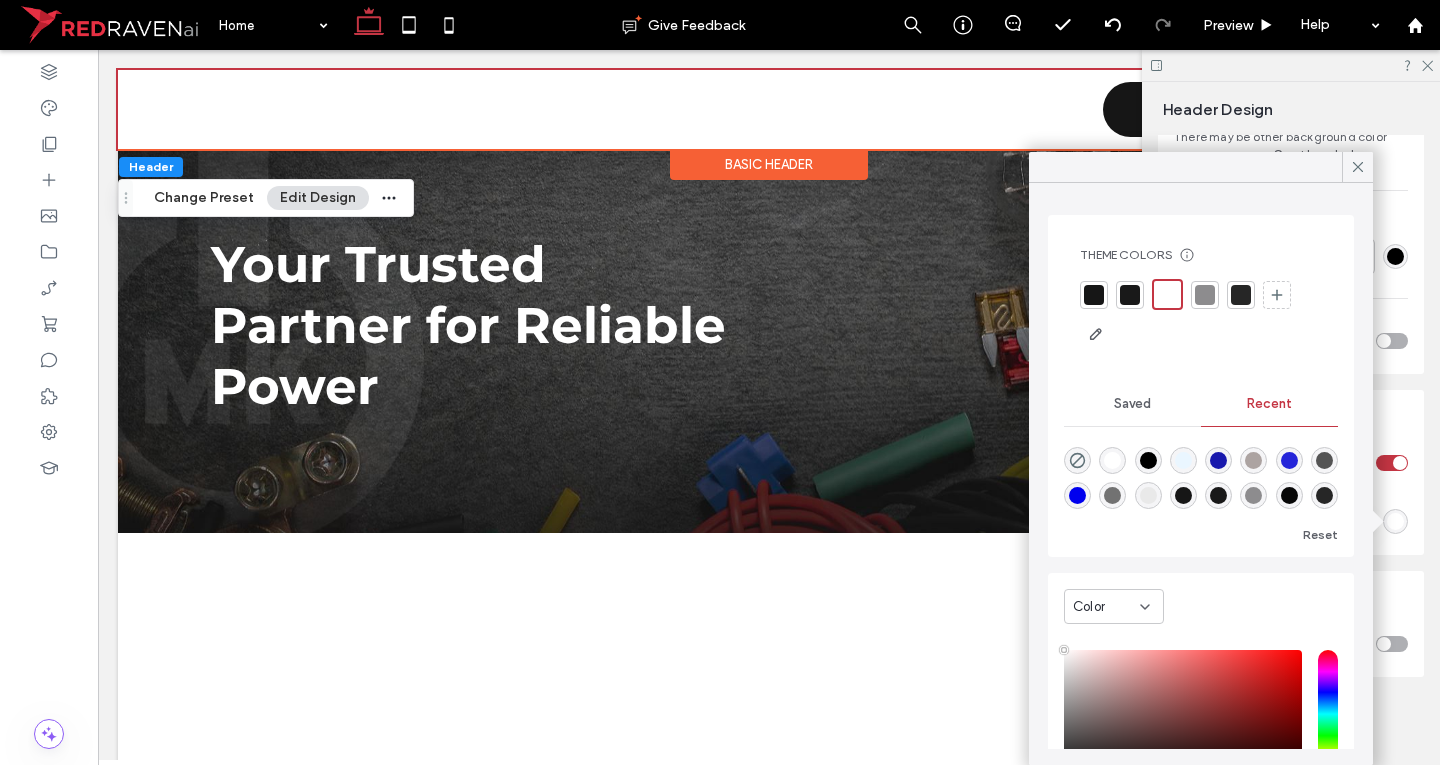 type on "*******" 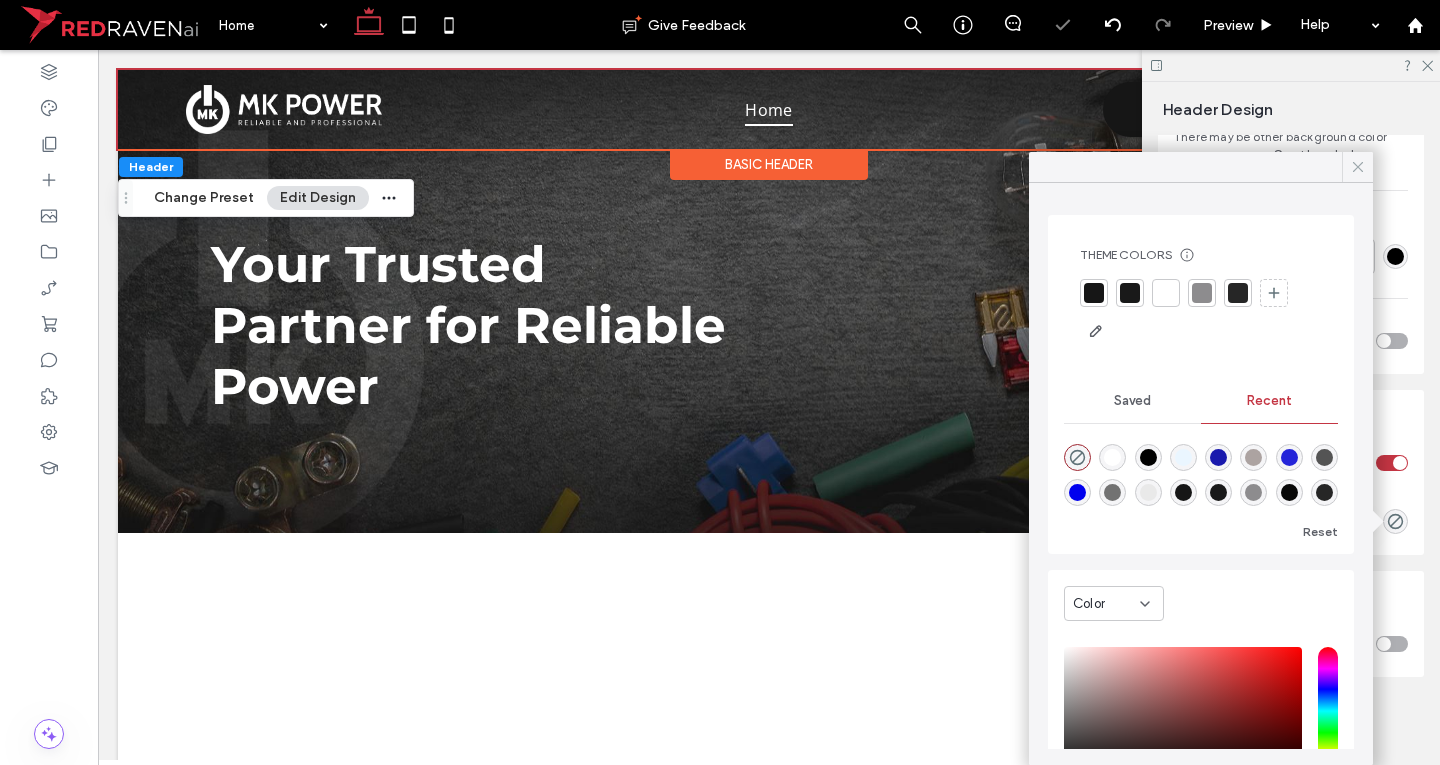 click 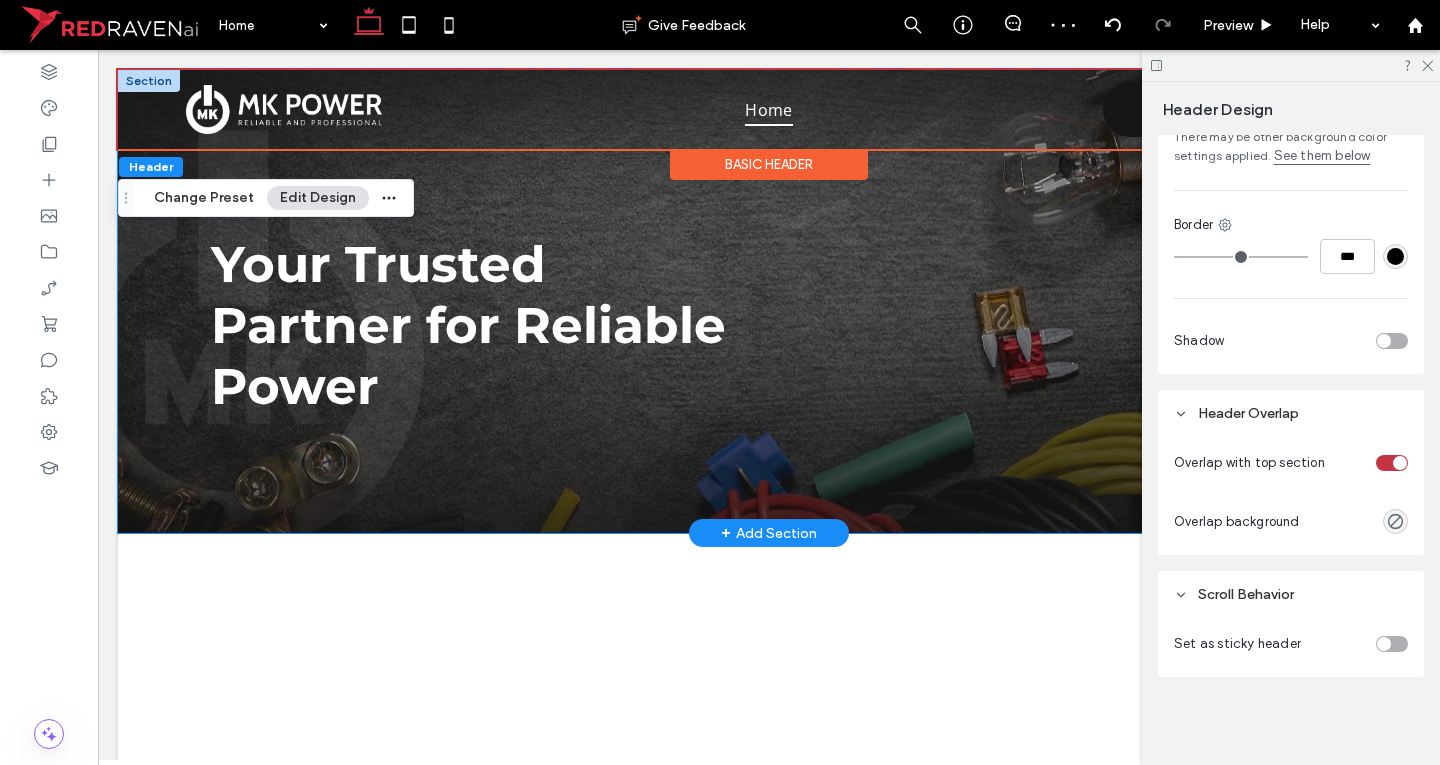 click on "MK Power Your Trusted Partner for Reliable Power" at bounding box center (769, 301) 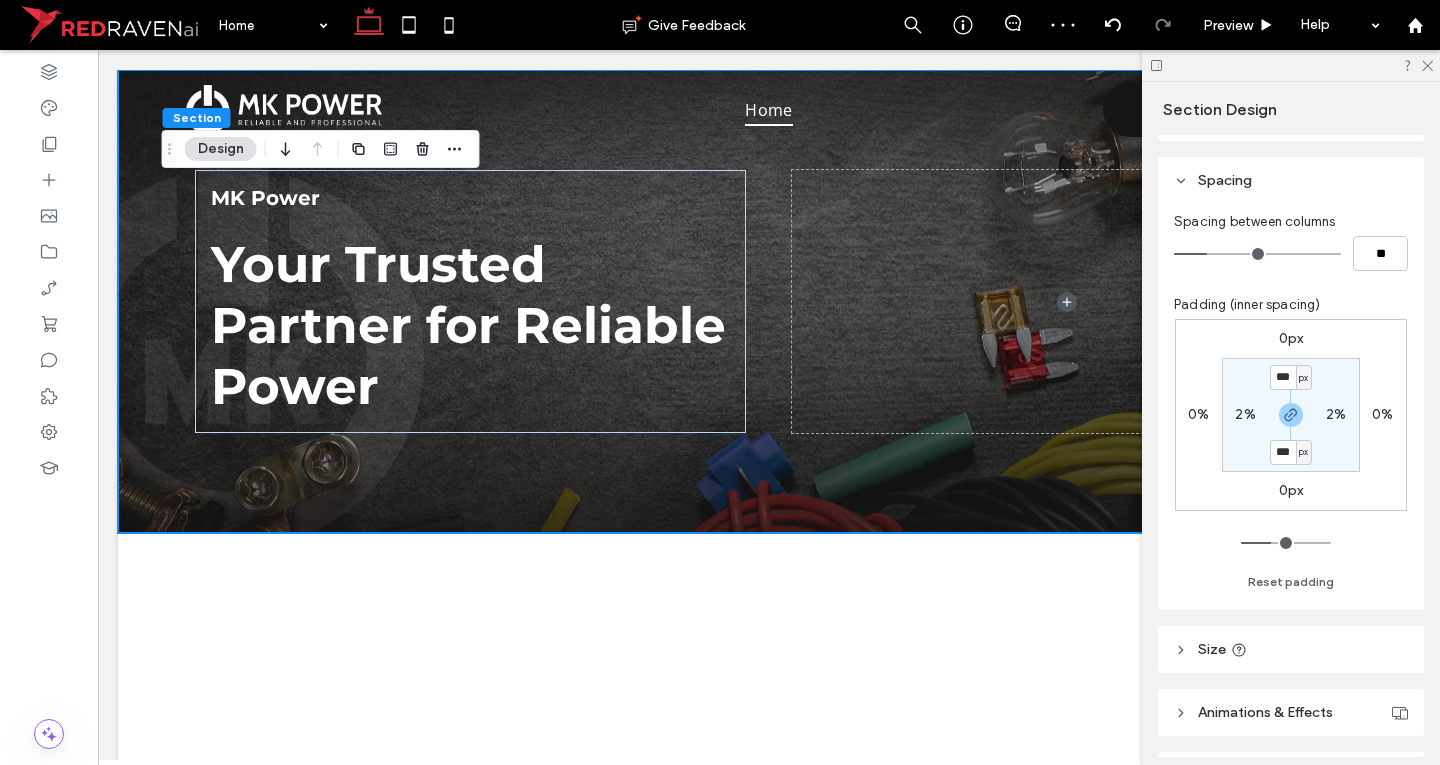 scroll, scrollTop: 200, scrollLeft: 0, axis: vertical 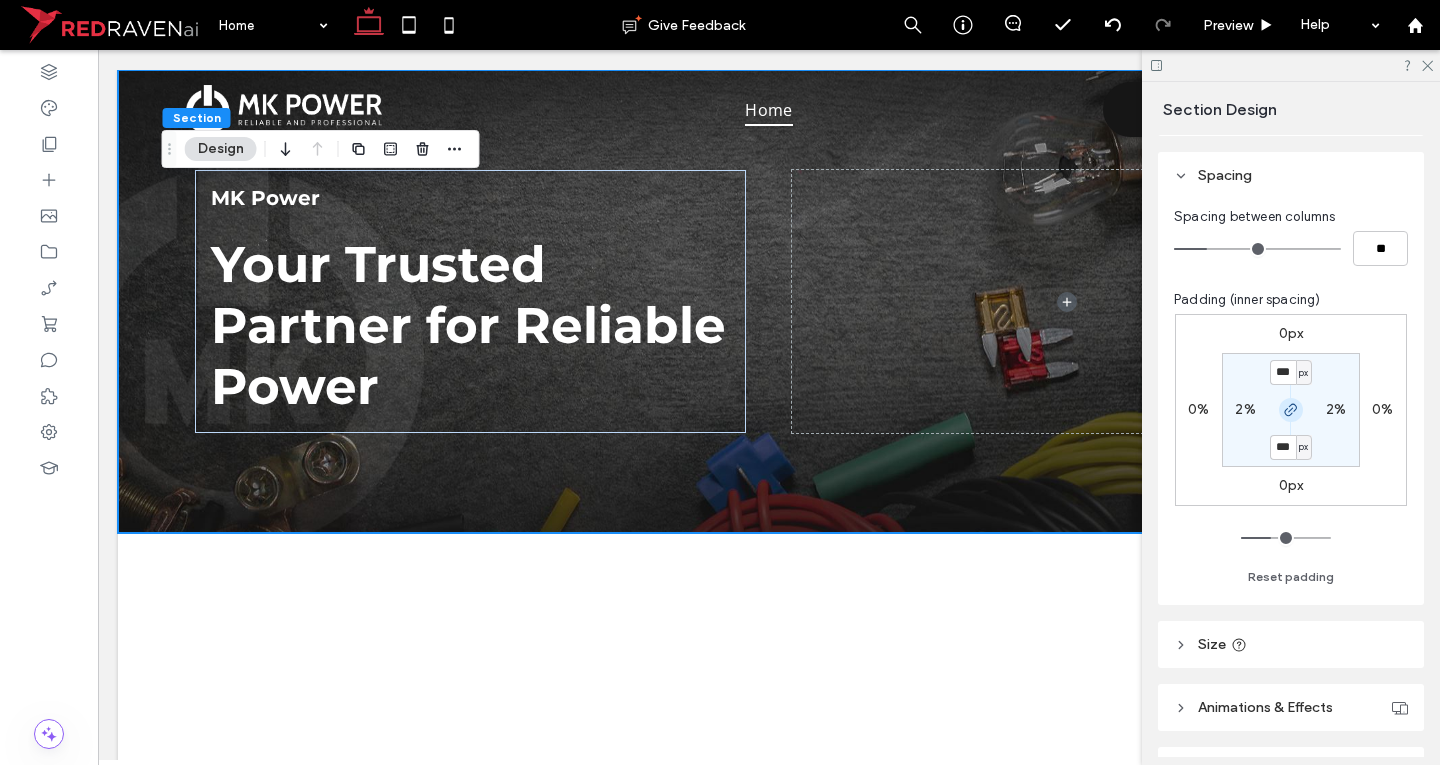 click 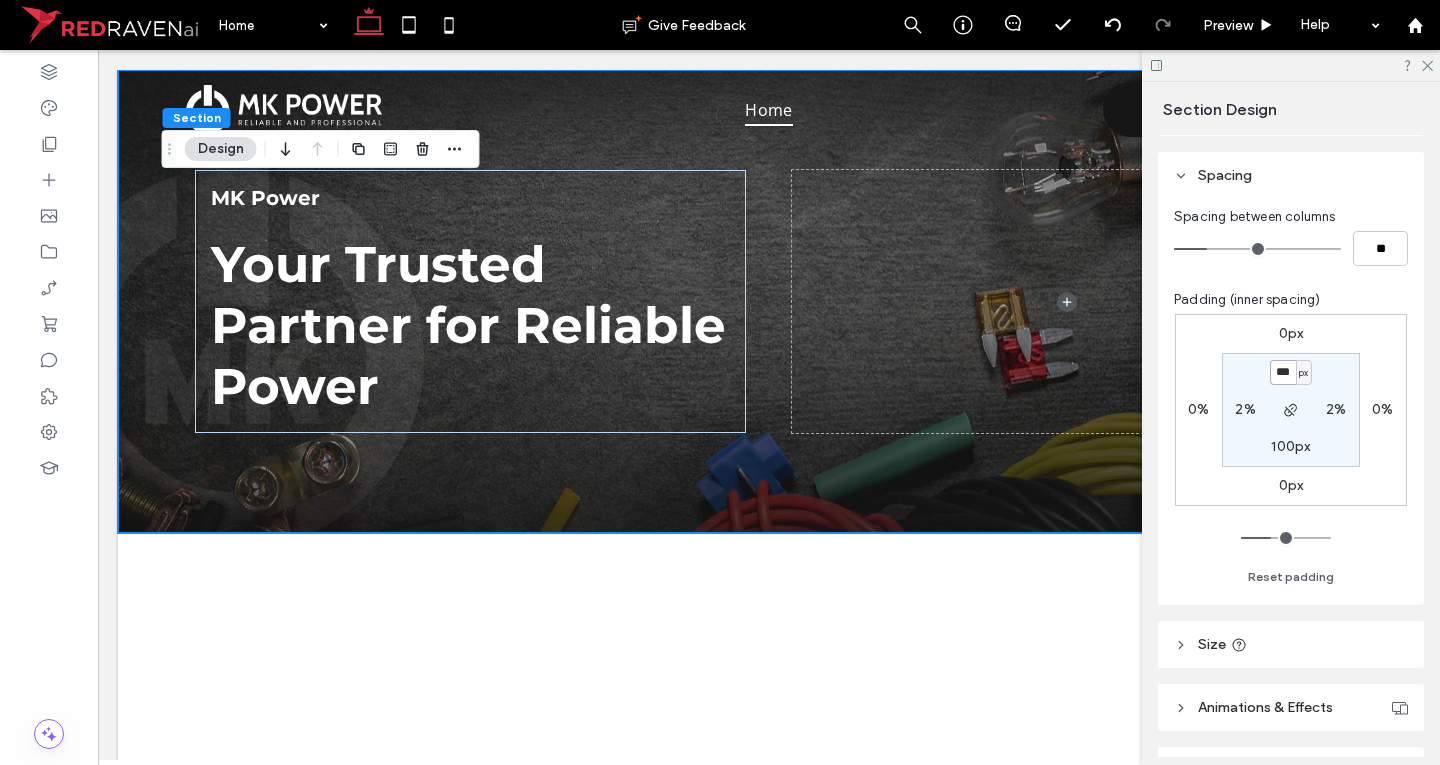 click on "***" at bounding box center [1283, 372] 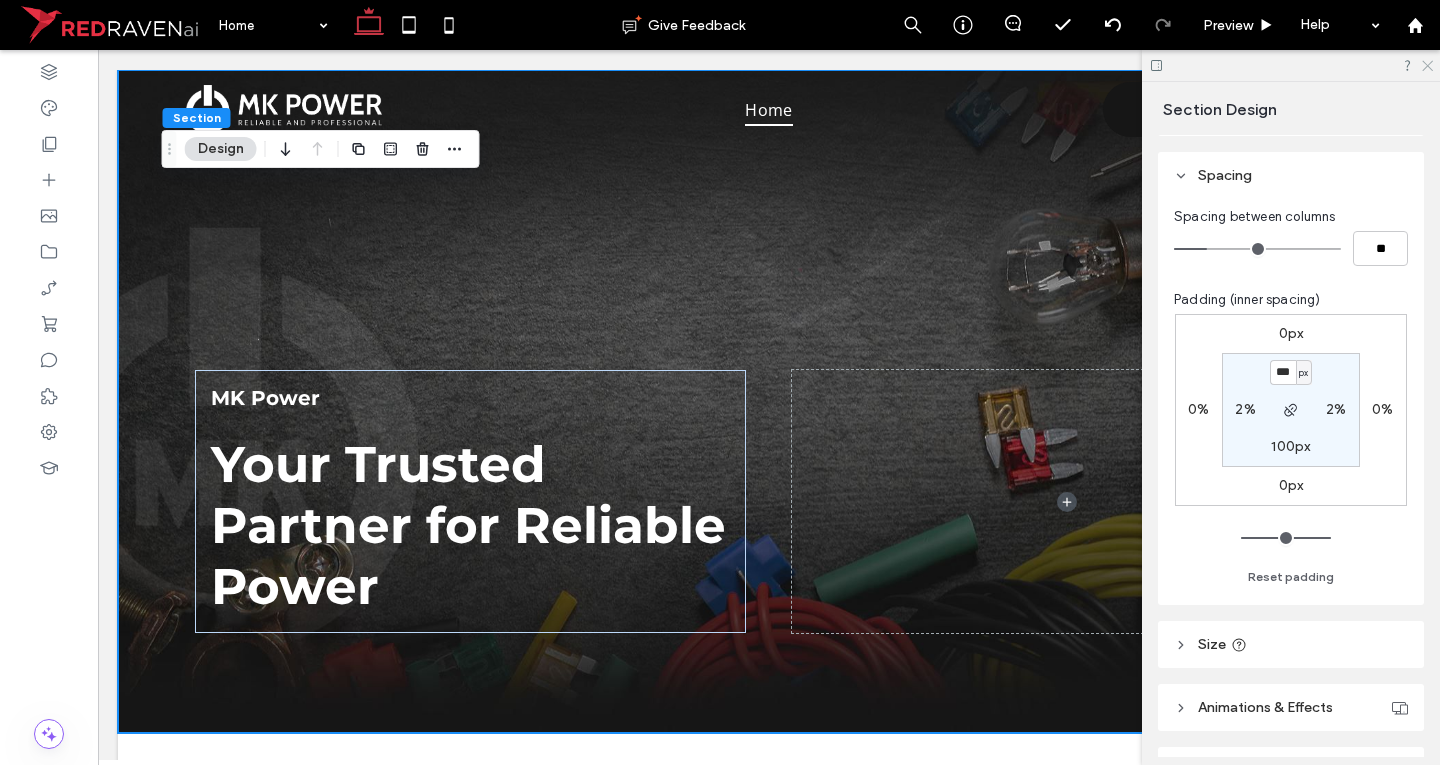 click 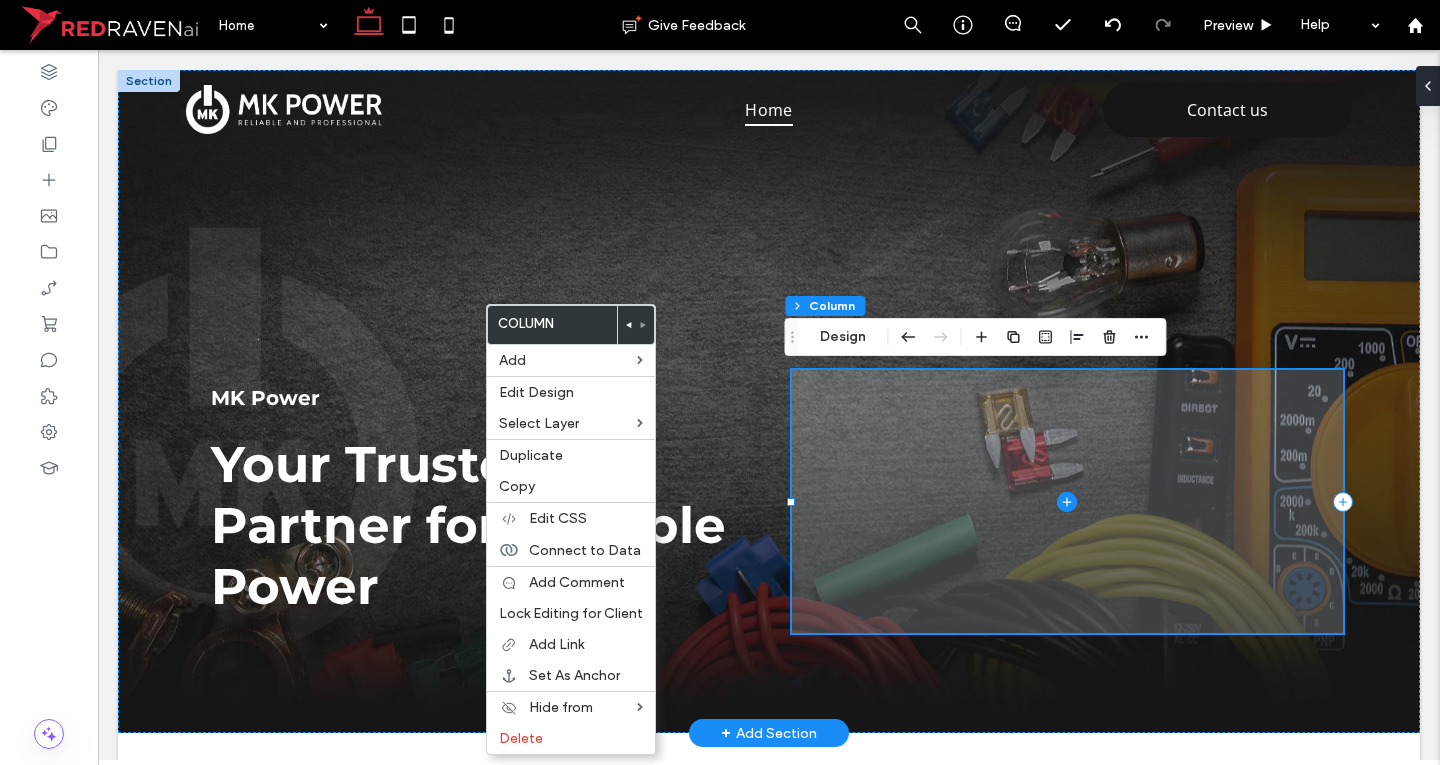 click at bounding box center (1067, 501) 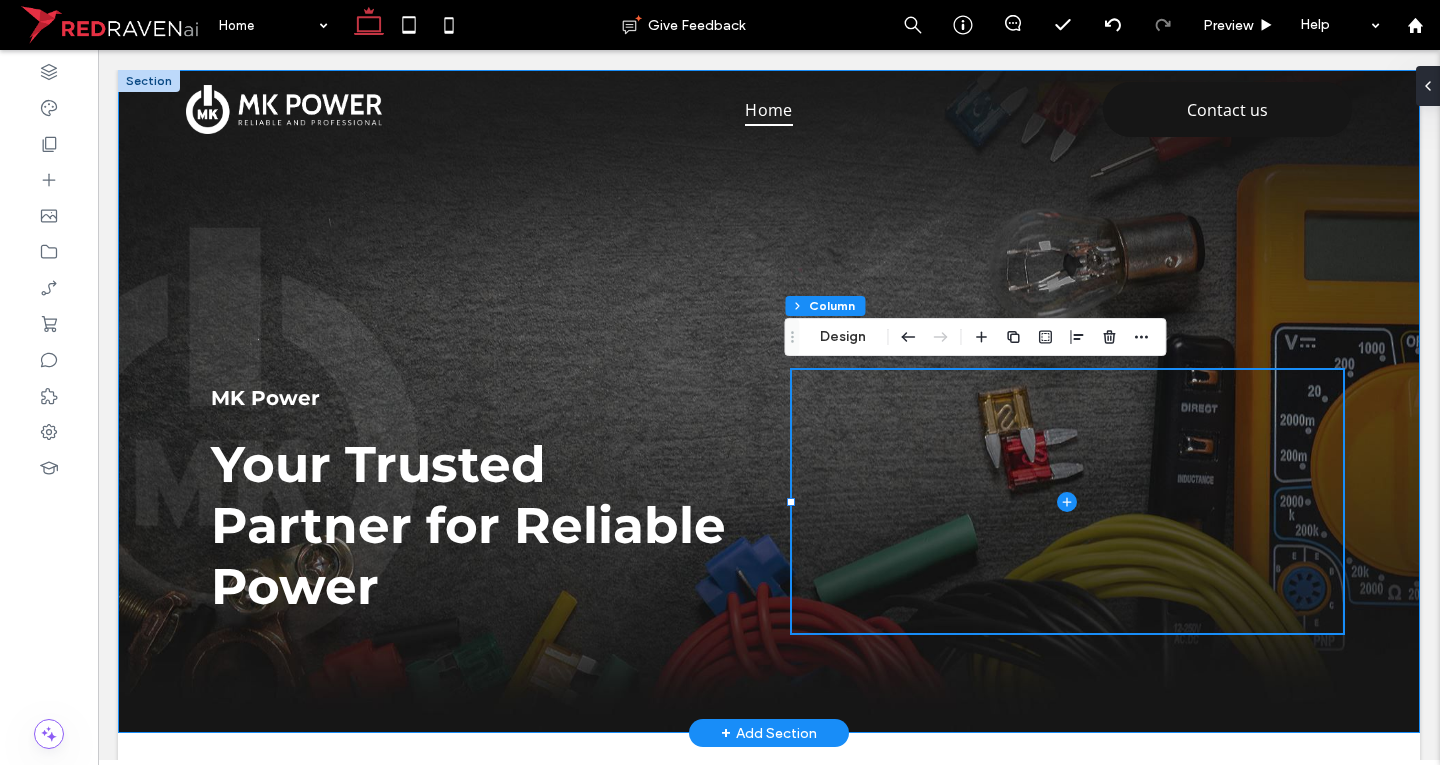 click on "MK Power Your Trusted Partner for Reliable Power" at bounding box center (769, 401) 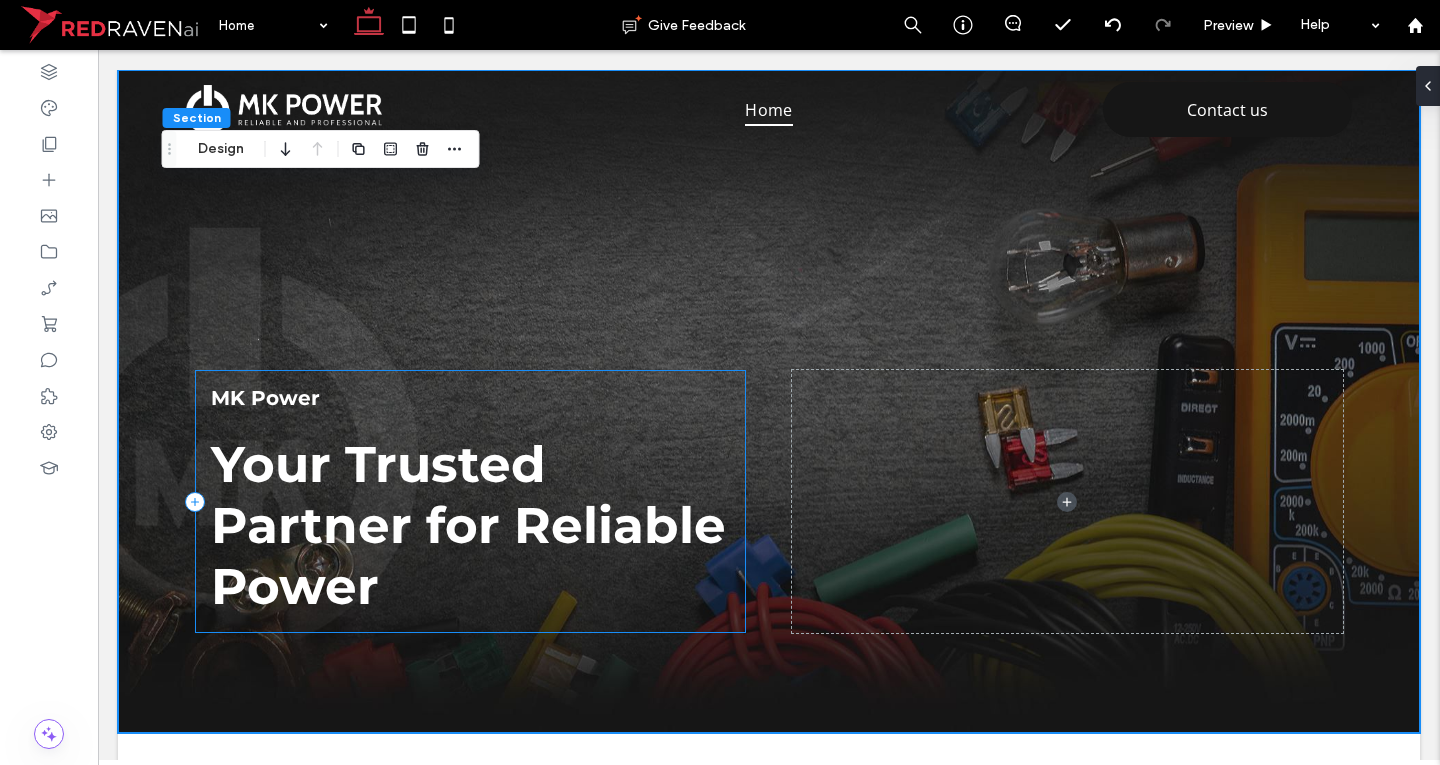 click on "MK Power Your Trusted Partner for Reliable Power" at bounding box center [470, 501] 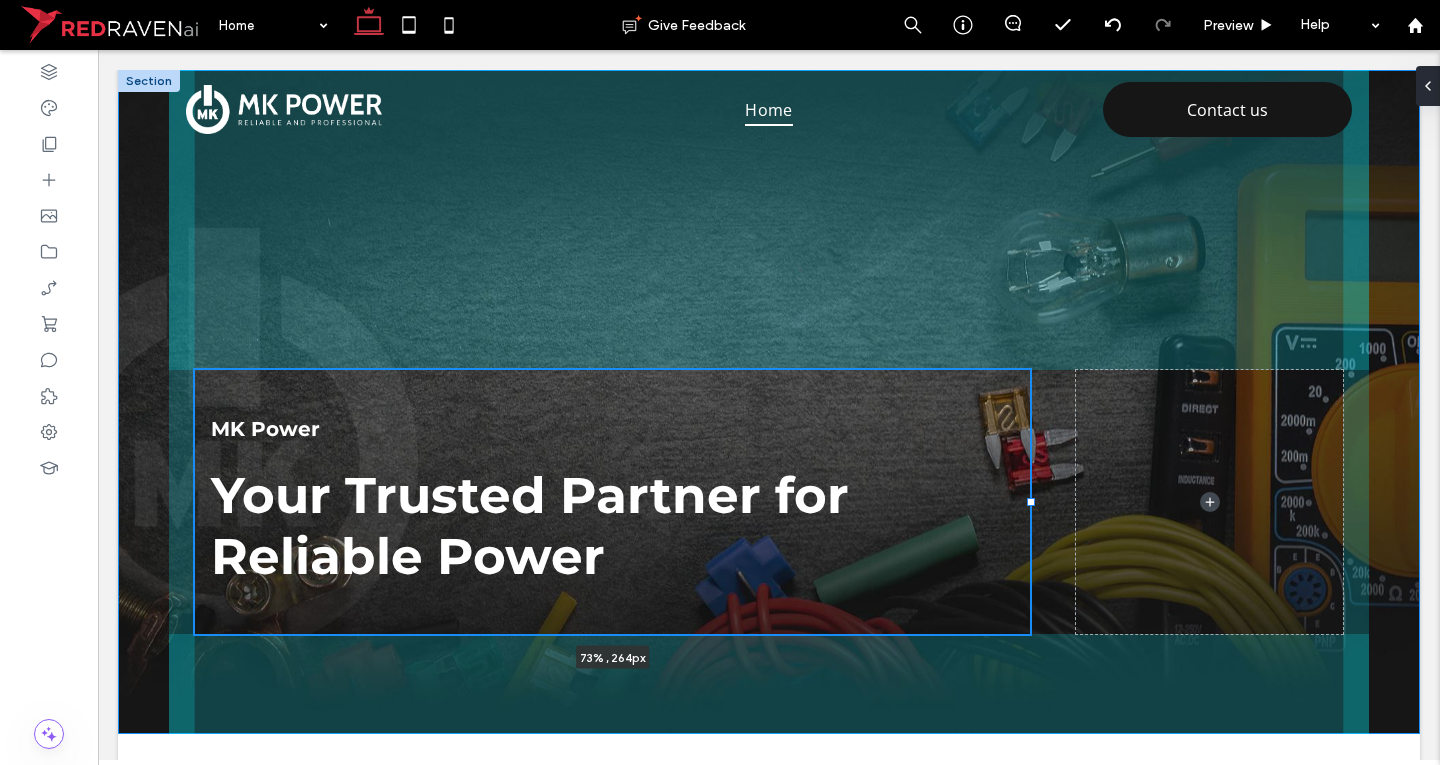 drag, startPoint x: 736, startPoint y: 502, endPoint x: 1020, endPoint y: 519, distance: 284.50836 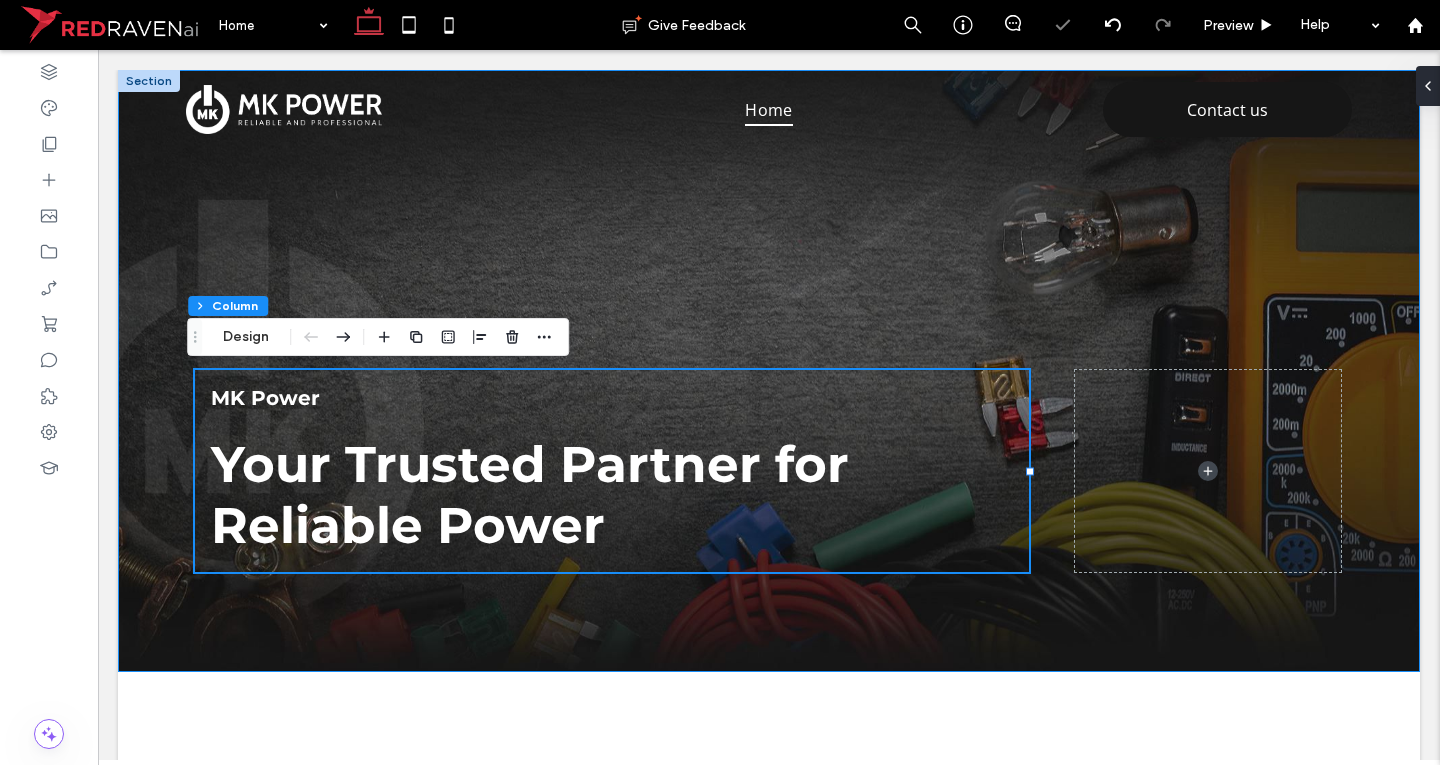 click on "MK Power Your Trusted Partner for Reliable Power 73% , 264px" at bounding box center (769, 371) 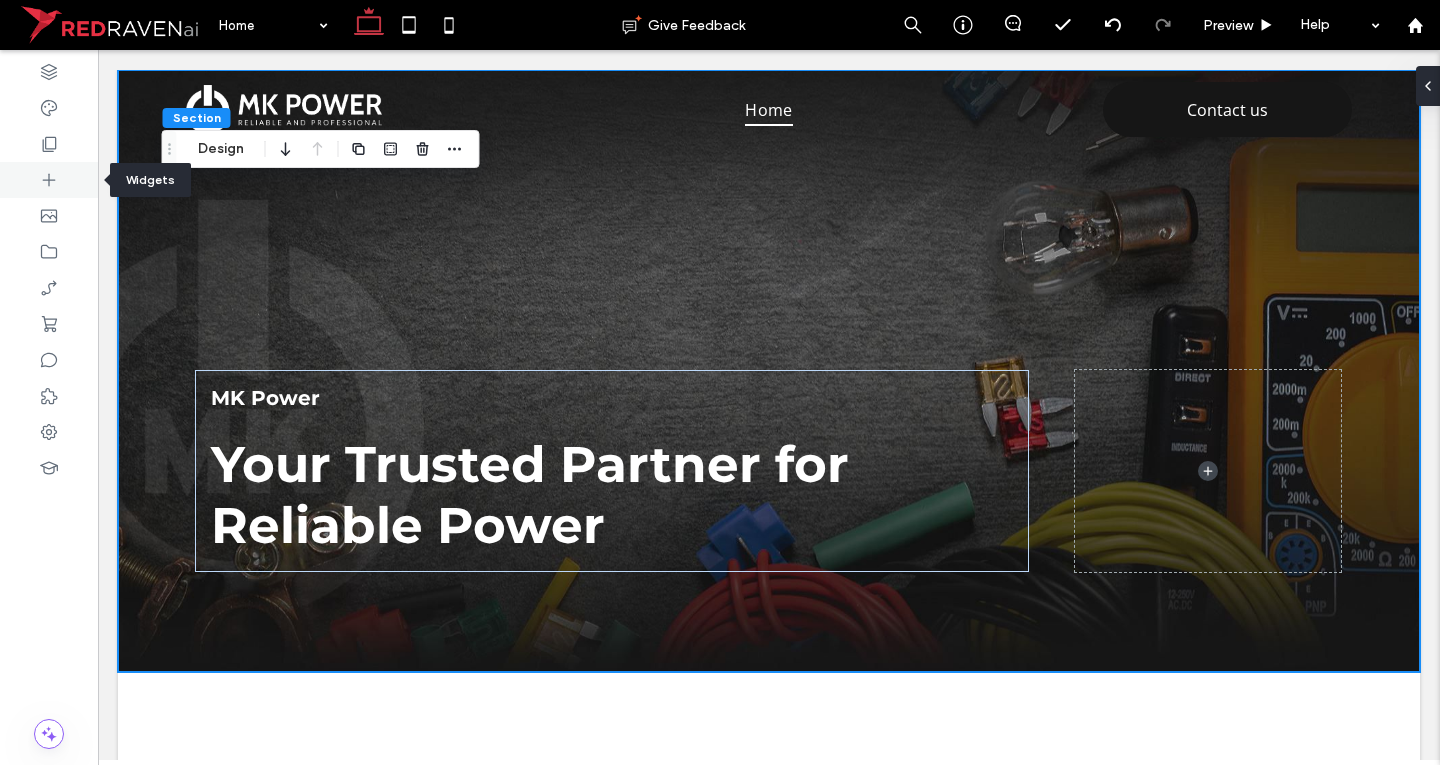click 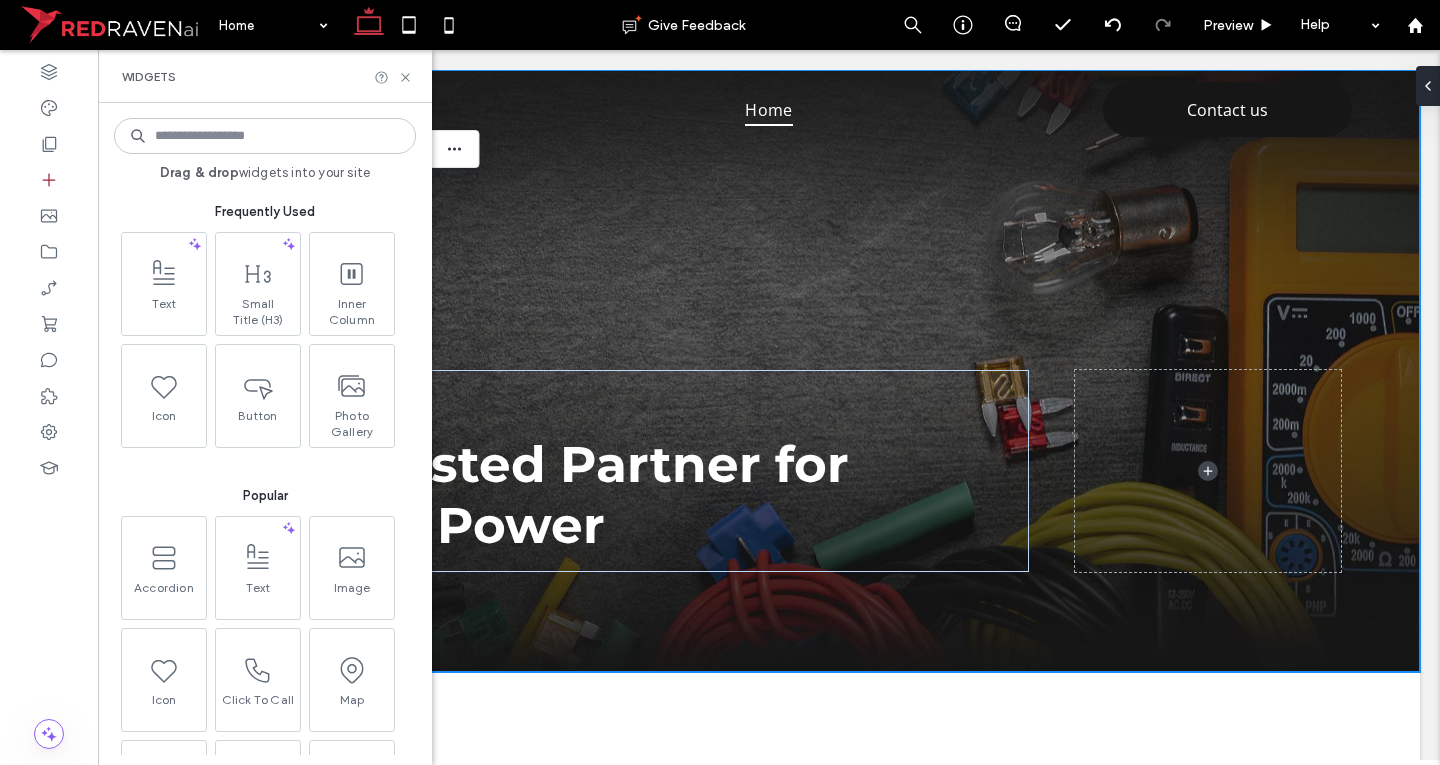 drag, startPoint x: 202, startPoint y: 136, endPoint x: 196, endPoint y: 114, distance: 22.803509 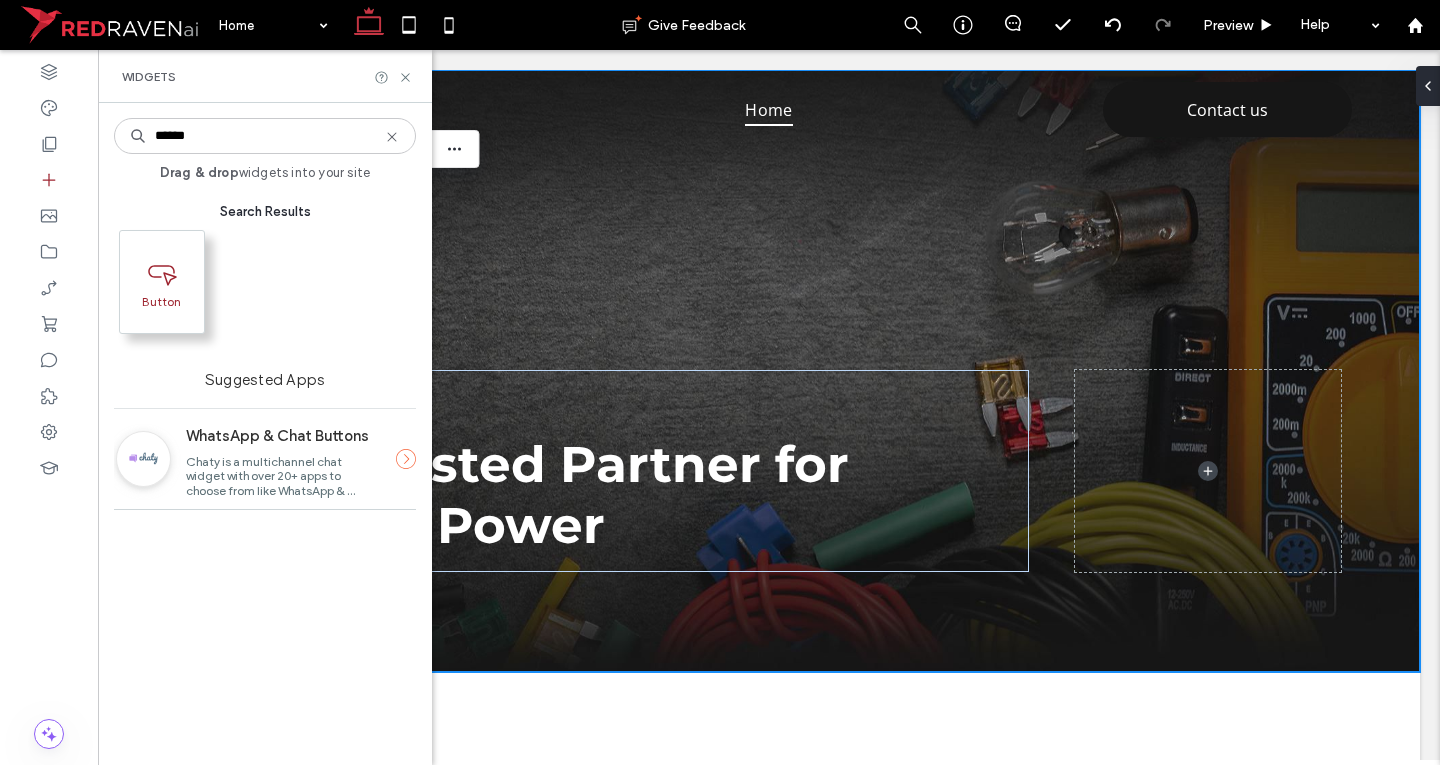type on "******" 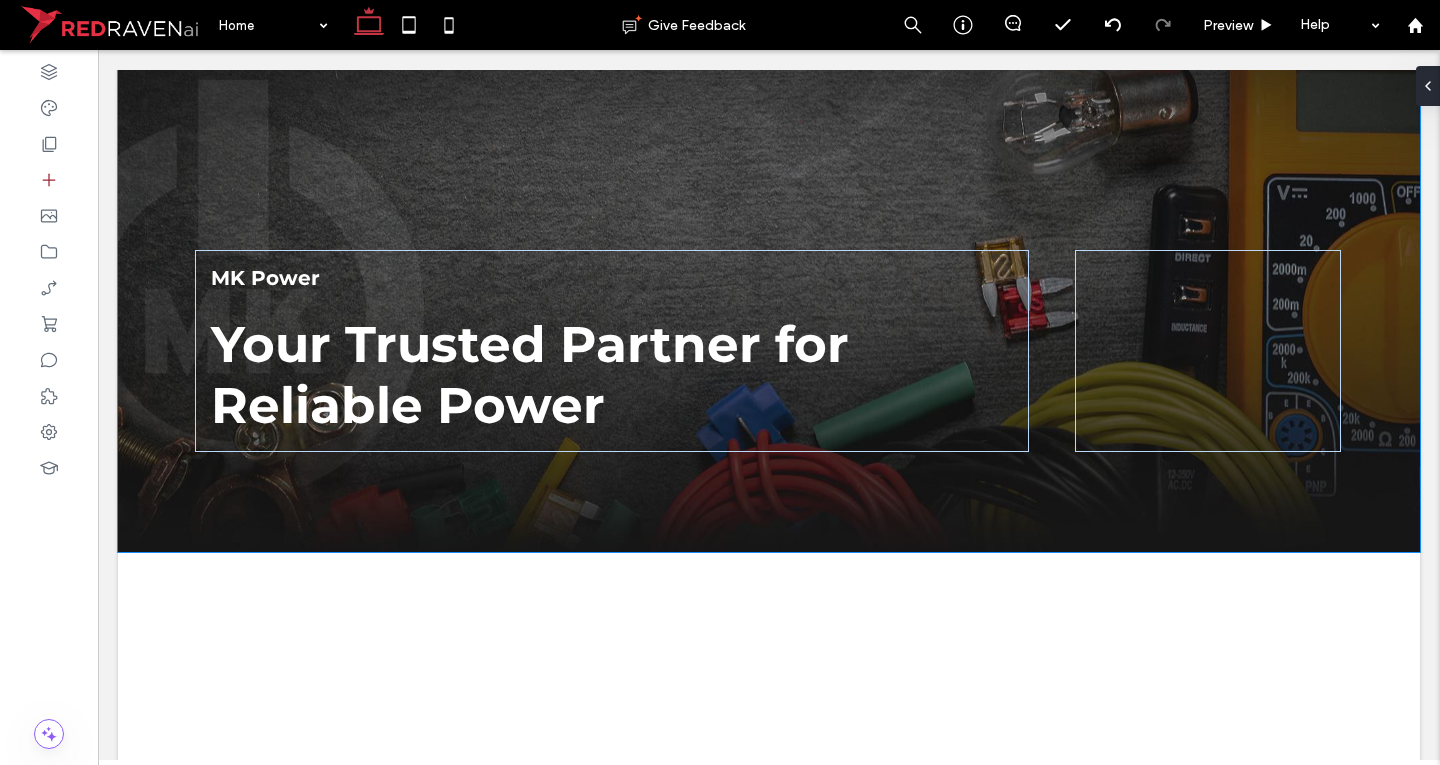 scroll, scrollTop: 130, scrollLeft: 0, axis: vertical 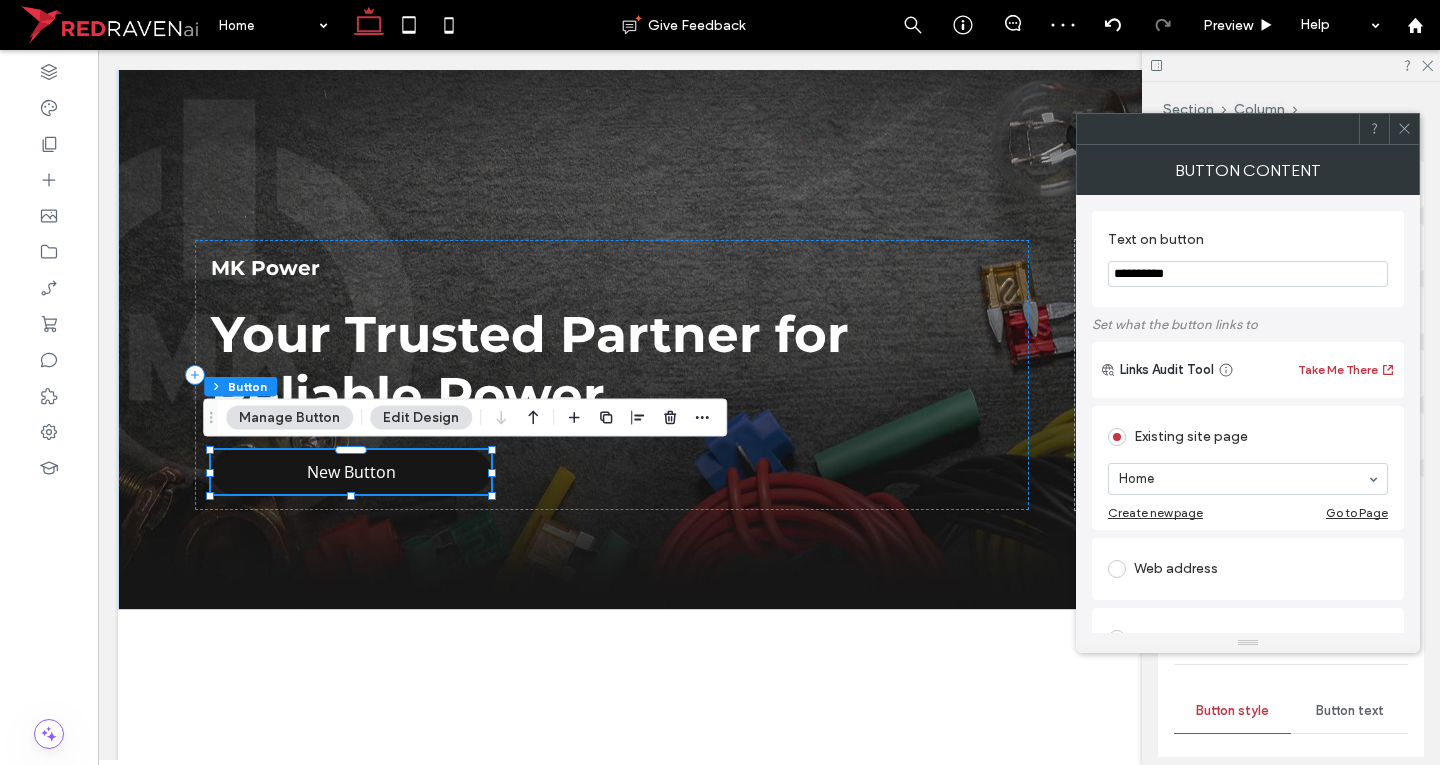 drag, startPoint x: 1411, startPoint y: 132, endPoint x: 1125, endPoint y: 142, distance: 286.17477 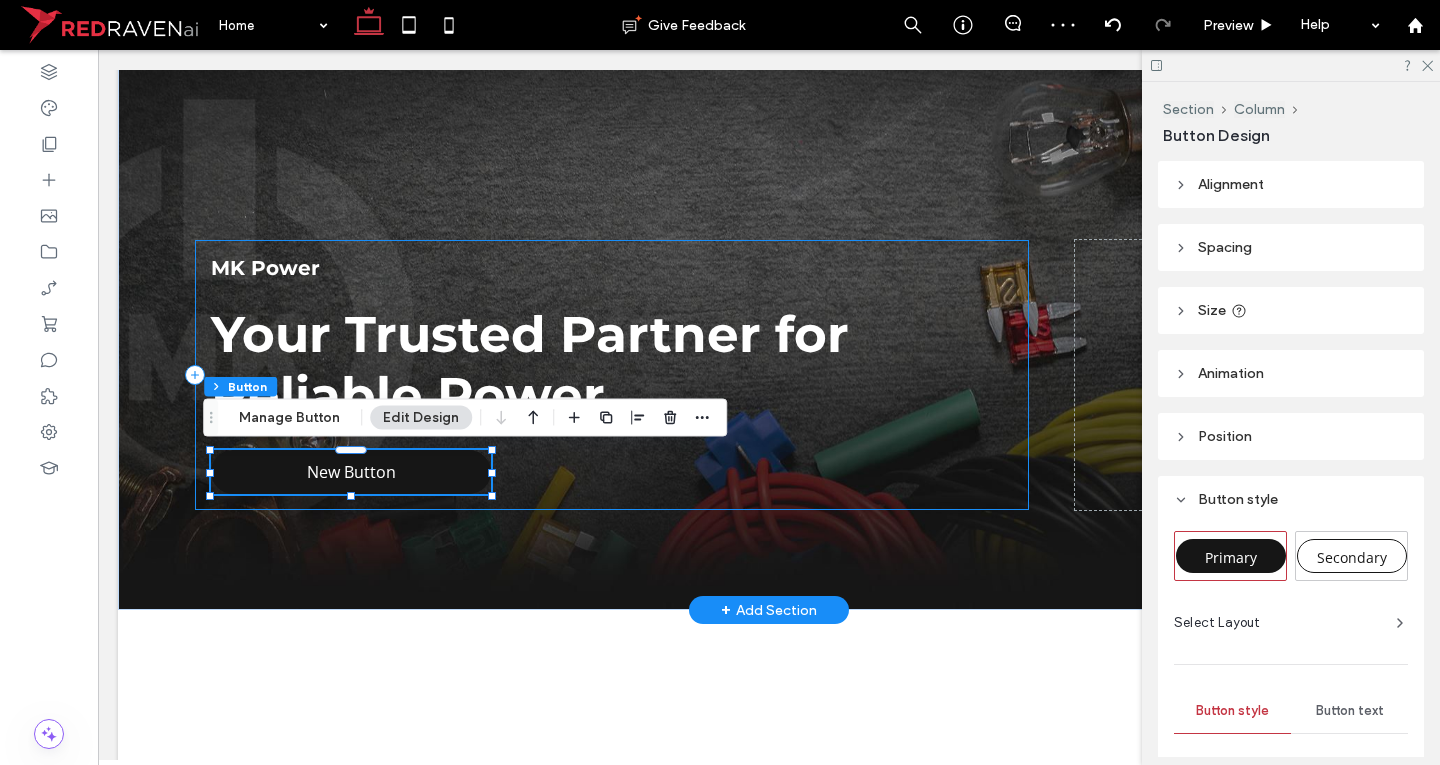 click on "MK Power Your Trusted Partner for Reliable Power
New Button" at bounding box center [612, 375] 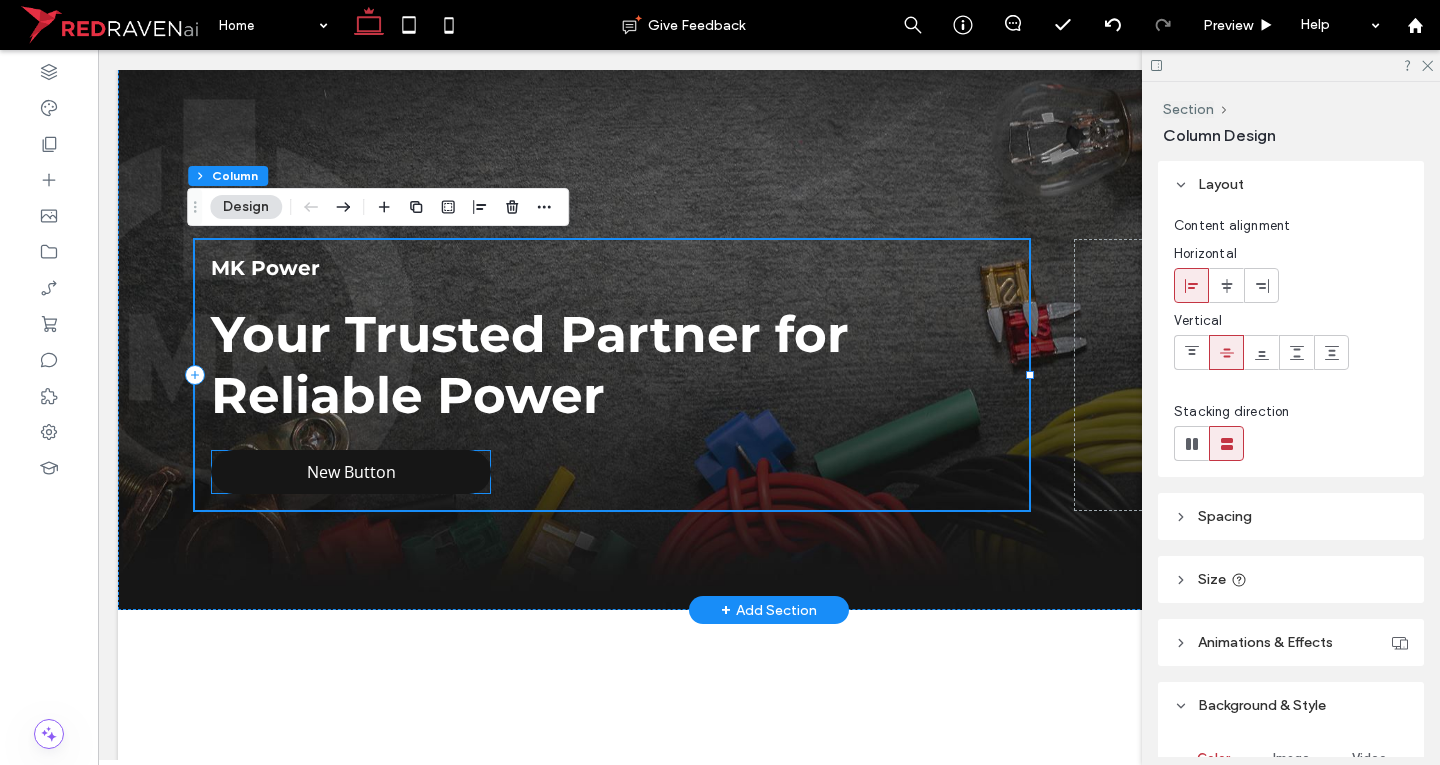 click on "New Button" at bounding box center [351, 472] 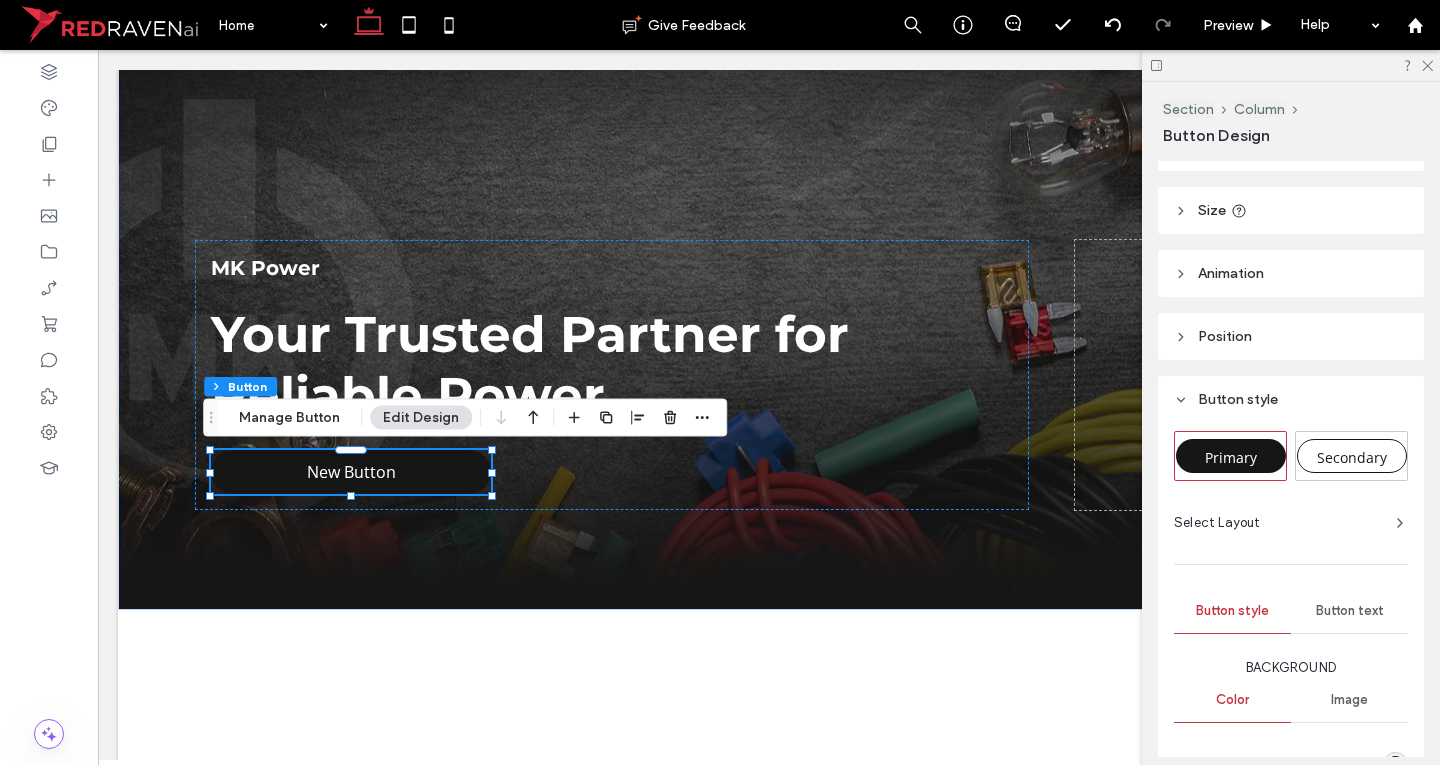 scroll, scrollTop: 300, scrollLeft: 0, axis: vertical 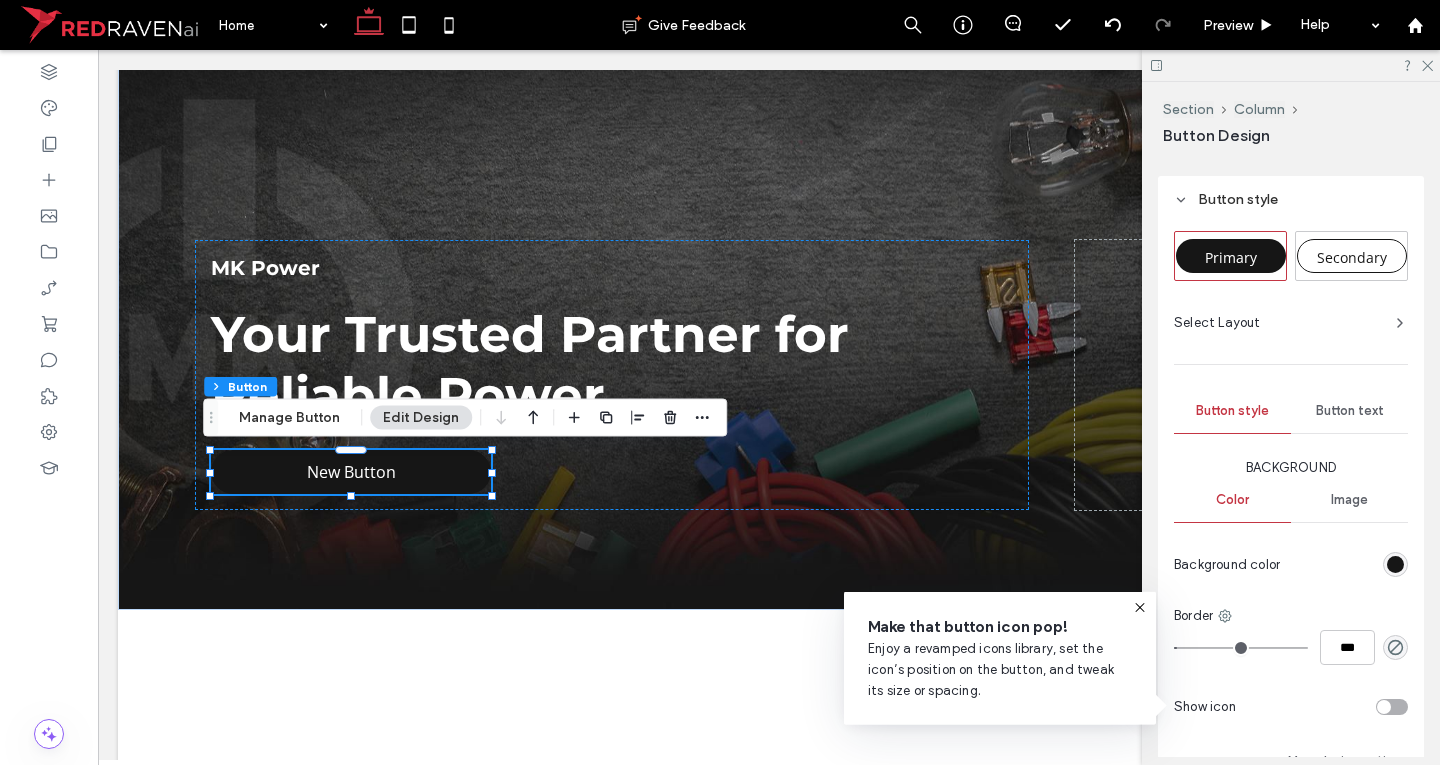 click at bounding box center (1395, 564) 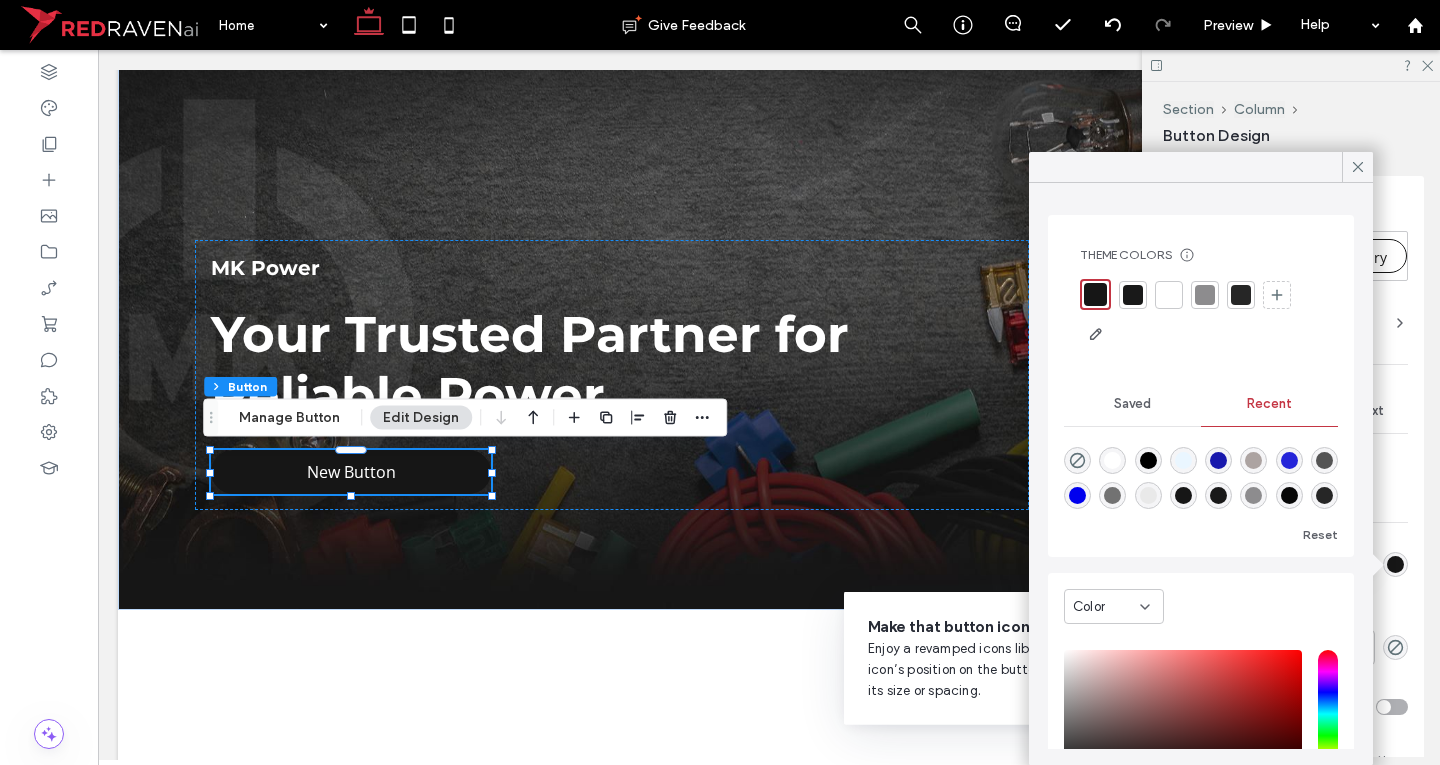 click at bounding box center [1205, 295] 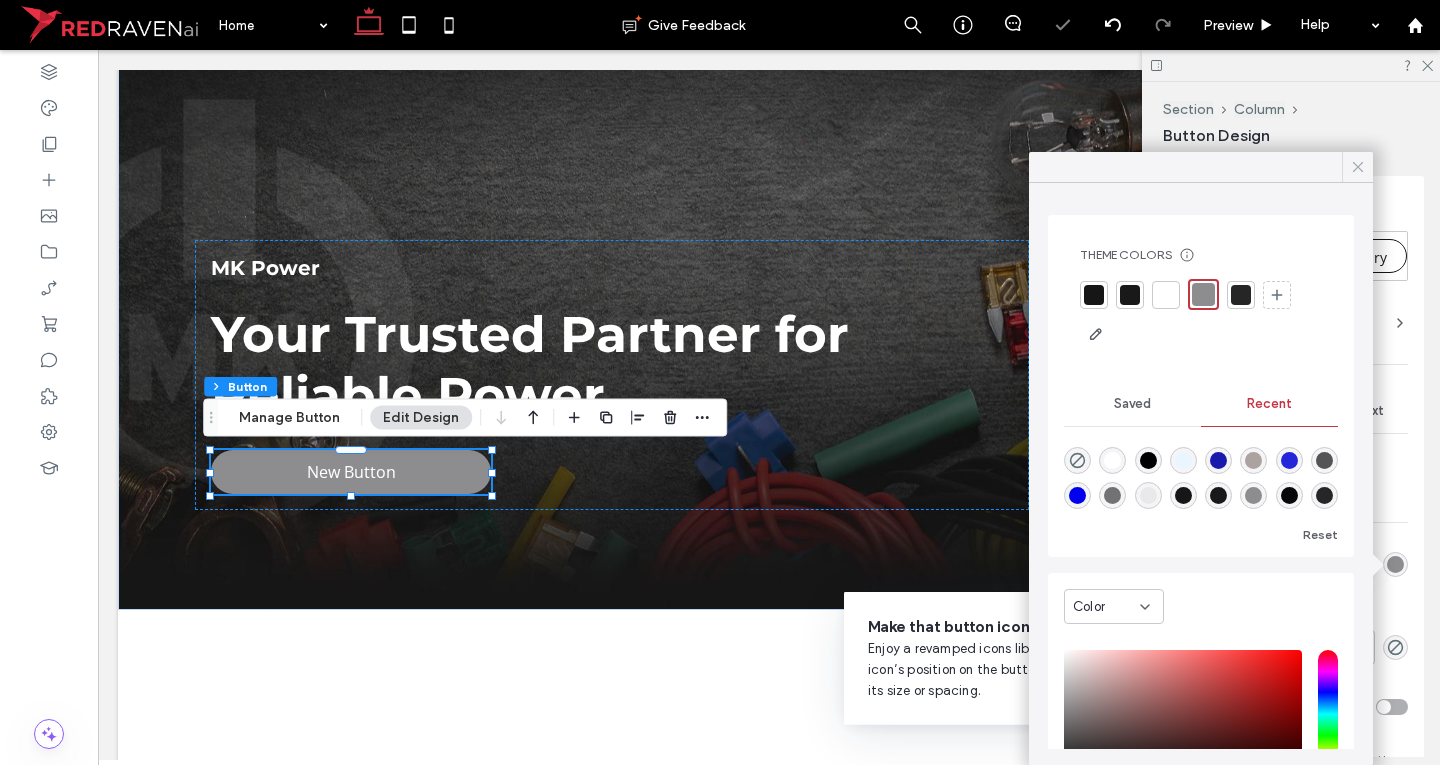 click 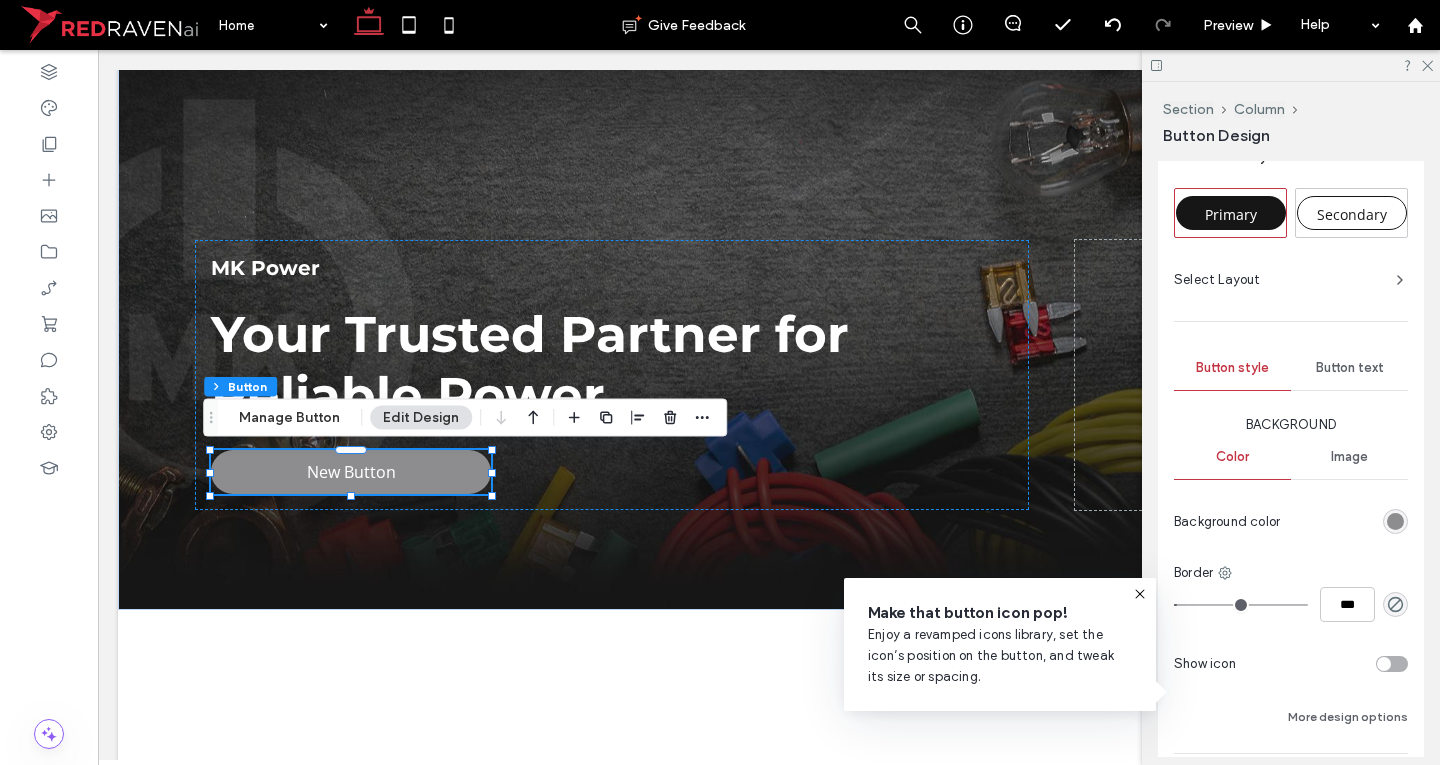 scroll, scrollTop: 484, scrollLeft: 0, axis: vertical 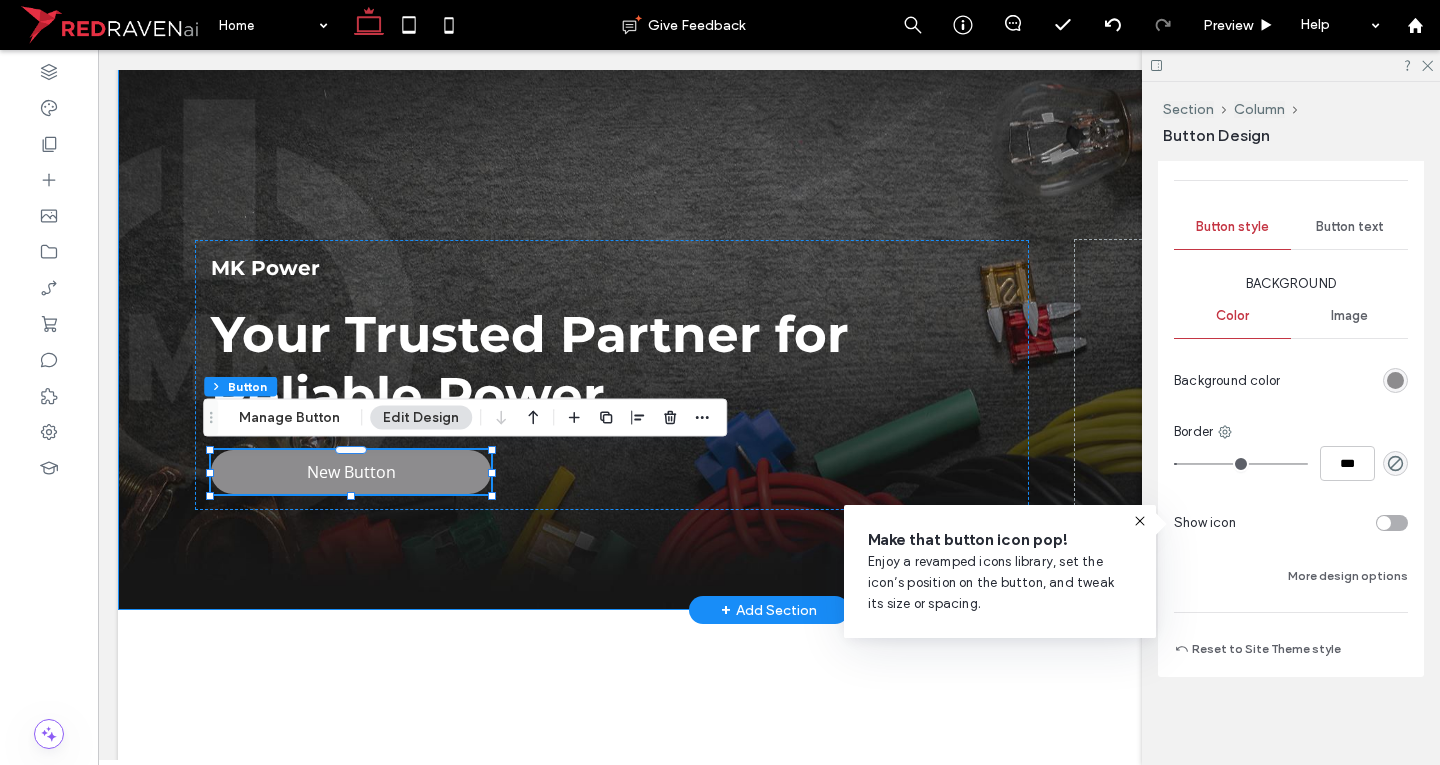 drag, startPoint x: 666, startPoint y: 151, endPoint x: 661, endPoint y: 169, distance: 18.681541 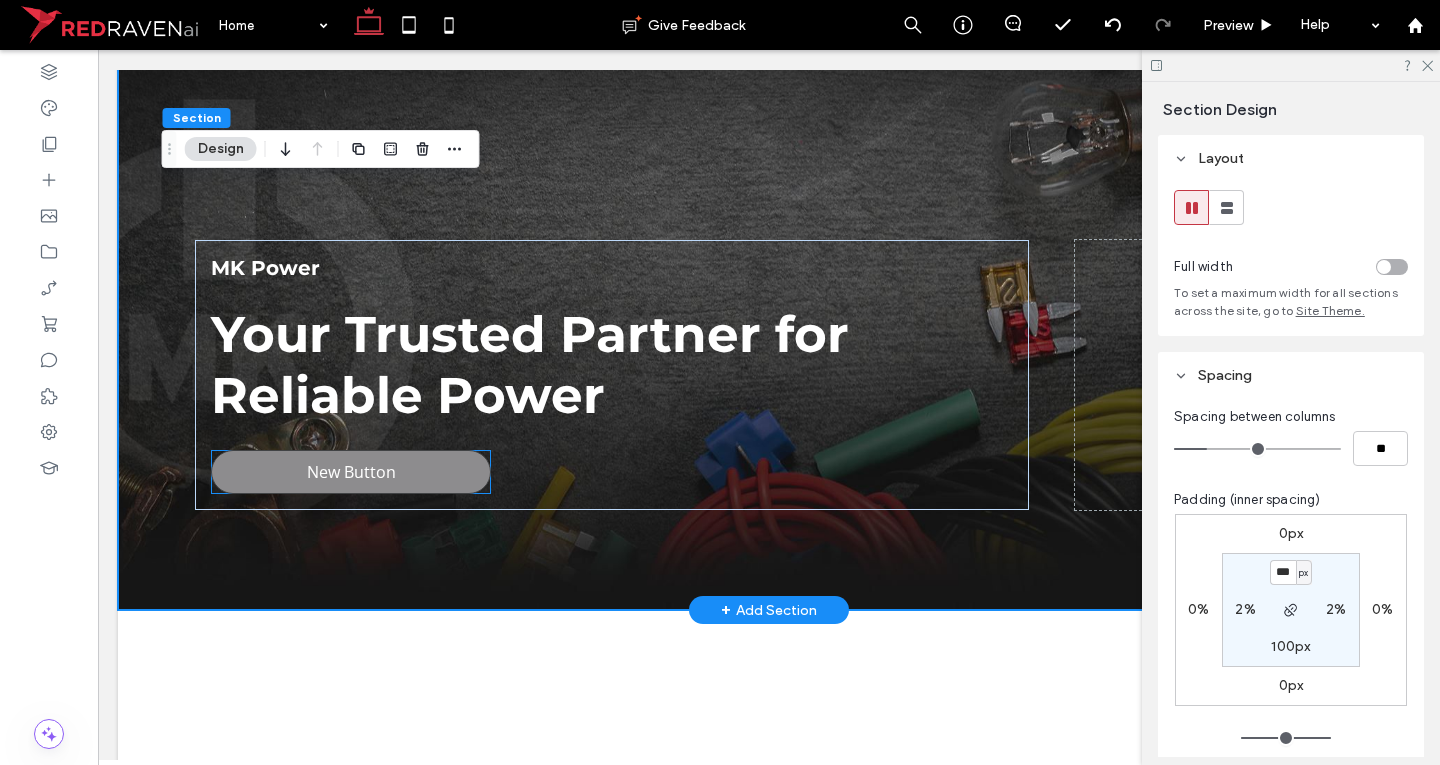 click on "New Button" at bounding box center (351, 472) 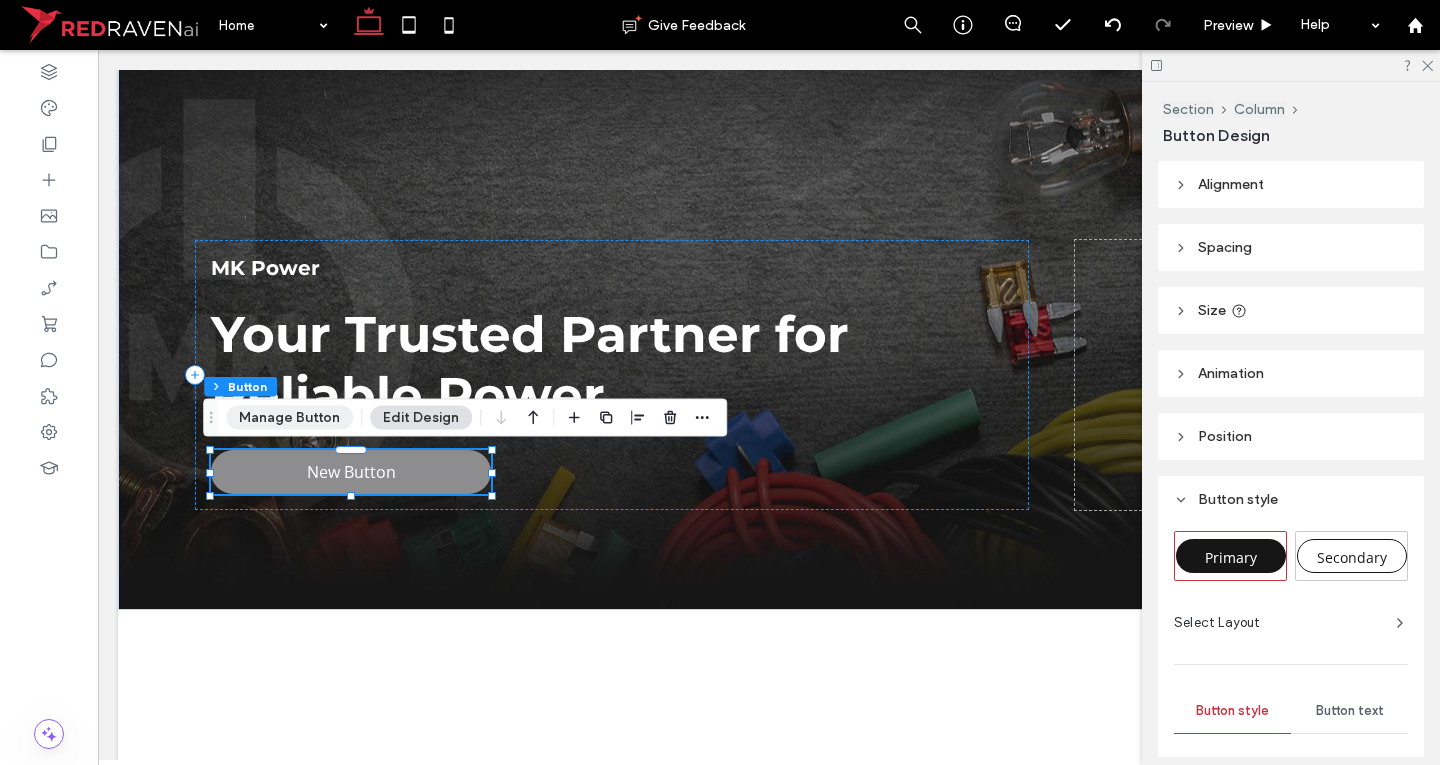 click on "Manage Button" at bounding box center (289, 418) 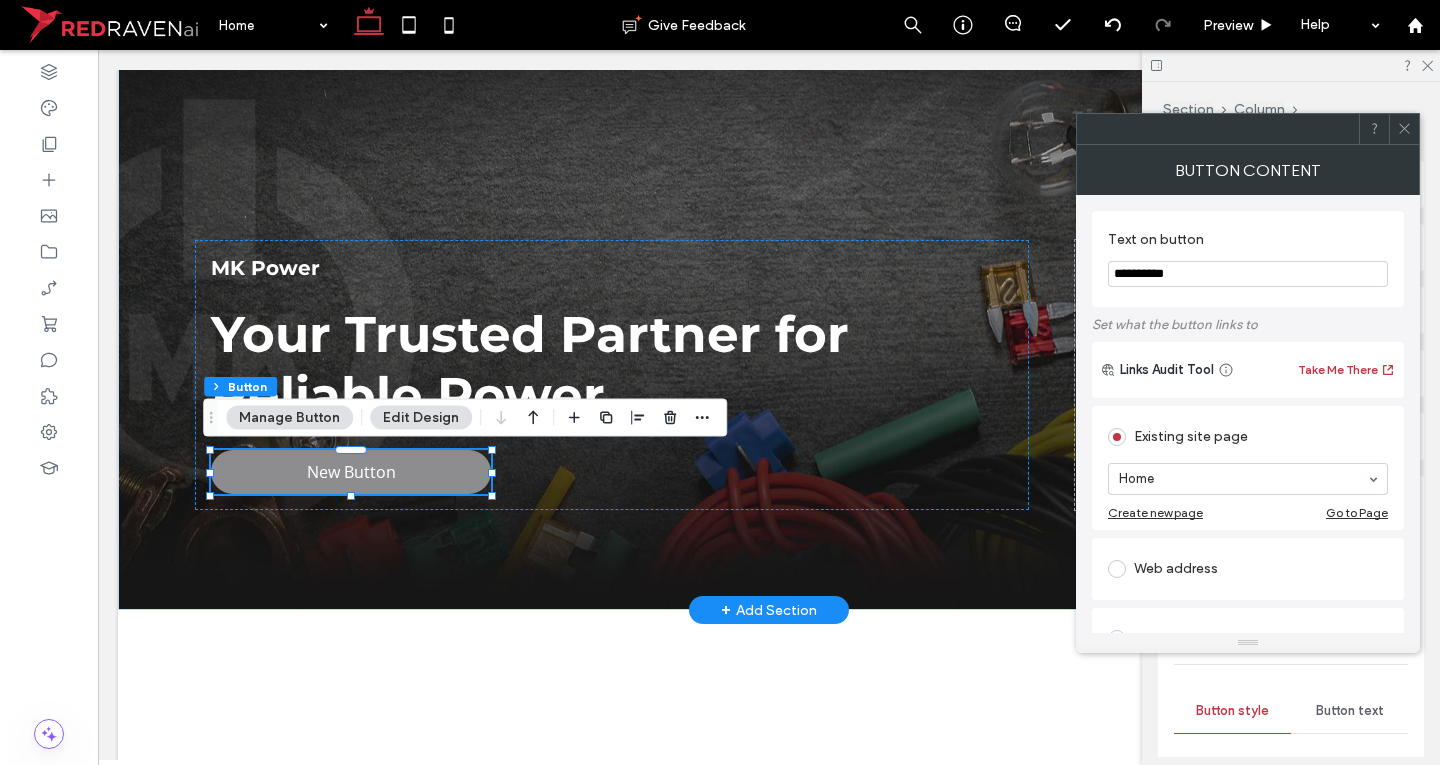 drag, startPoint x: 1276, startPoint y: 323, endPoint x: 852, endPoint y: 253, distance: 429.73944 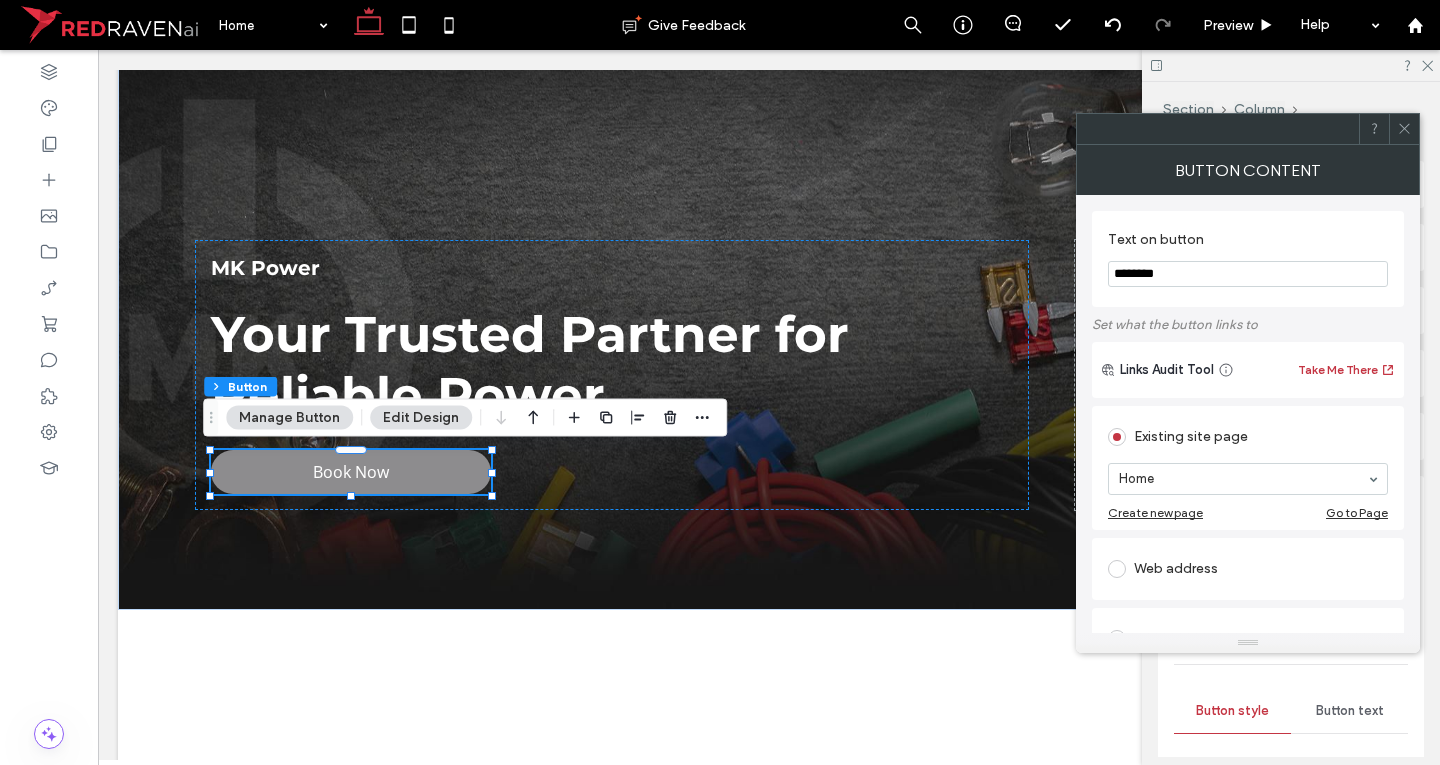 type on "********" 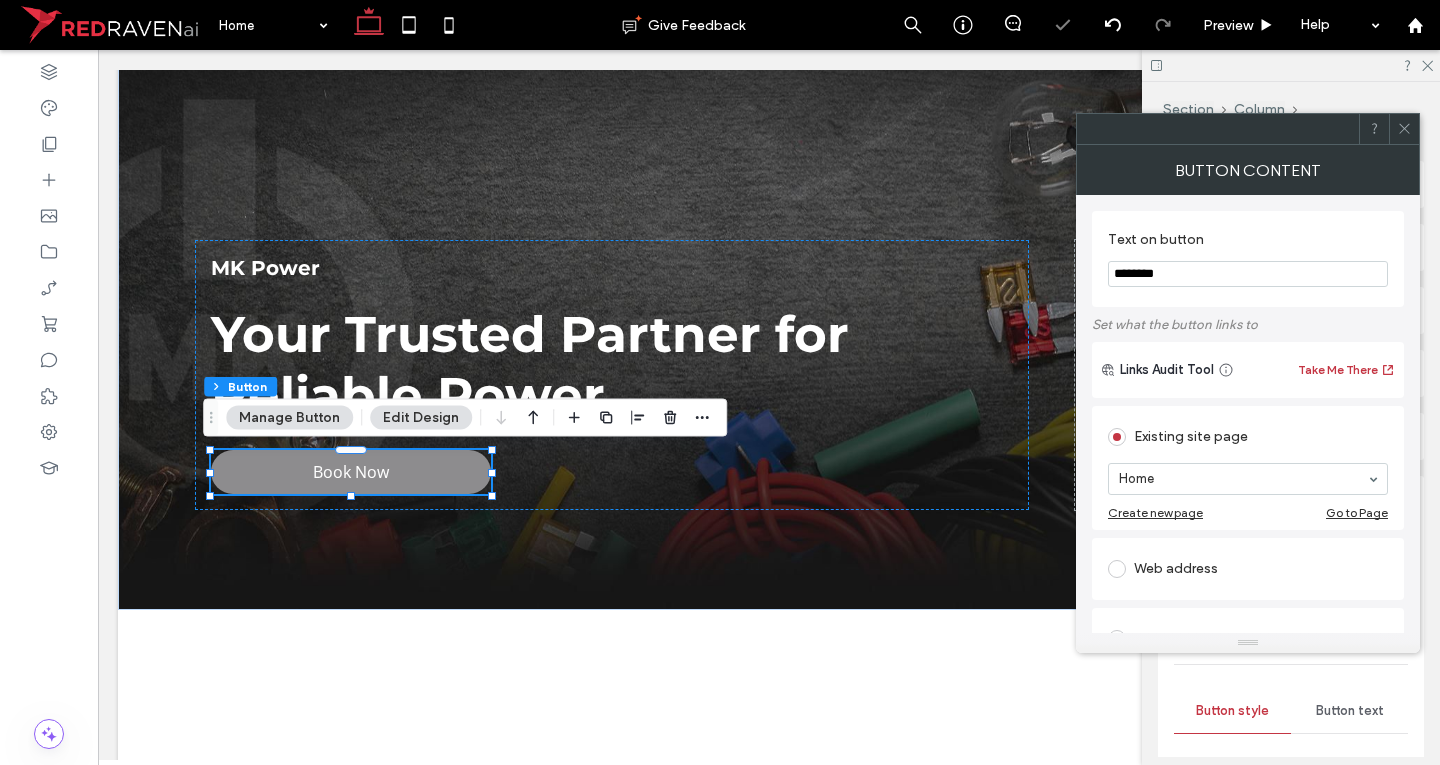 click 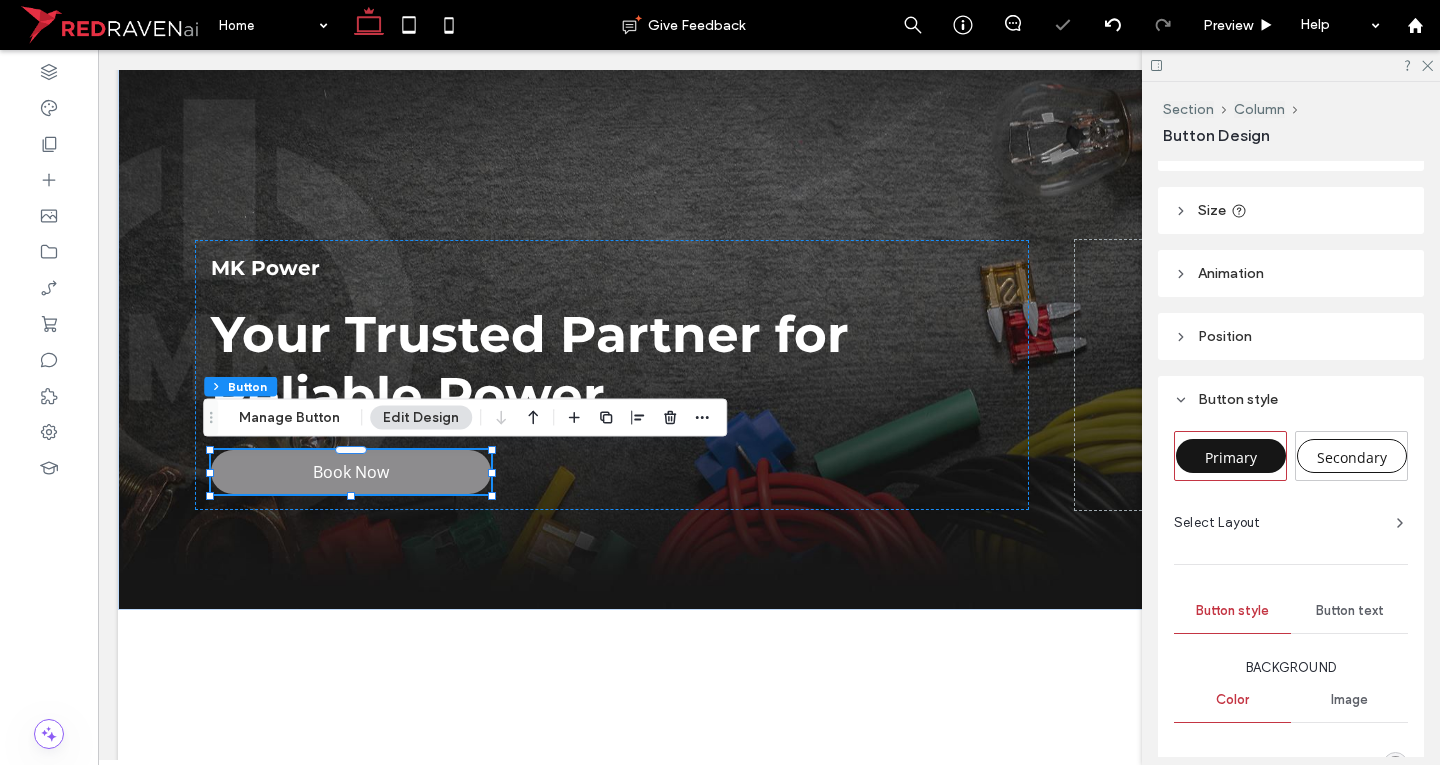 scroll, scrollTop: 0, scrollLeft: 0, axis: both 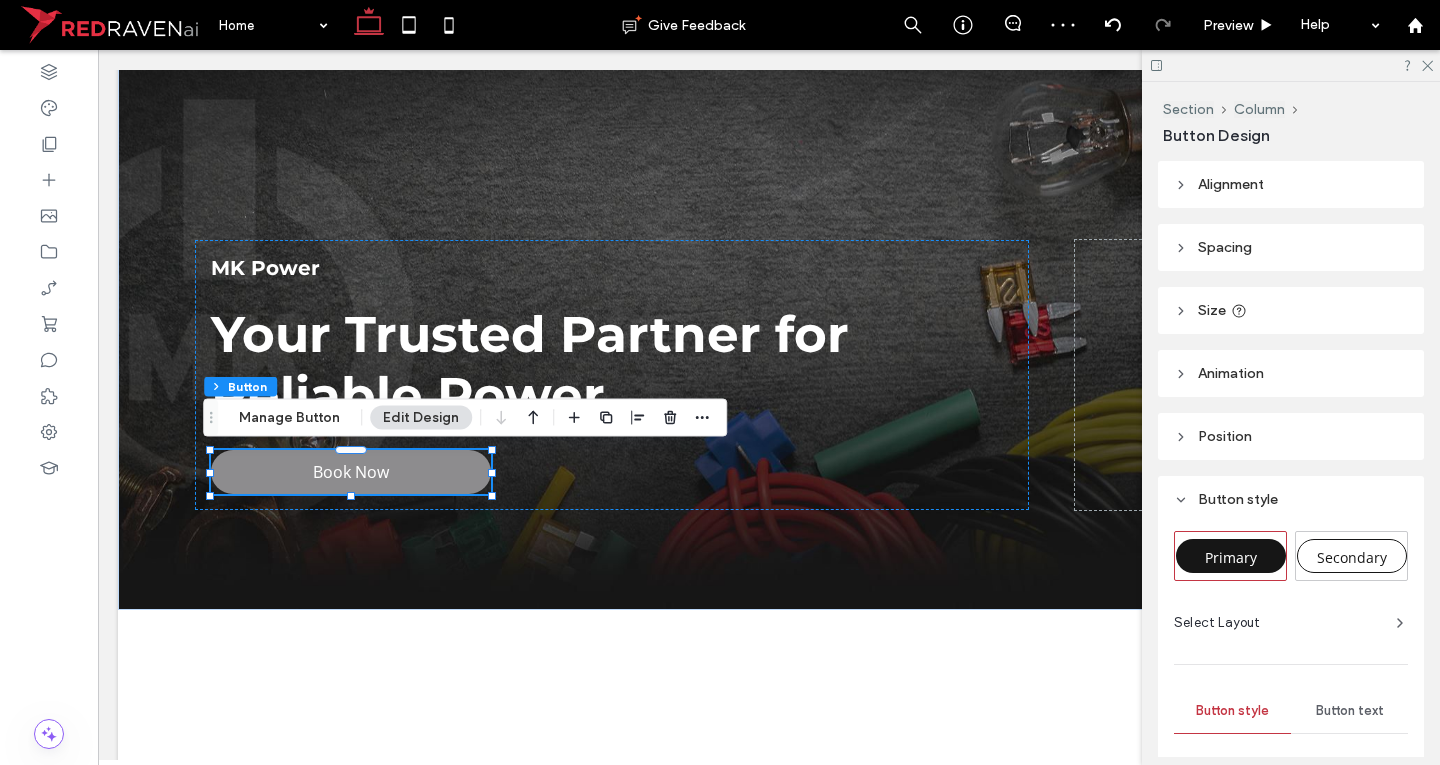 click on "Size" at bounding box center (1291, 310) 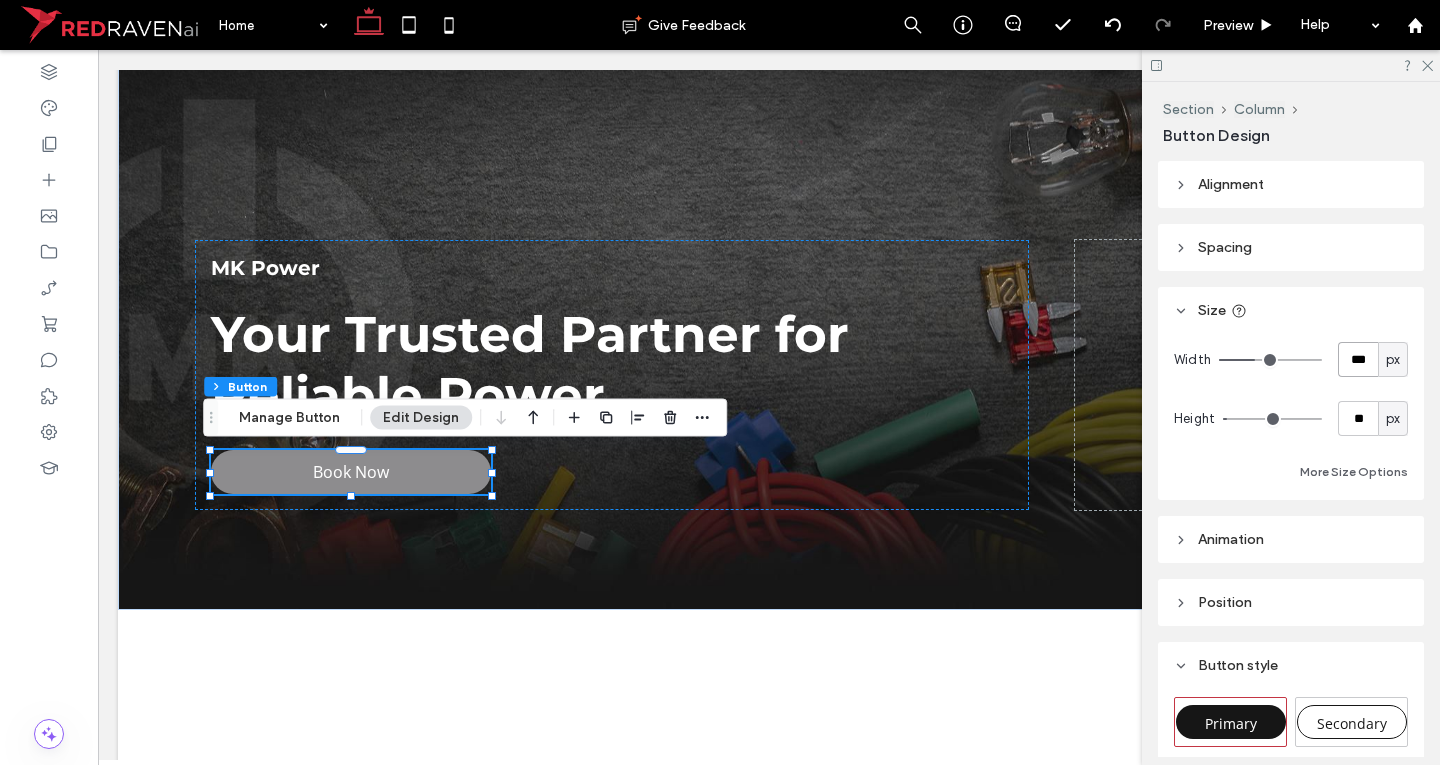 click on "***" at bounding box center [1358, 359] 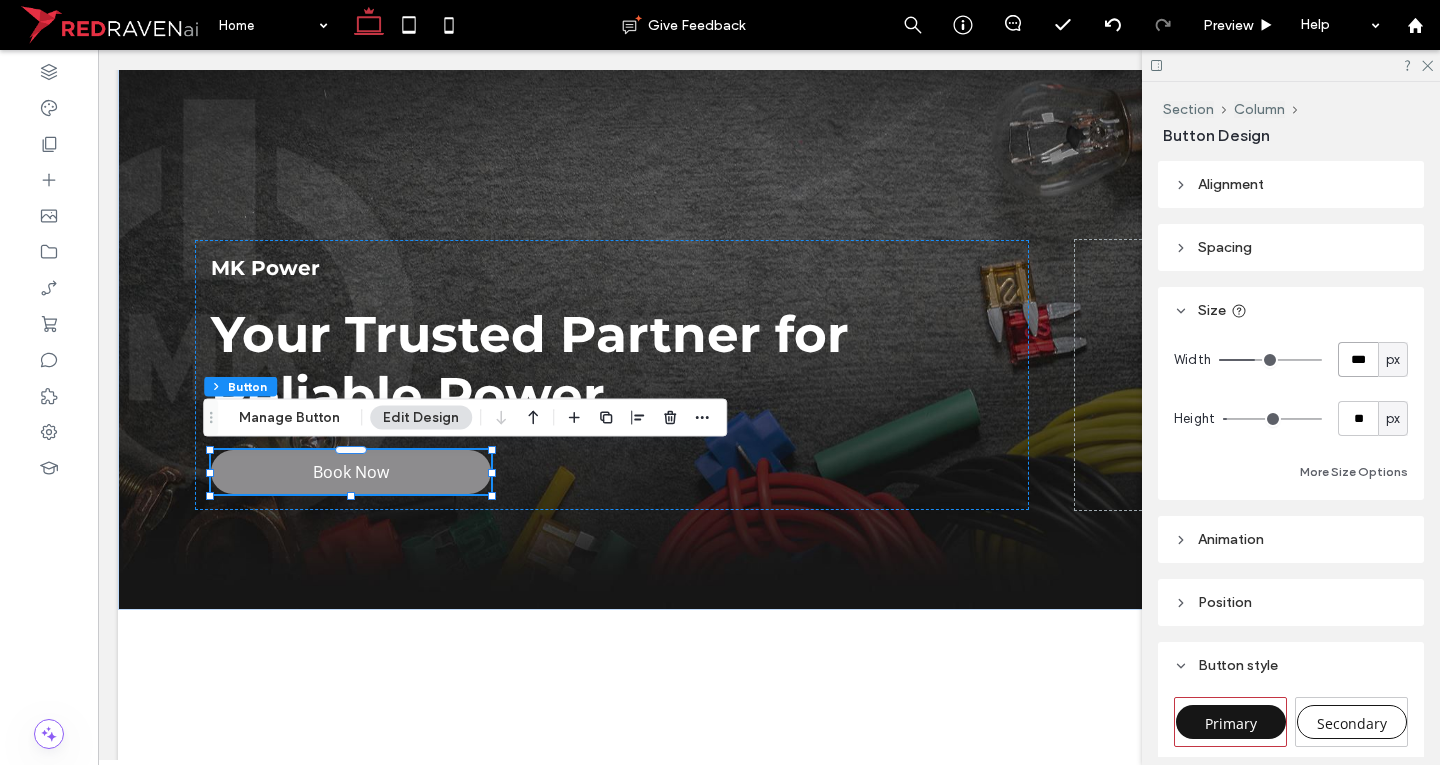 type on "***" 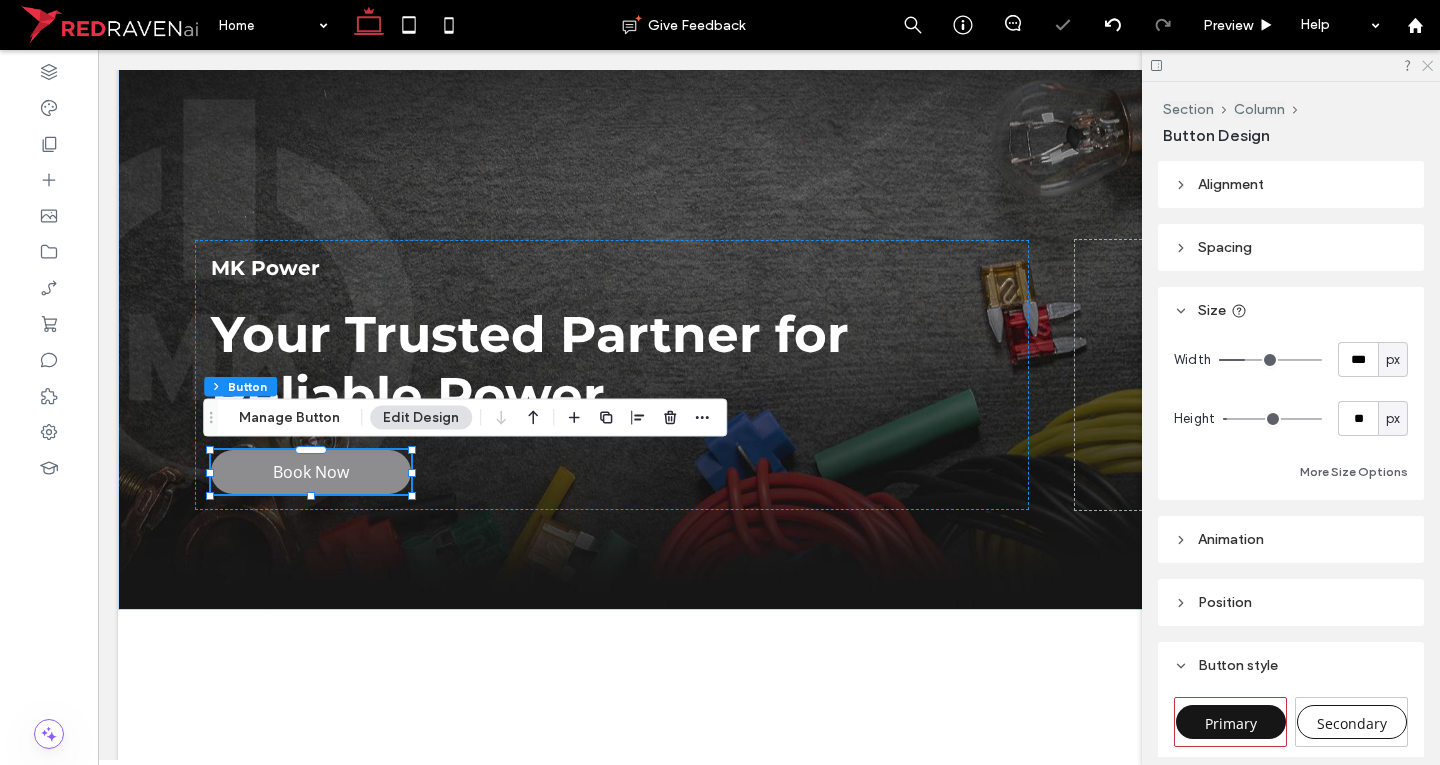click 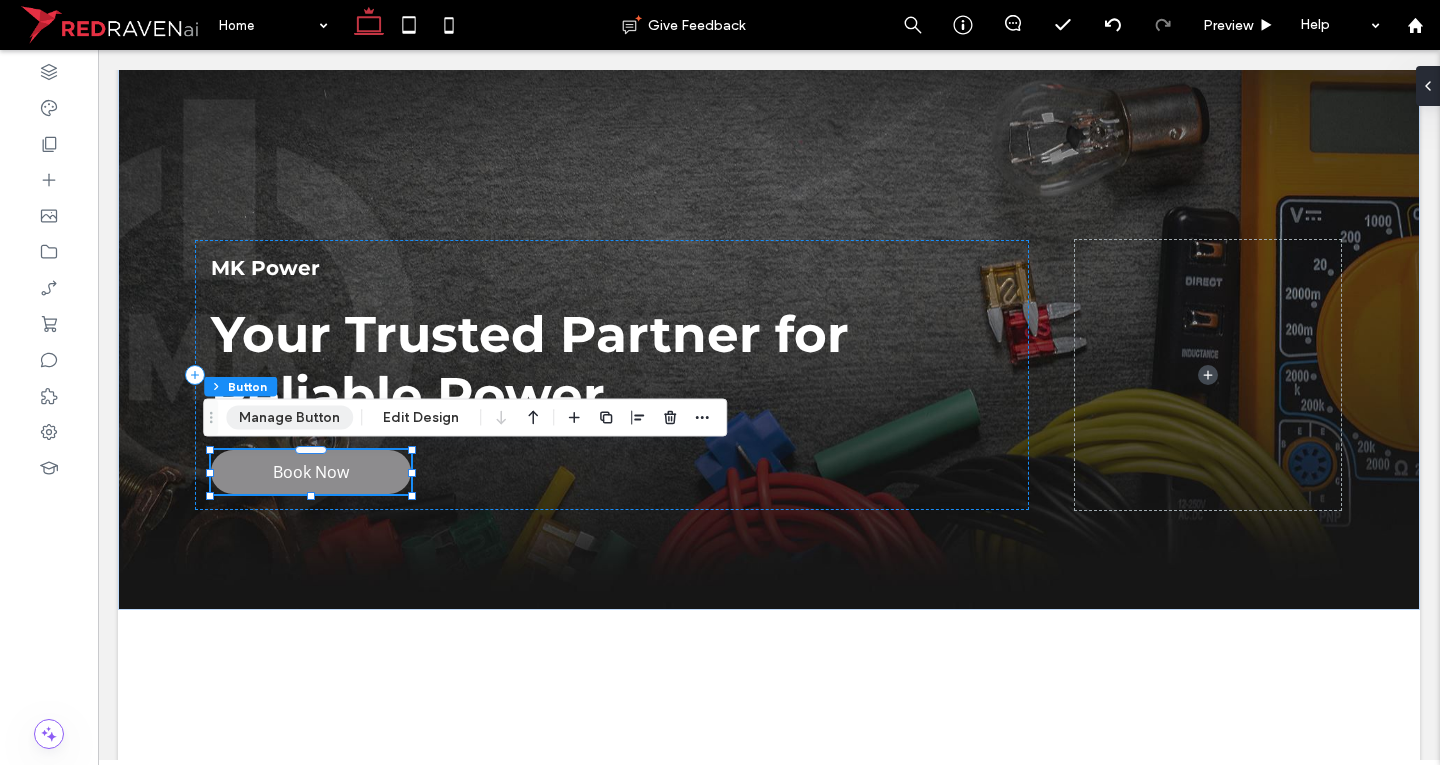 click on "Manage Button" at bounding box center (289, 418) 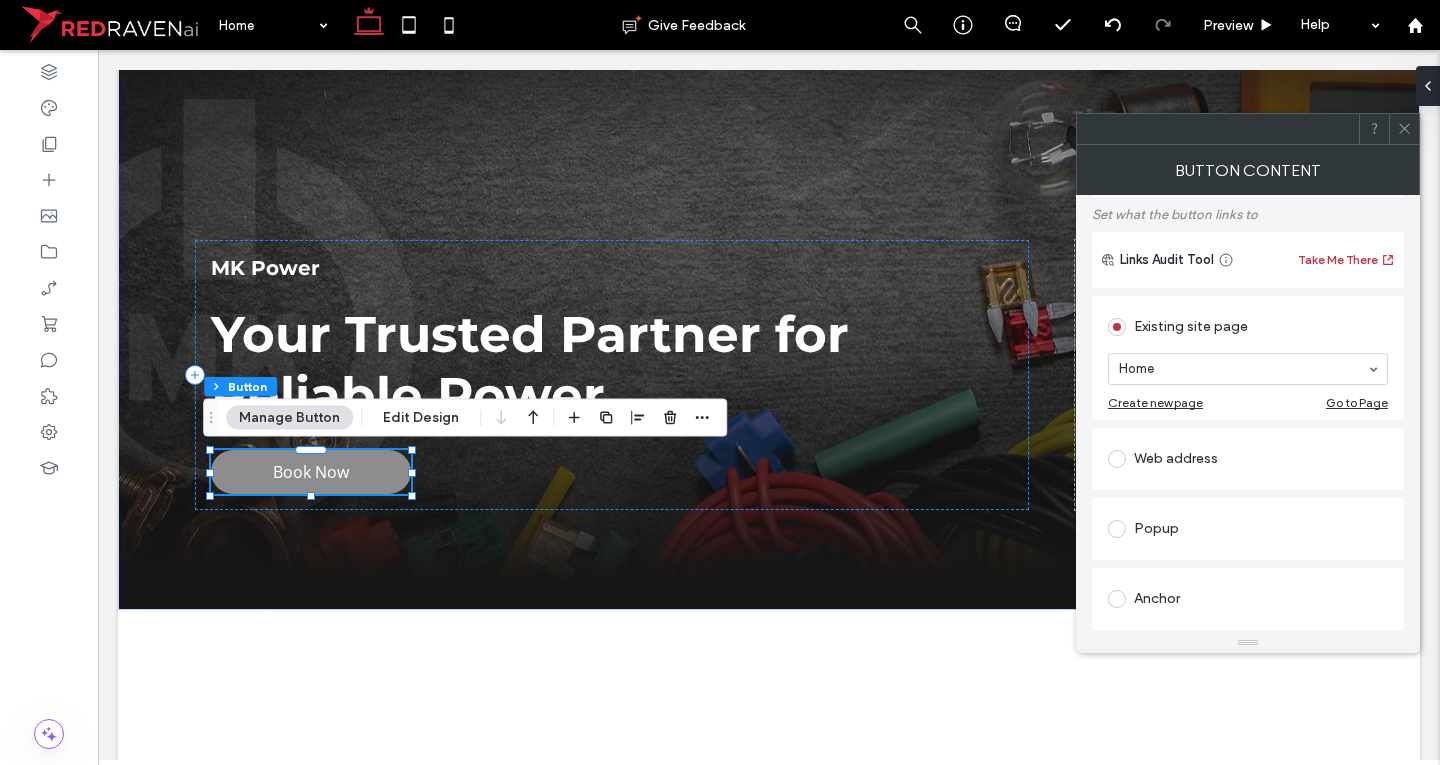 scroll, scrollTop: 200, scrollLeft: 0, axis: vertical 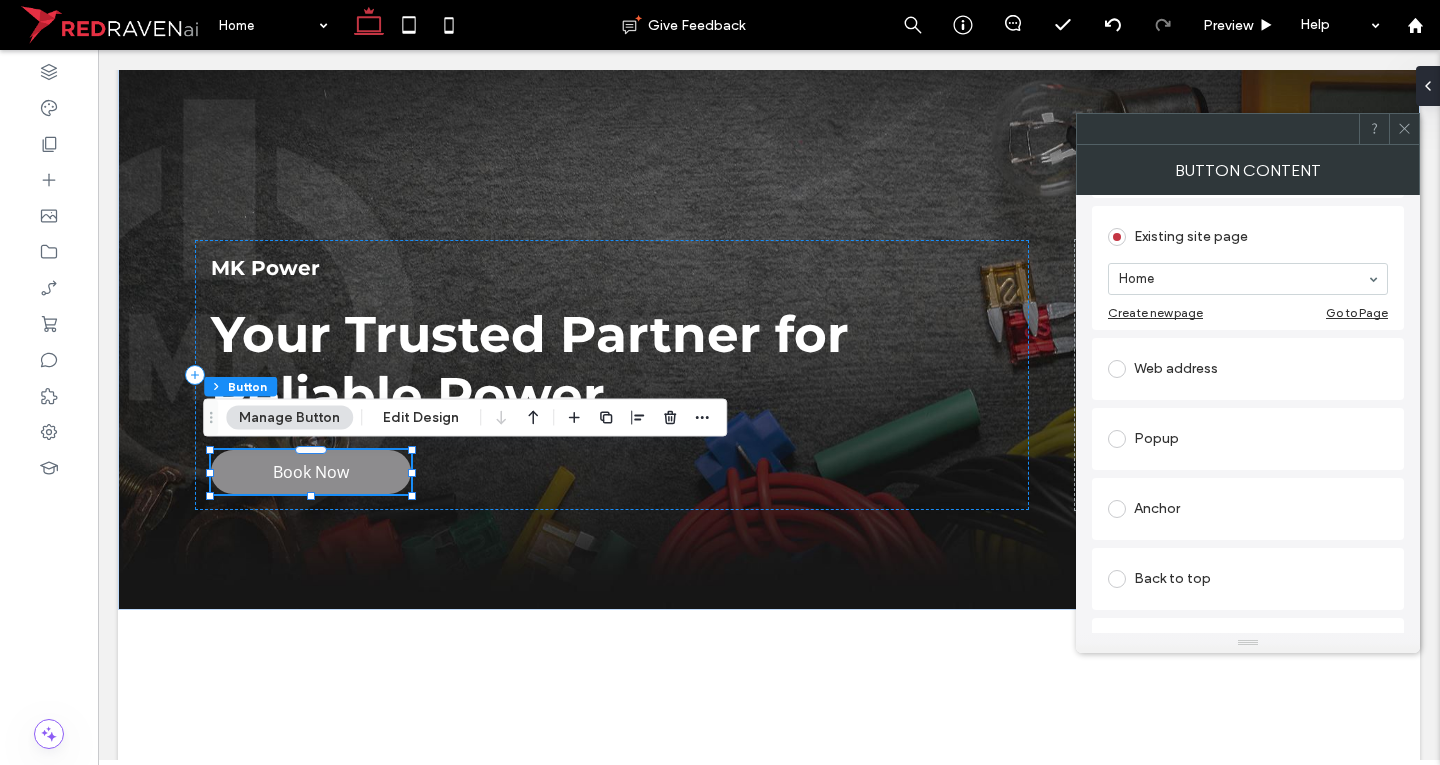 drag, startPoint x: 1406, startPoint y: 130, endPoint x: 1119, endPoint y: 143, distance: 287.29428 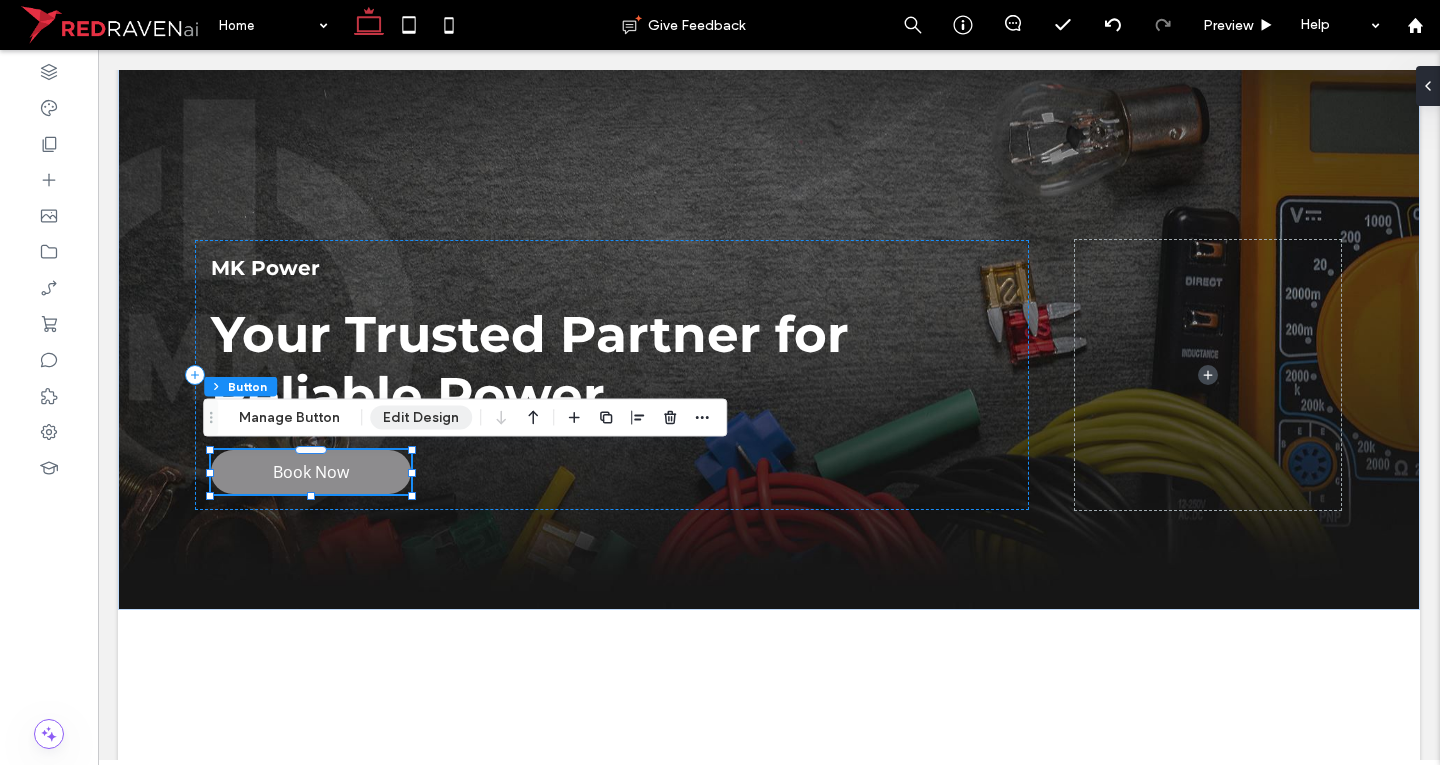 click on "Section Column Button Manage Button Edit Design" at bounding box center [465, 418] 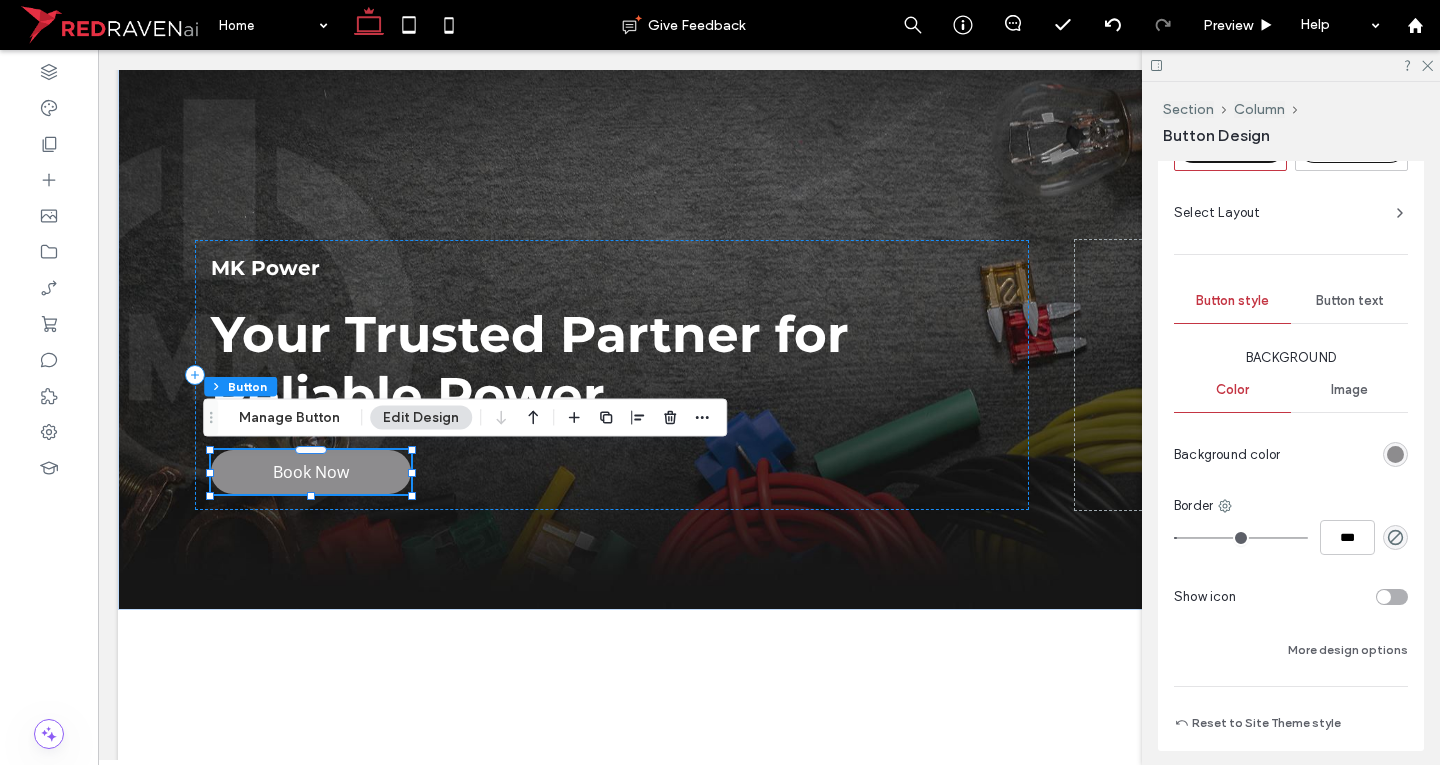scroll, scrollTop: 650, scrollLeft: 0, axis: vertical 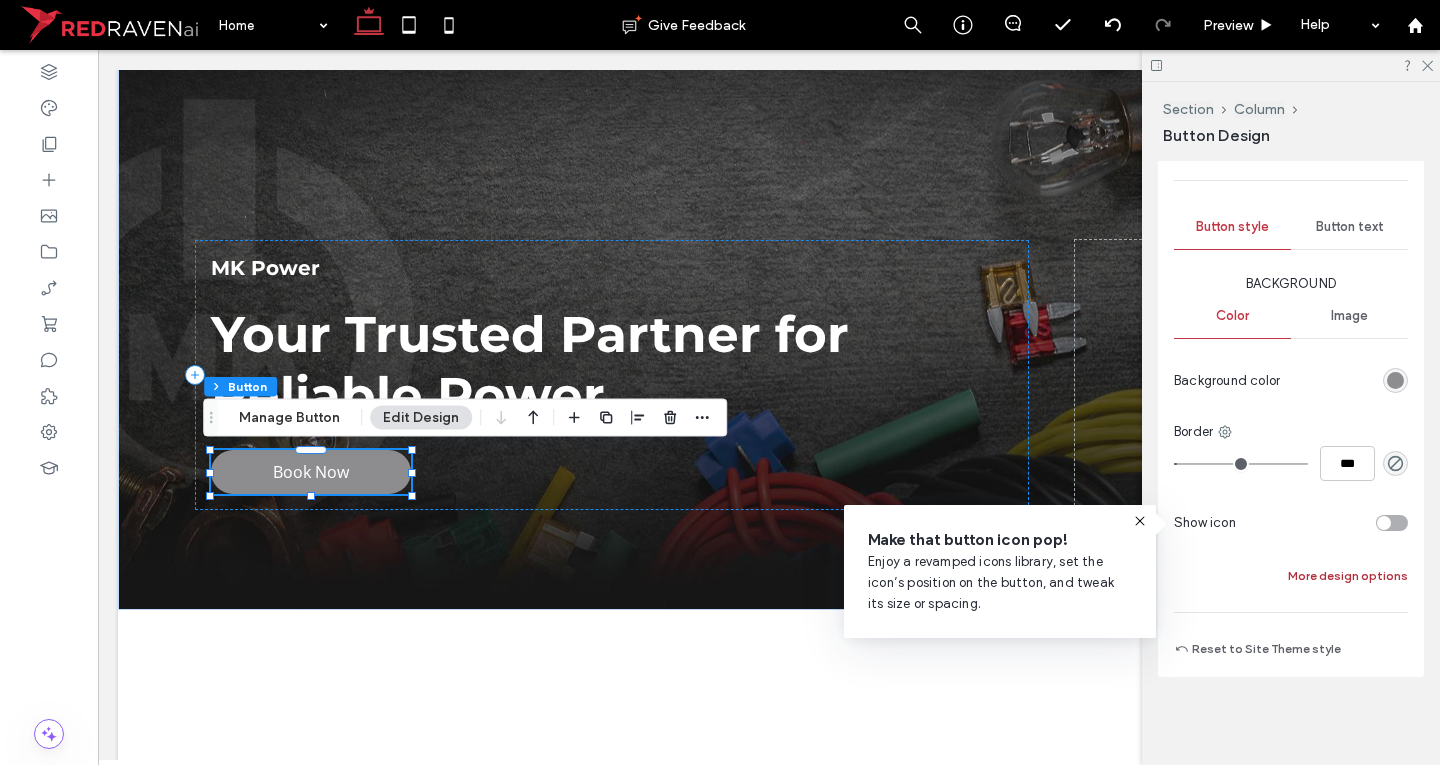 click on "More design options" at bounding box center (1348, 576) 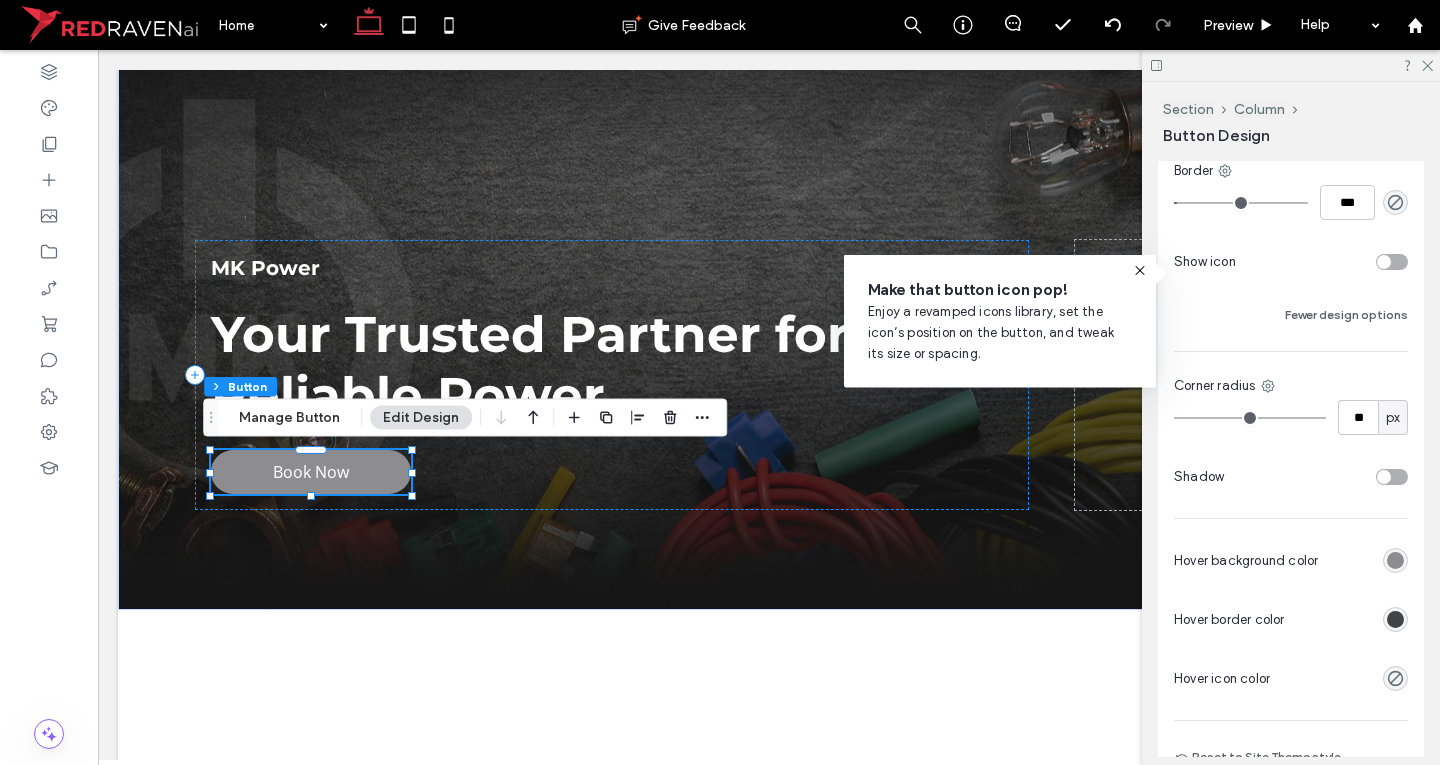 scroll, scrollTop: 950, scrollLeft: 0, axis: vertical 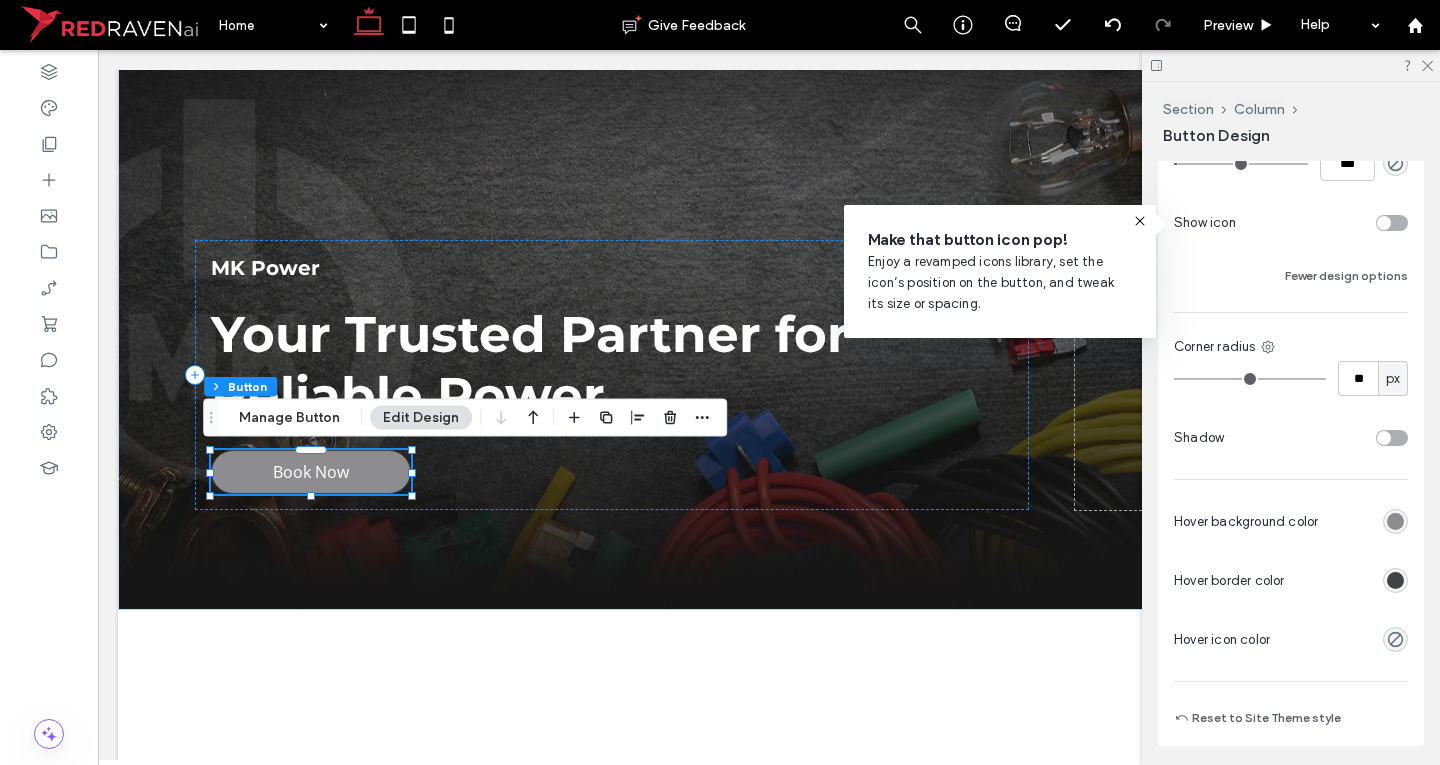 click at bounding box center (1395, 521) 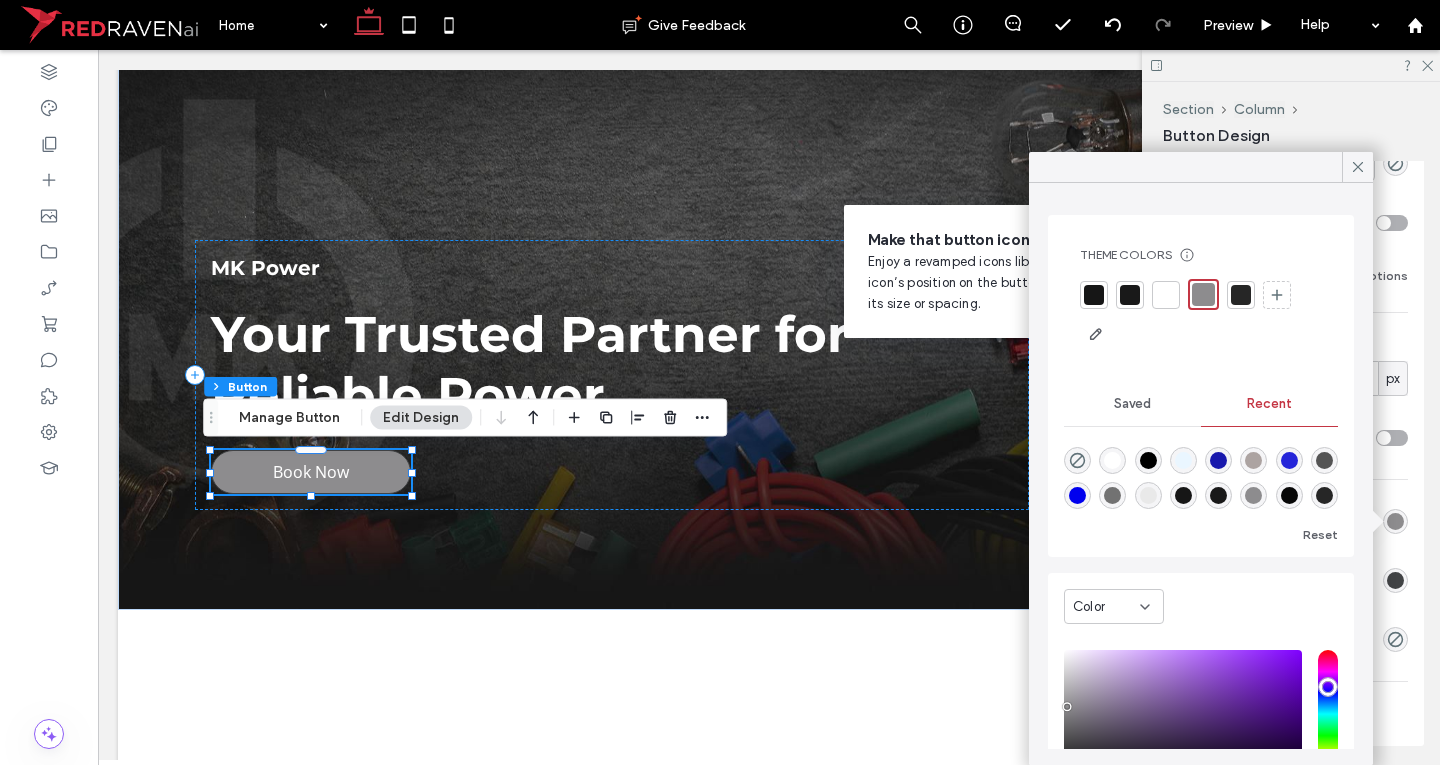 click at bounding box center [1166, 295] 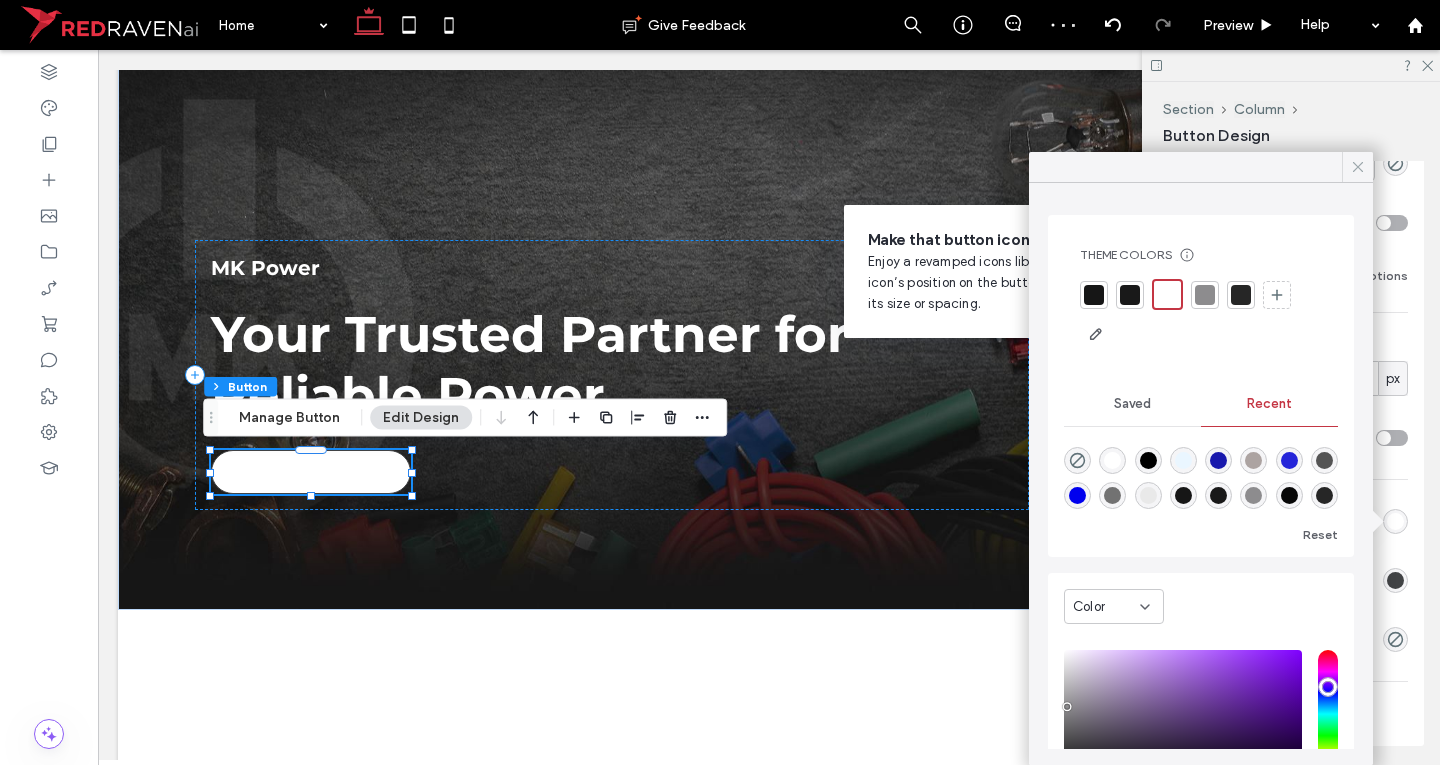click 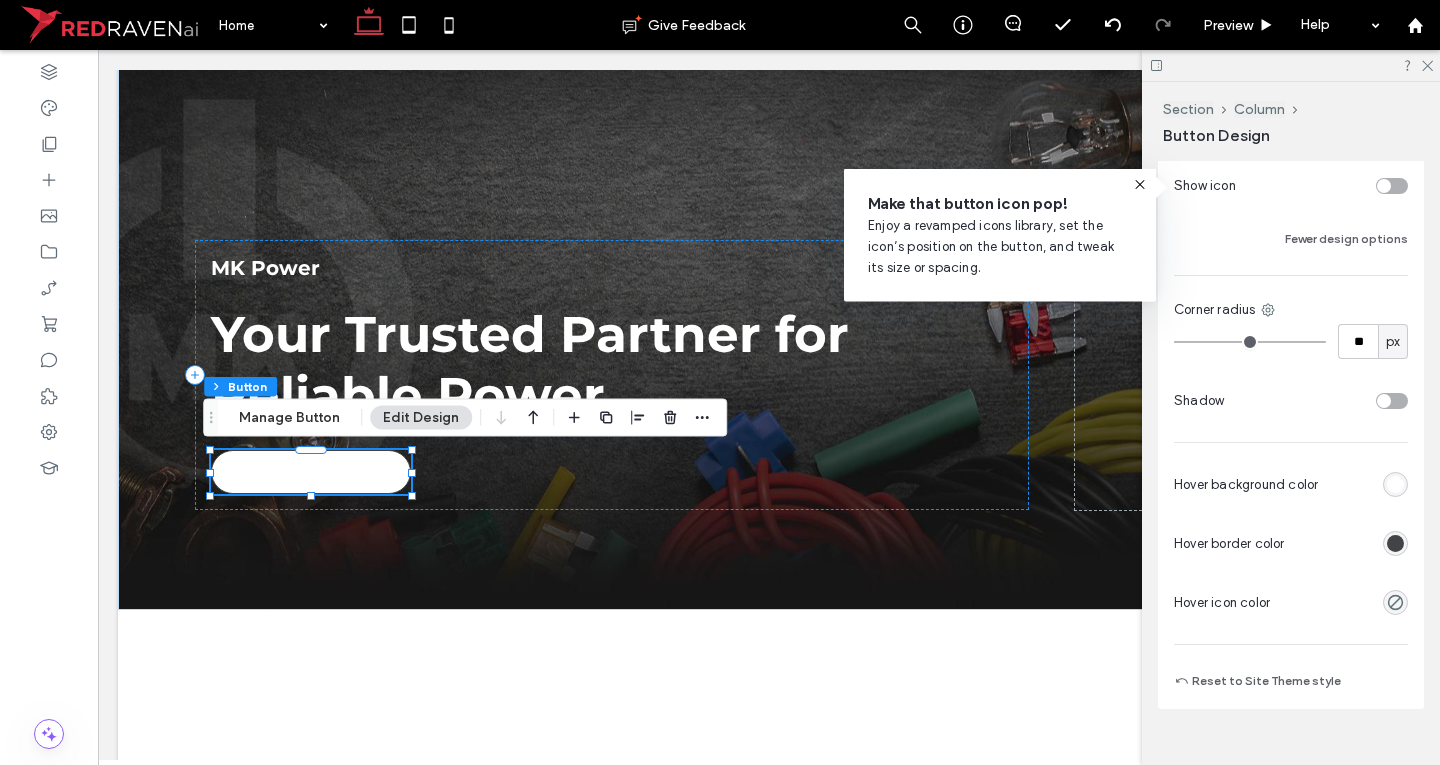 scroll, scrollTop: 1019, scrollLeft: 0, axis: vertical 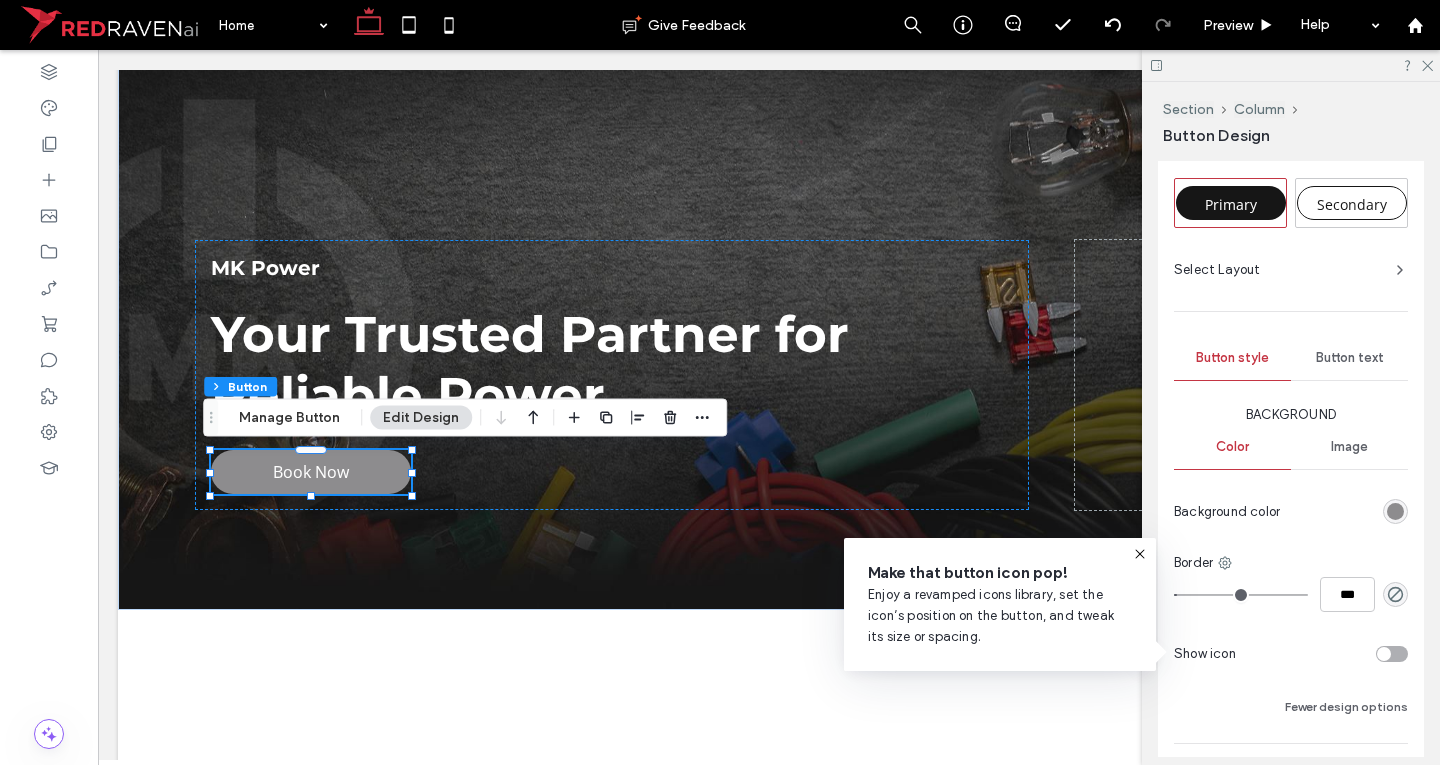 click on "Button text" at bounding box center [1350, 358] 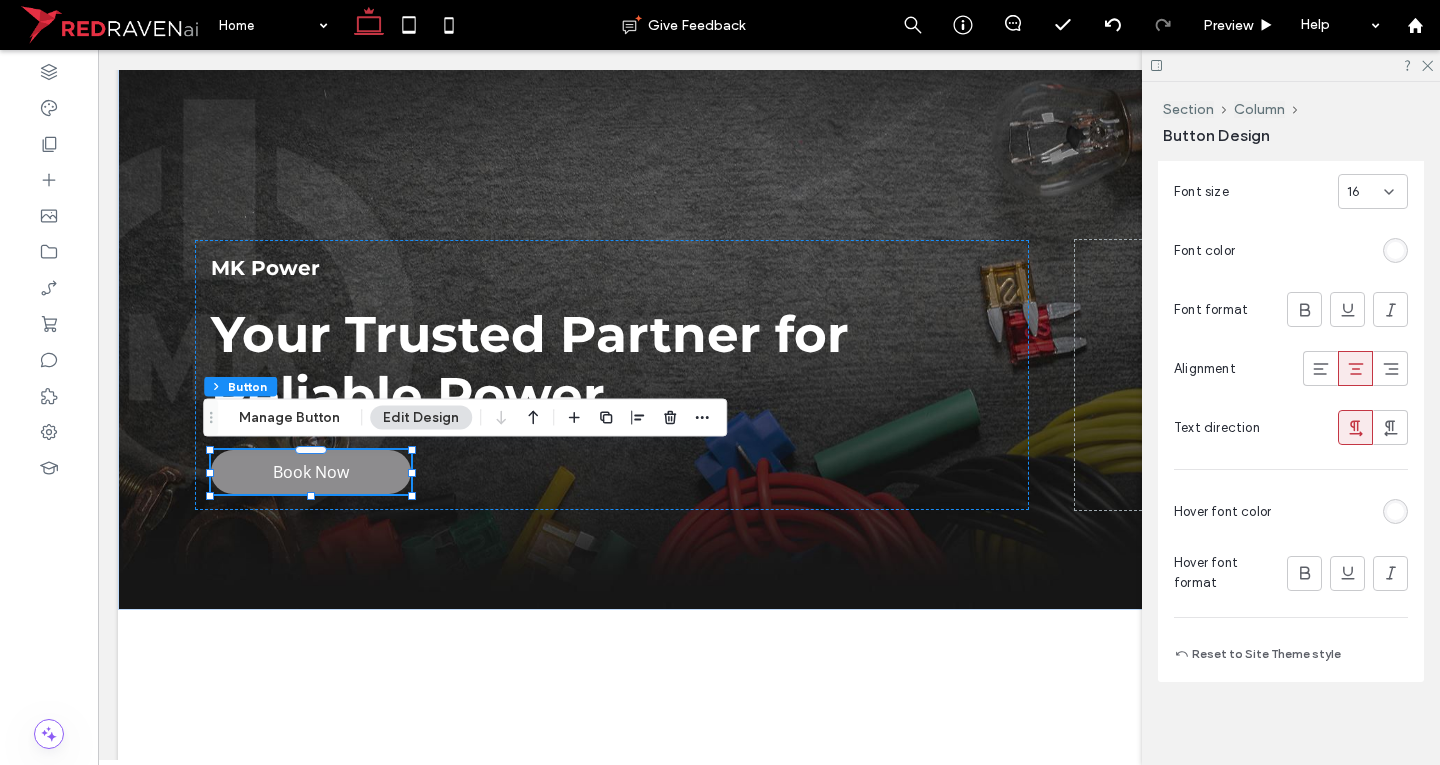 scroll, scrollTop: 921, scrollLeft: 0, axis: vertical 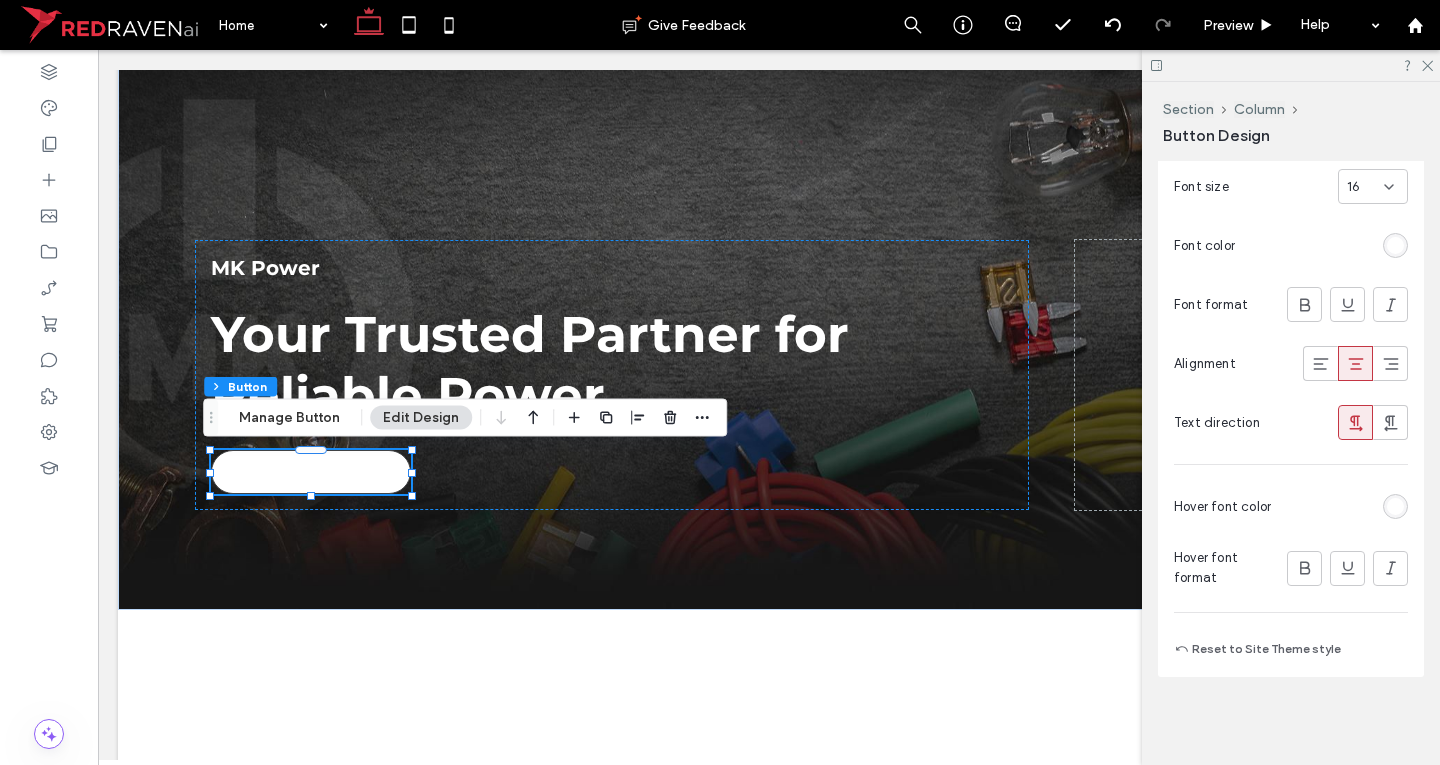 click at bounding box center (1395, 506) 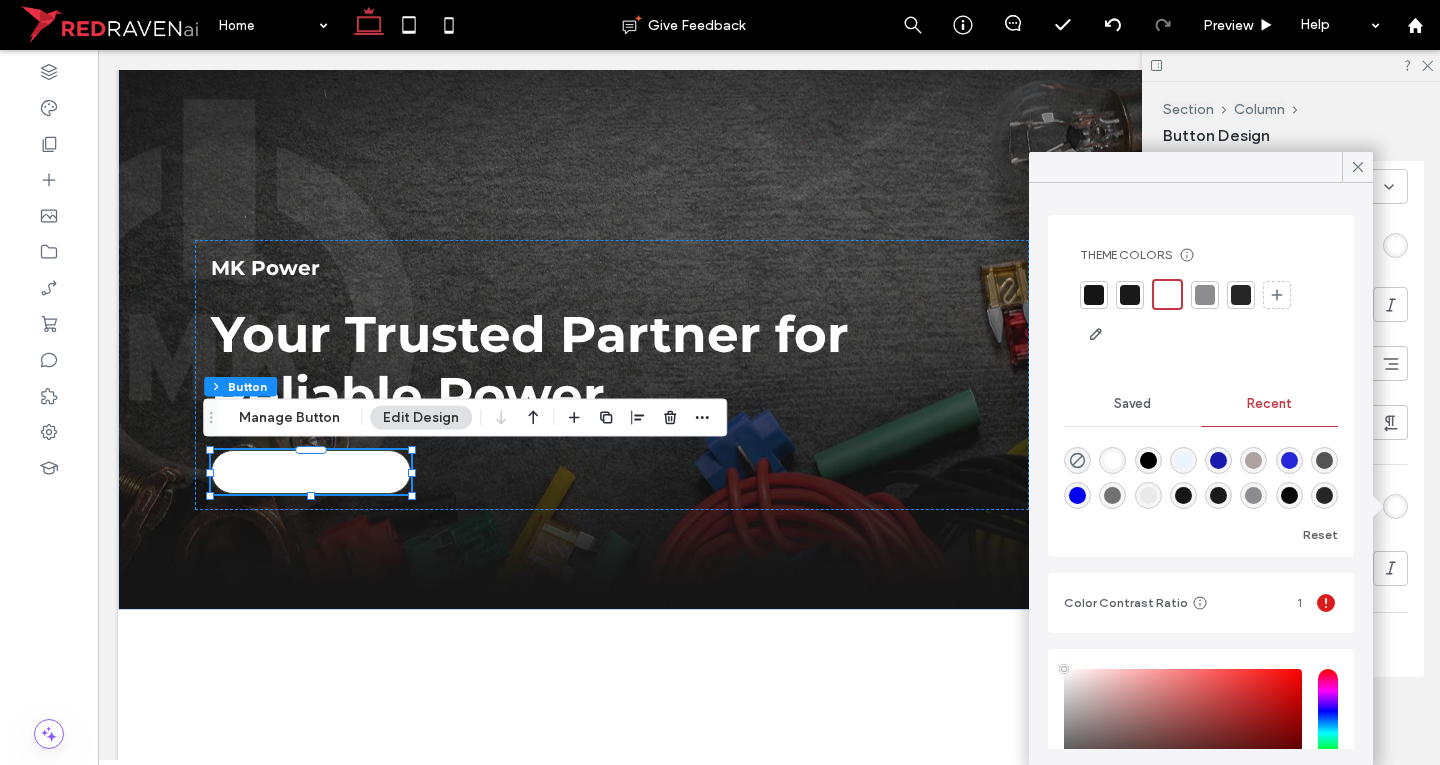 click at bounding box center (1241, 295) 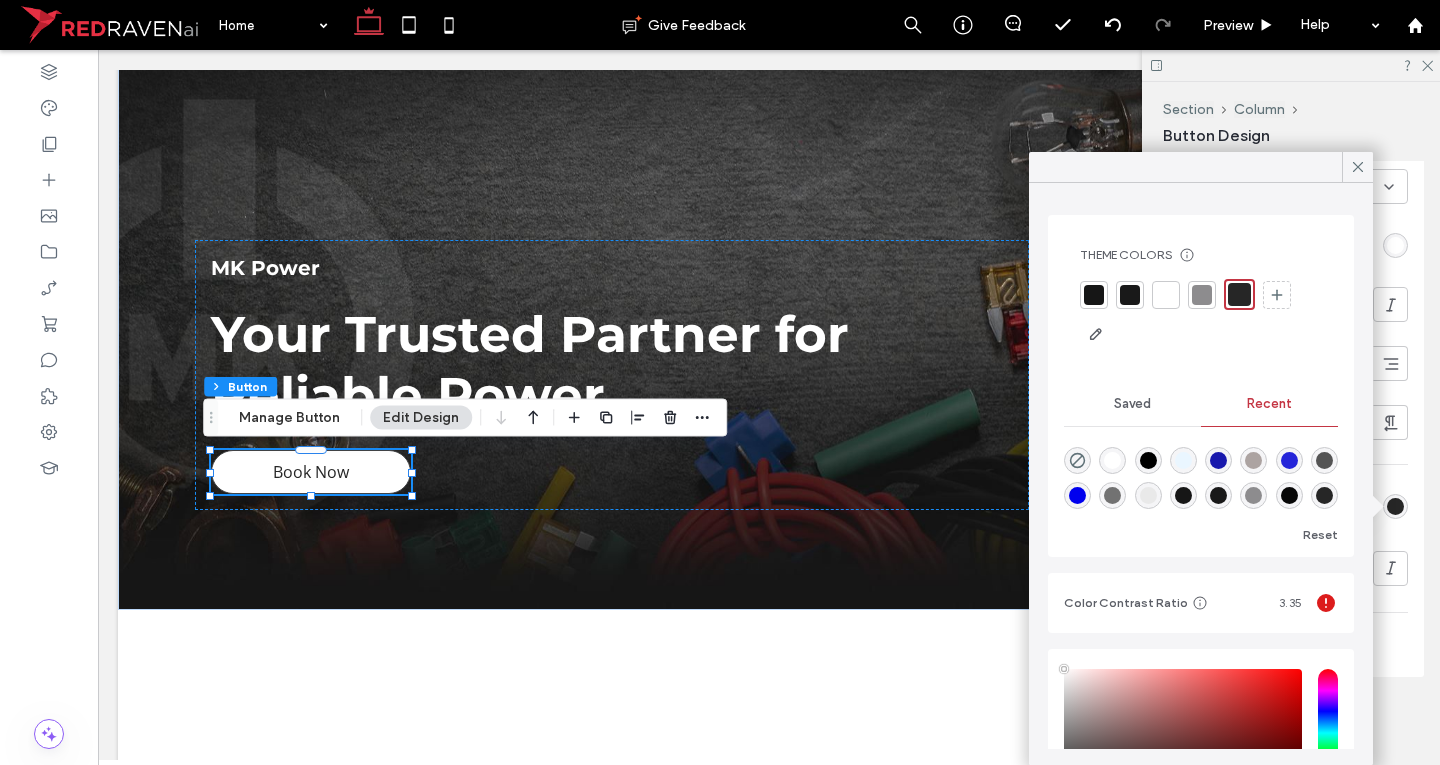 click 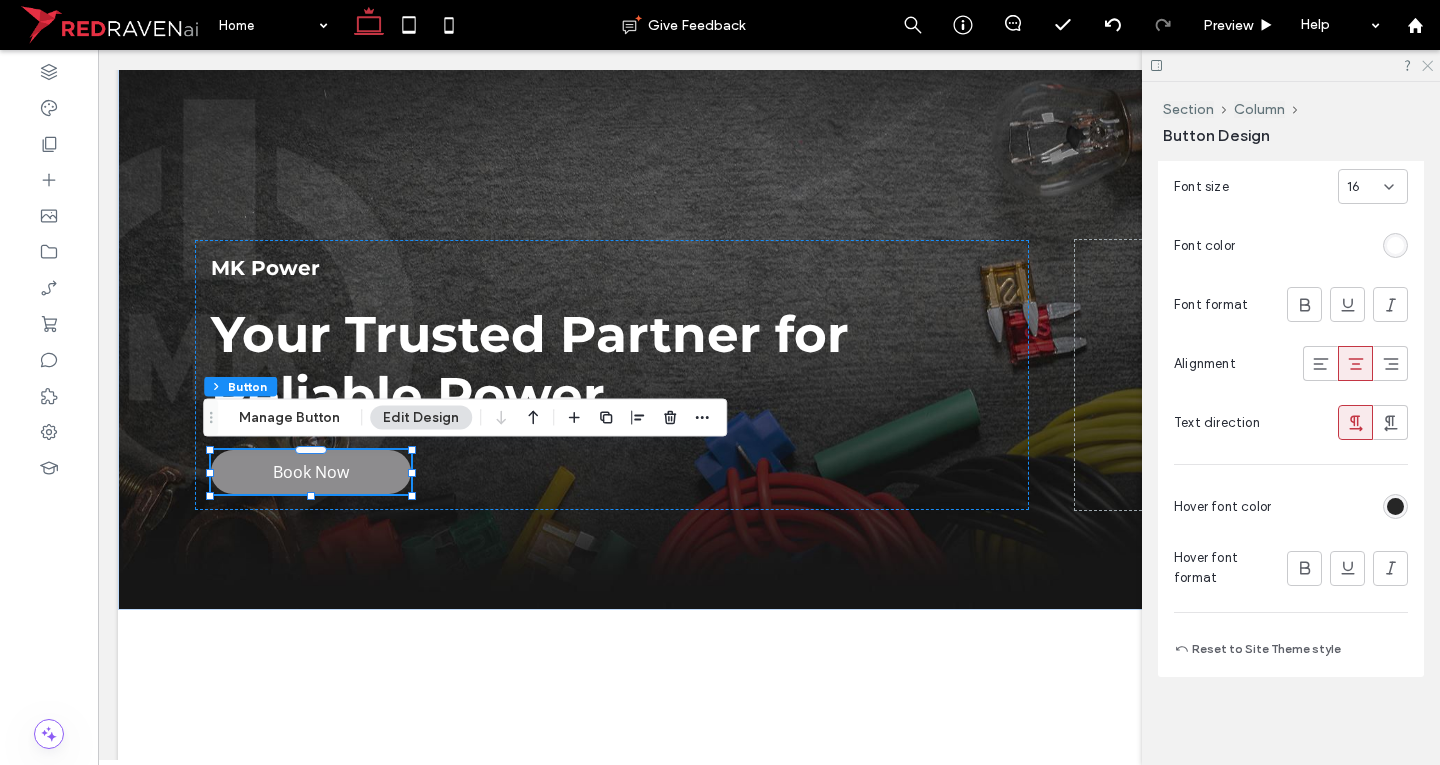 click 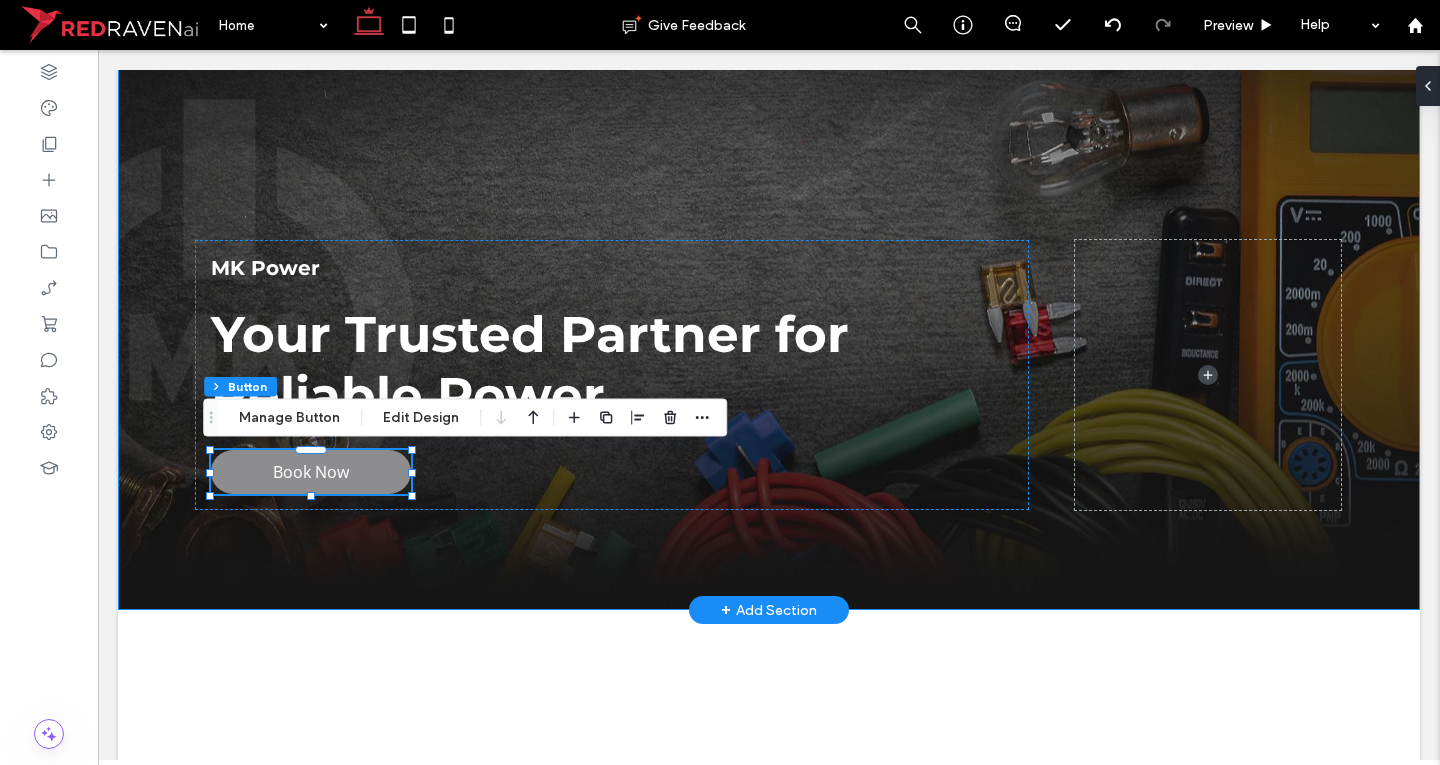 click on "MK Power Your Trusted Partner for Reliable Power
Book Now" at bounding box center [769, 275] 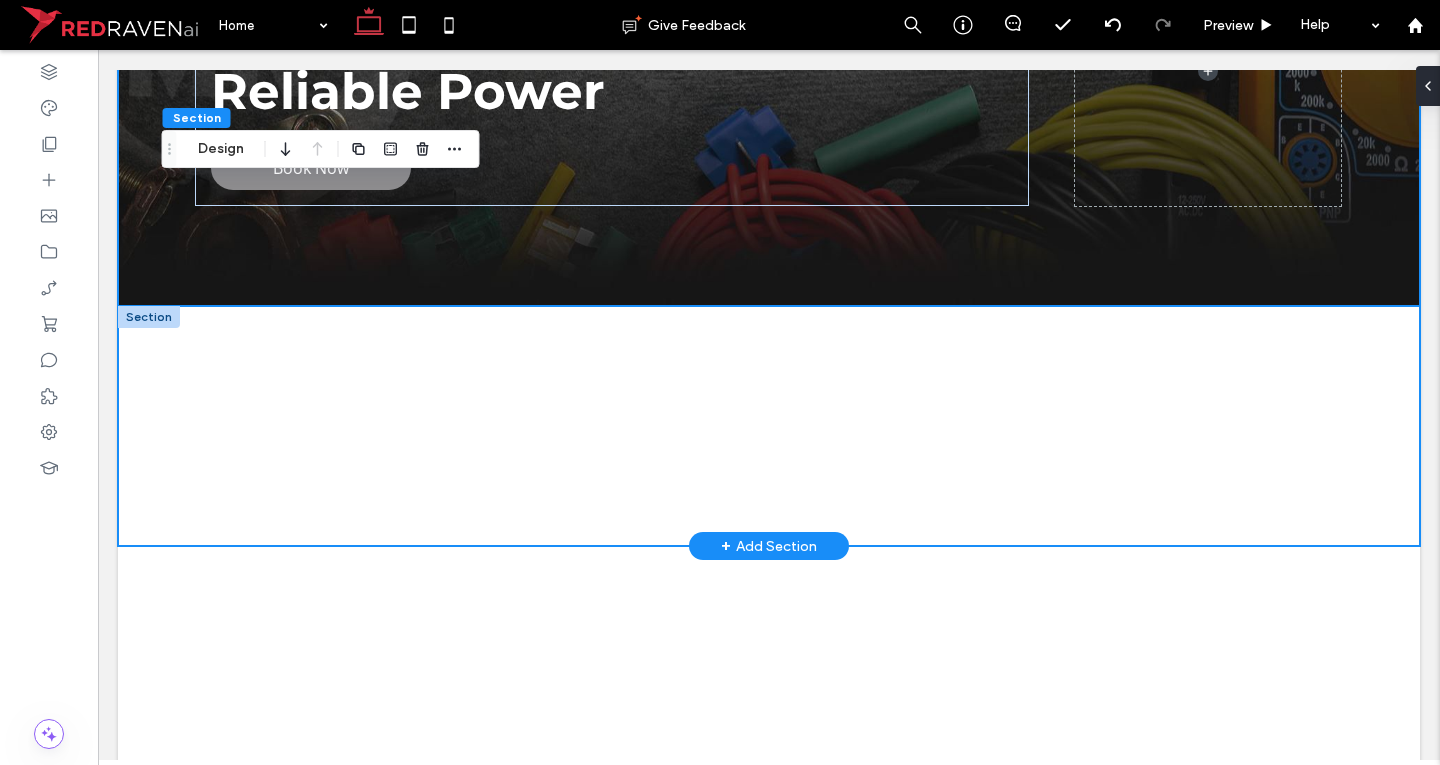 scroll, scrollTop: 420, scrollLeft: 0, axis: vertical 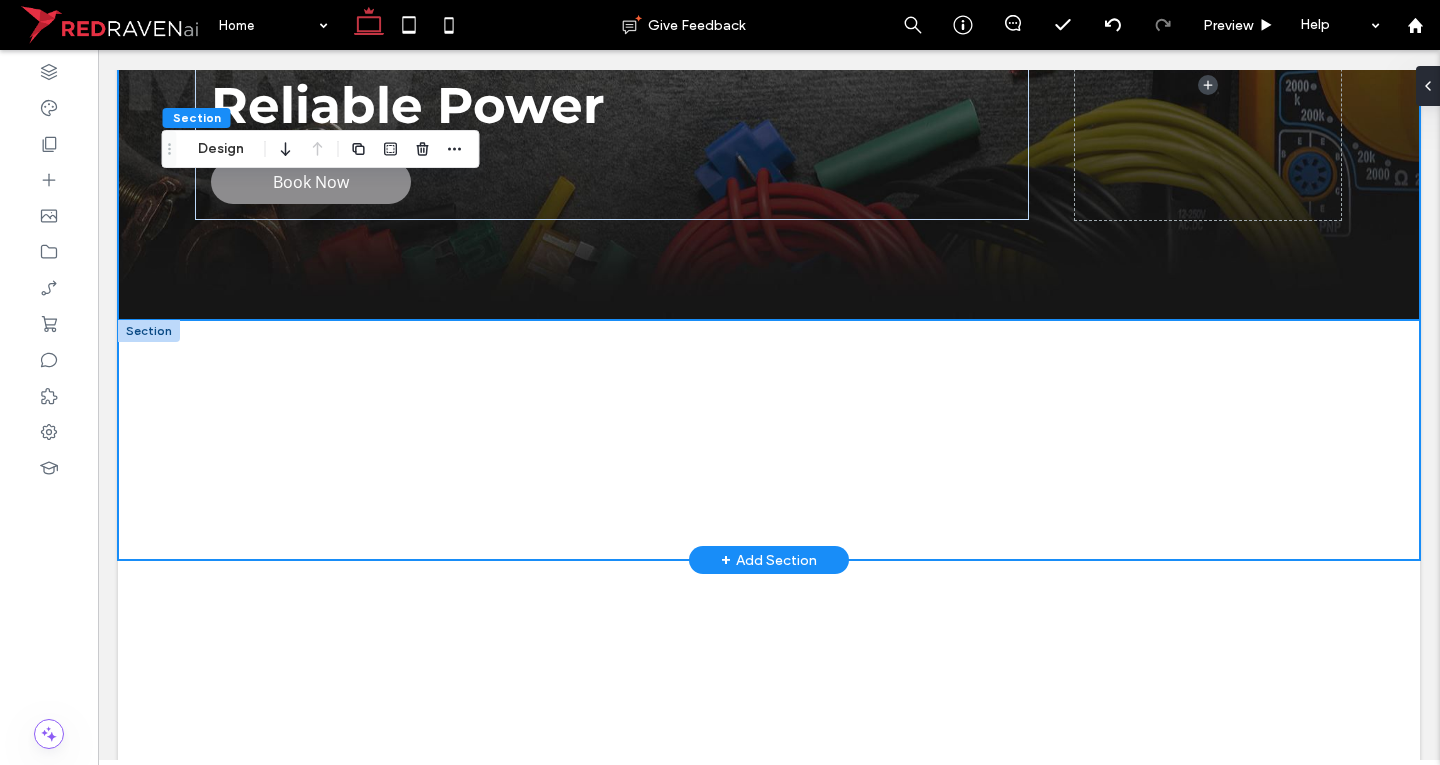 click at bounding box center (769, 440) 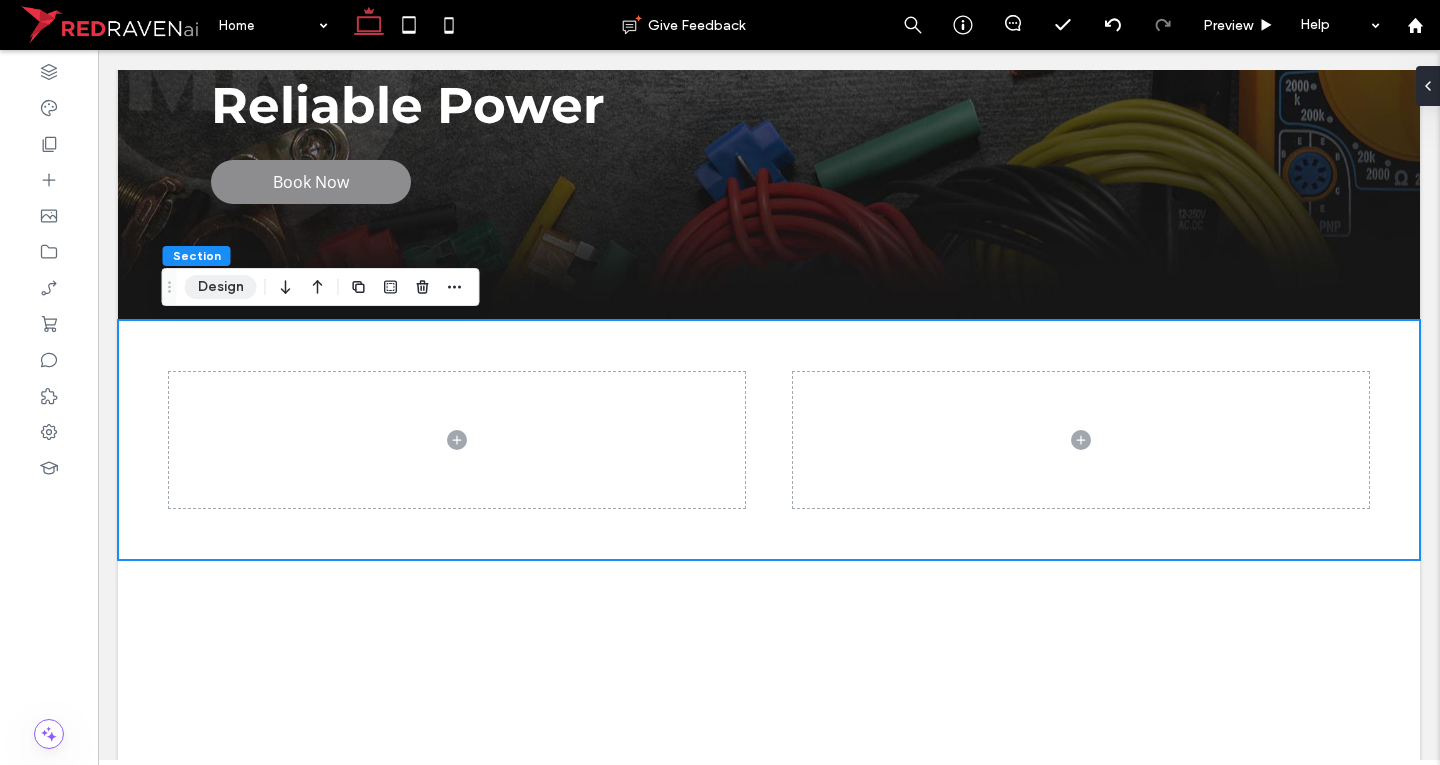 click on "Design" at bounding box center [221, 287] 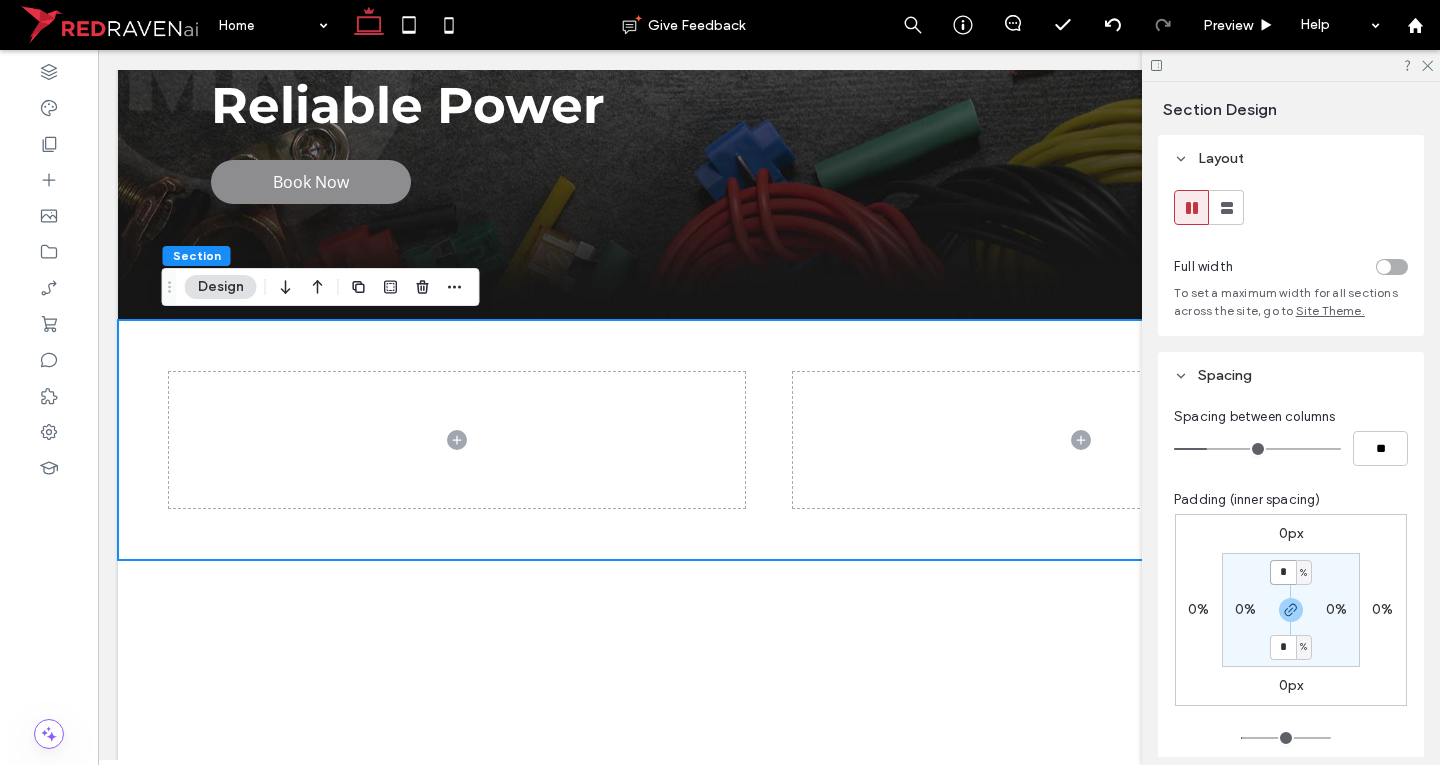click on "*" at bounding box center [1283, 572] 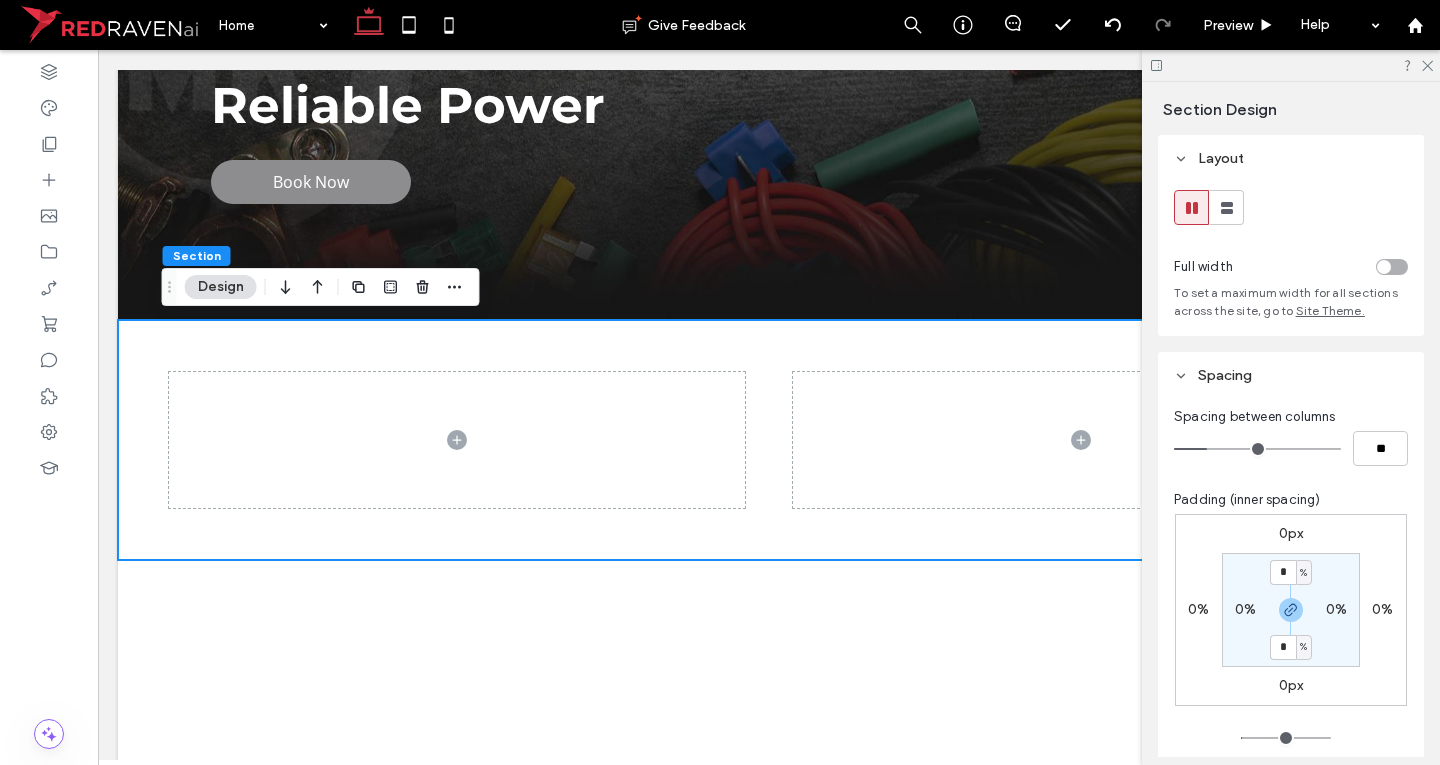 click on "%" at bounding box center (1303, 573) 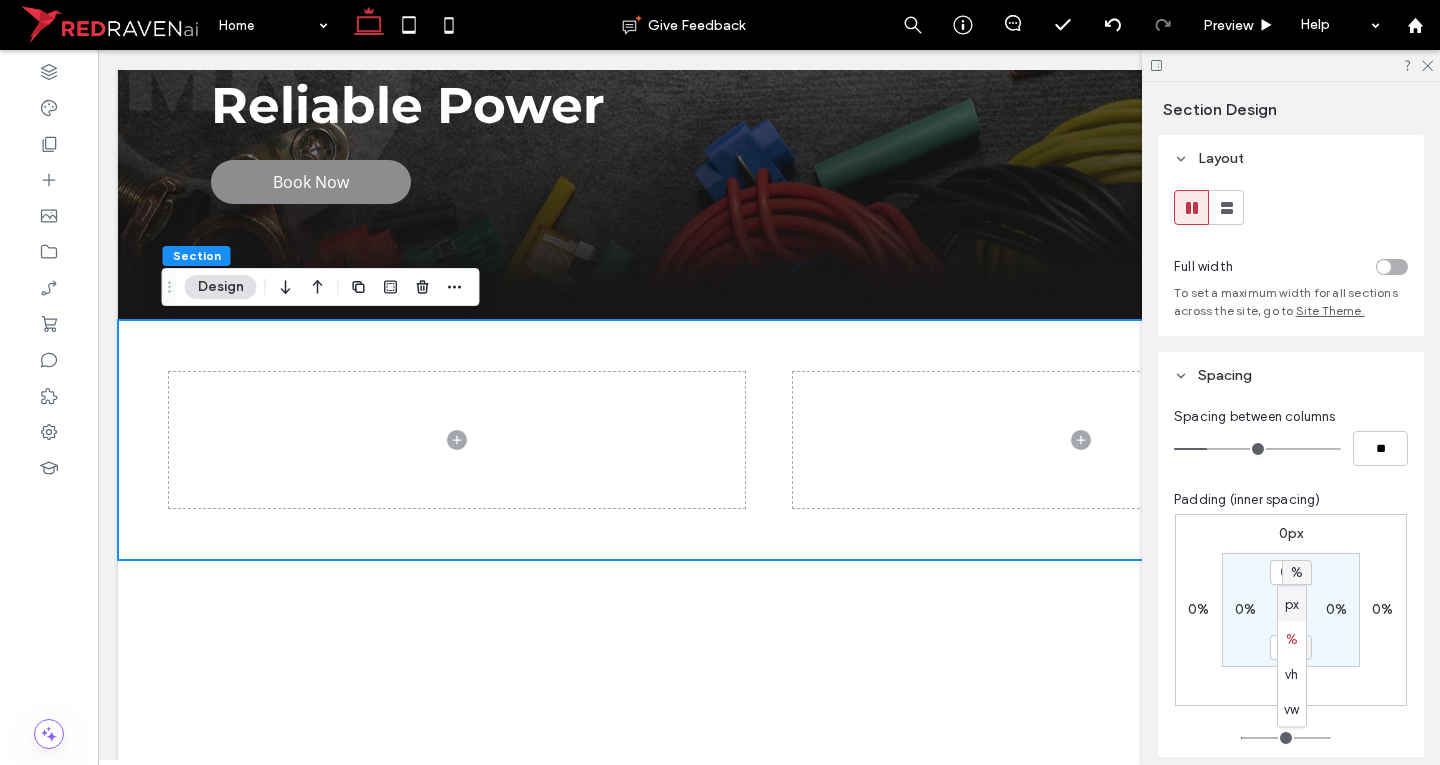 click on "px" at bounding box center [1292, 604] 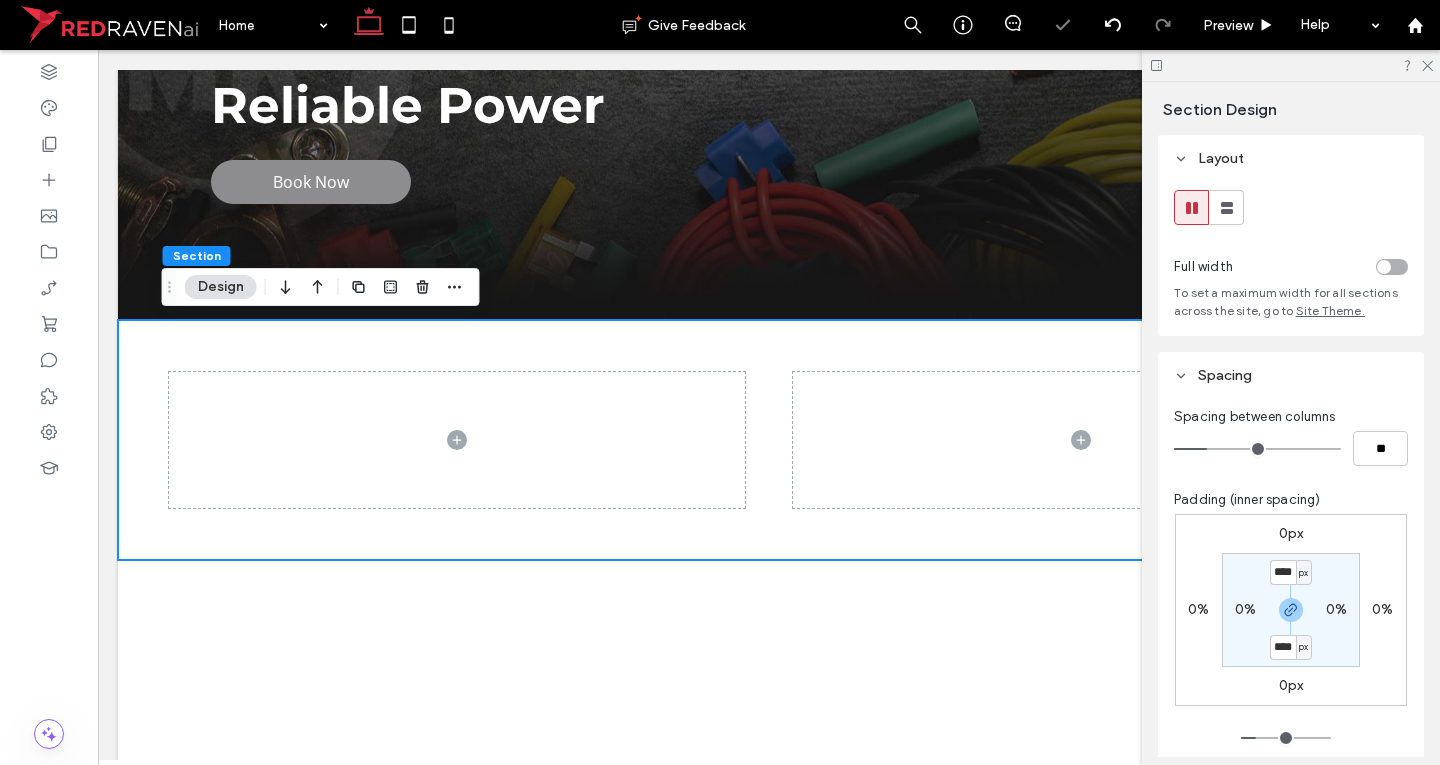 type on "****" 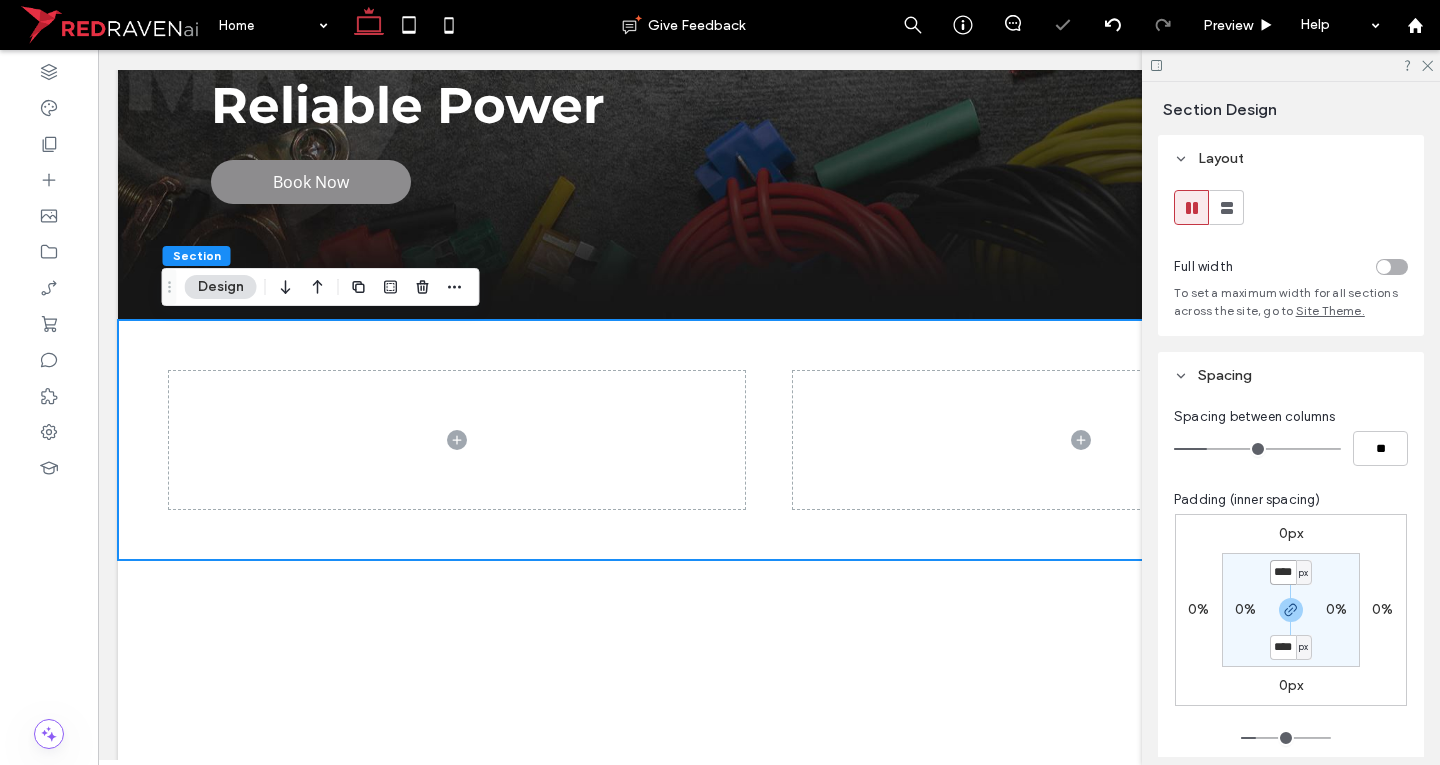 click on "****" at bounding box center [1283, 572] 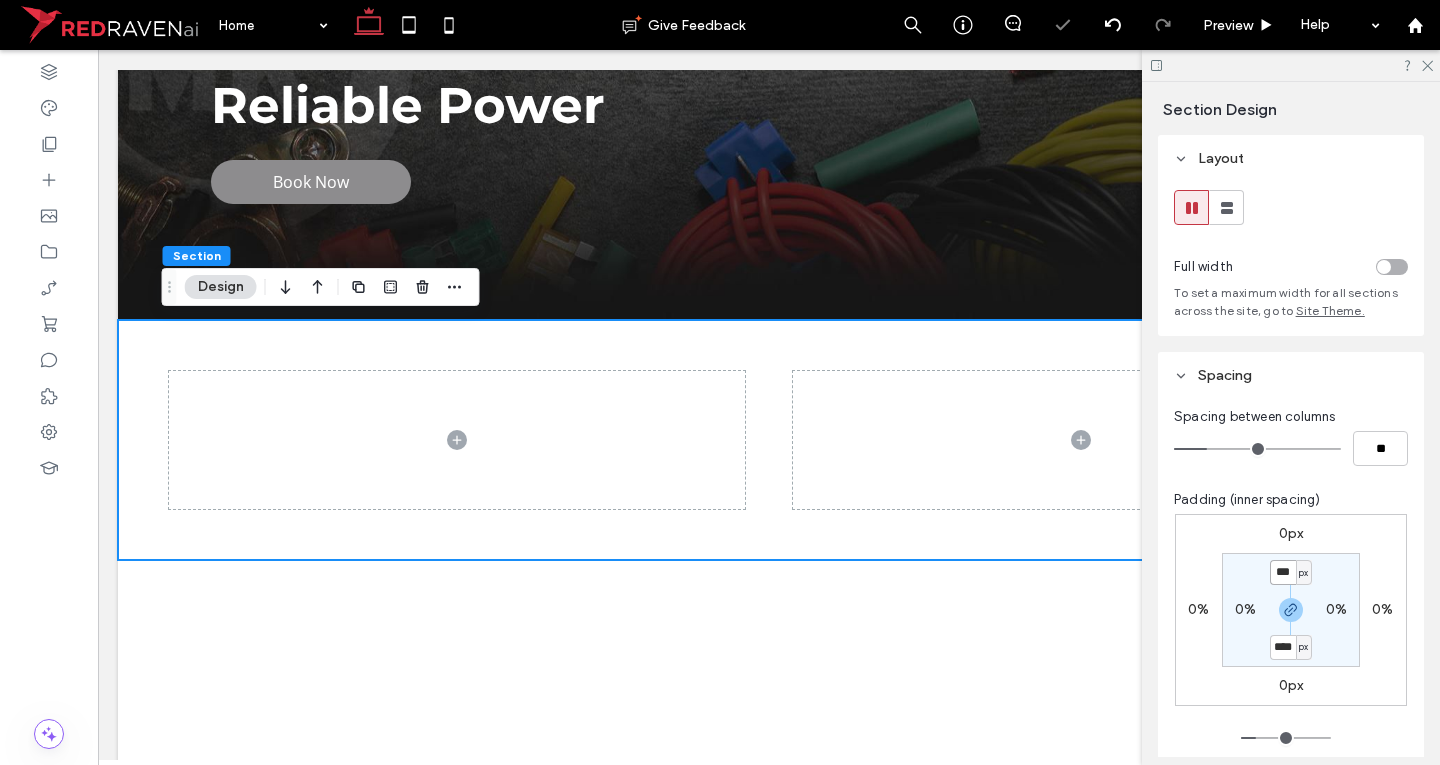 type on "***" 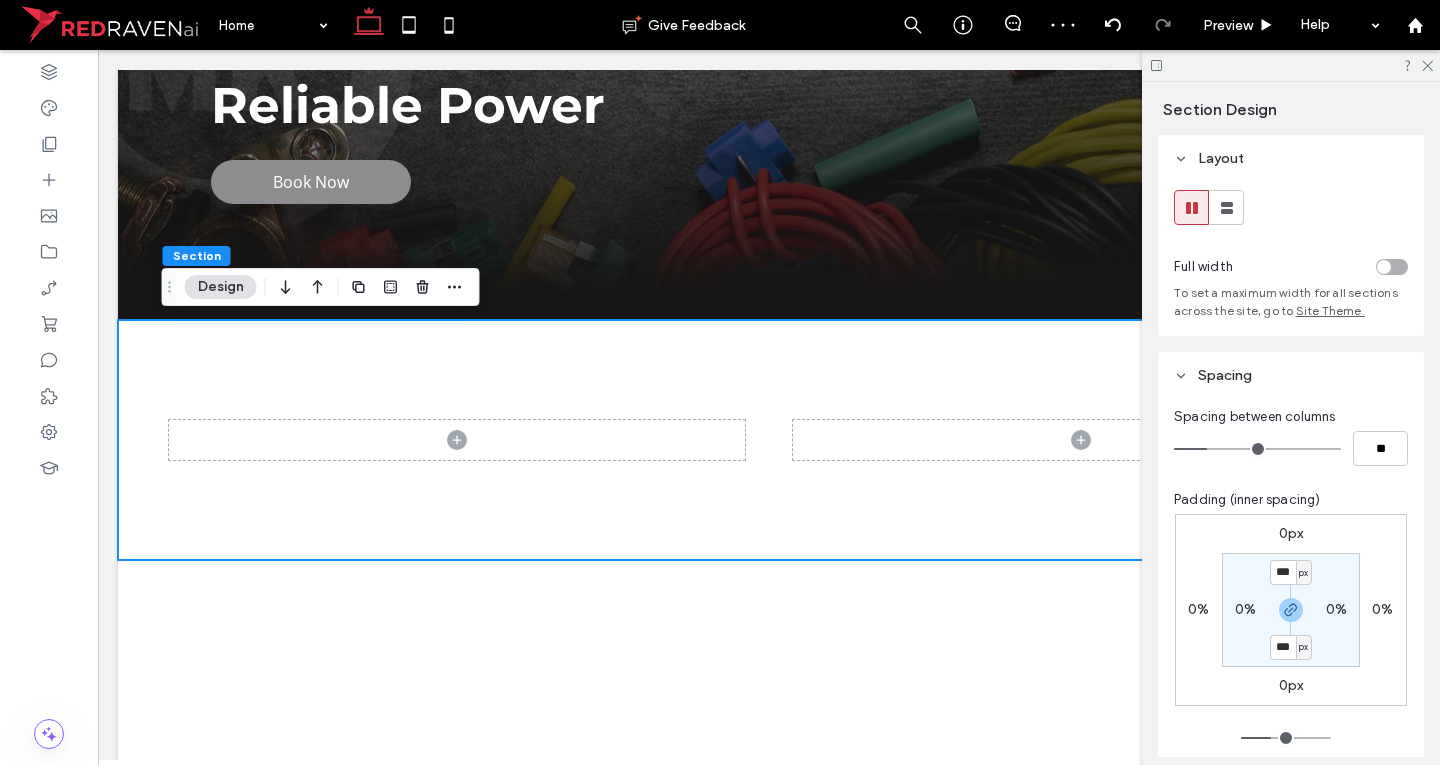 click on "0%" at bounding box center [1245, 609] 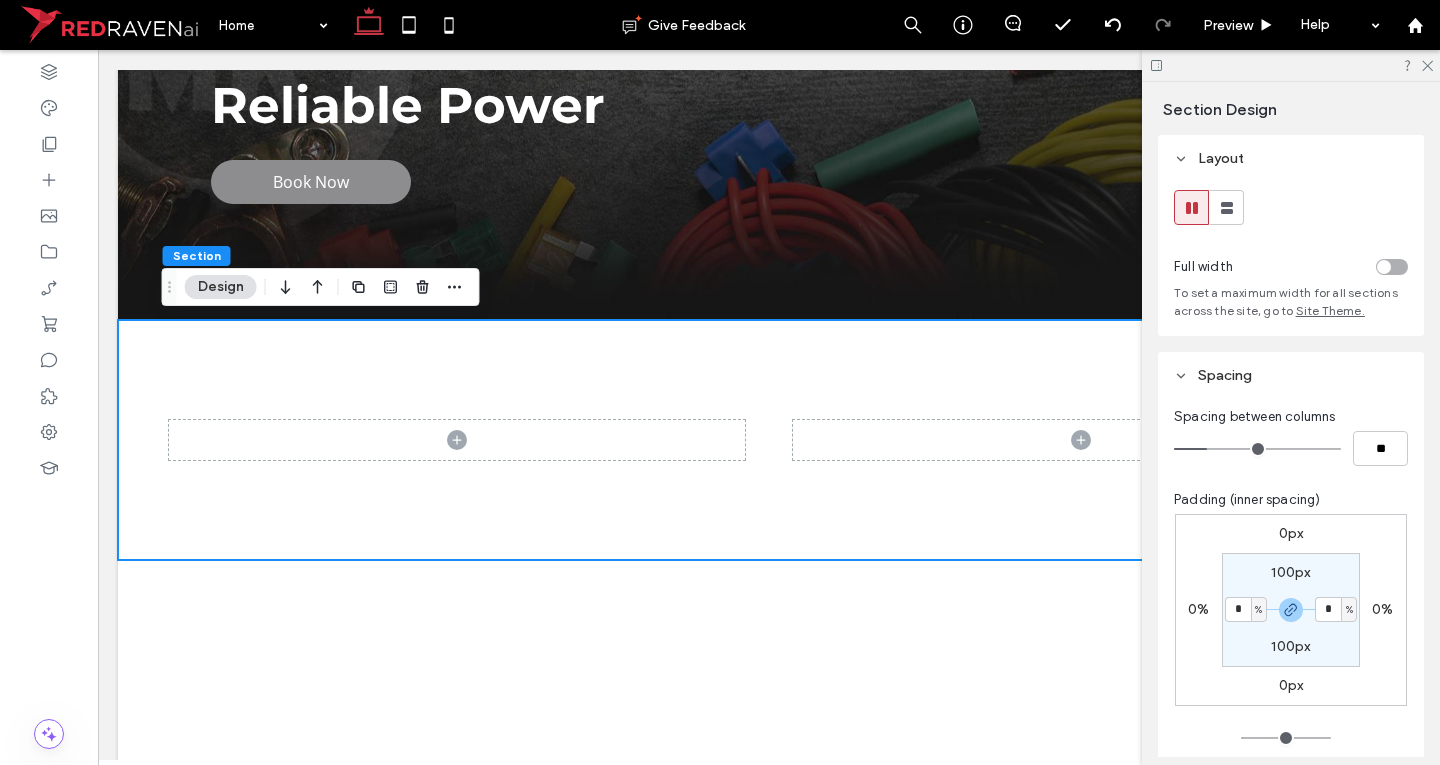 type on "*" 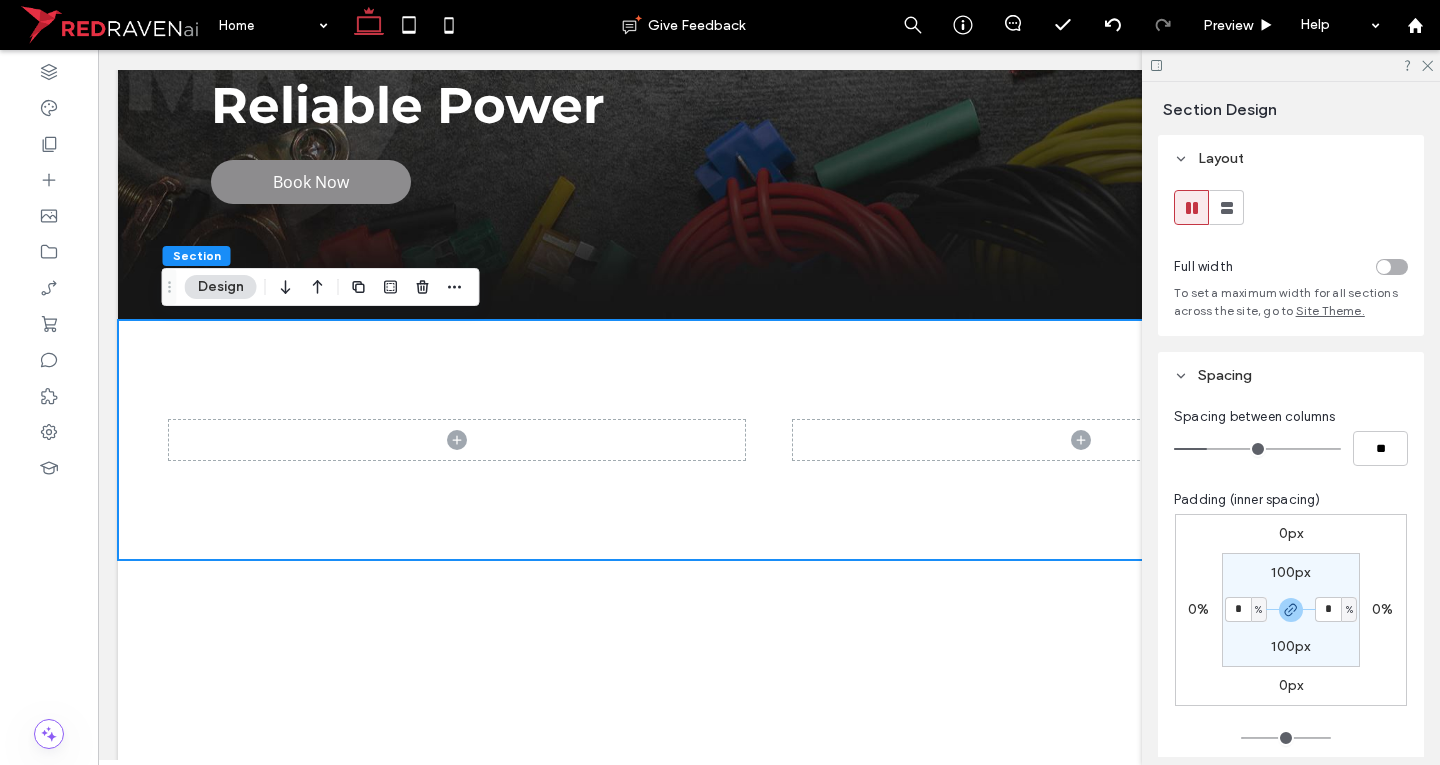type on "*" 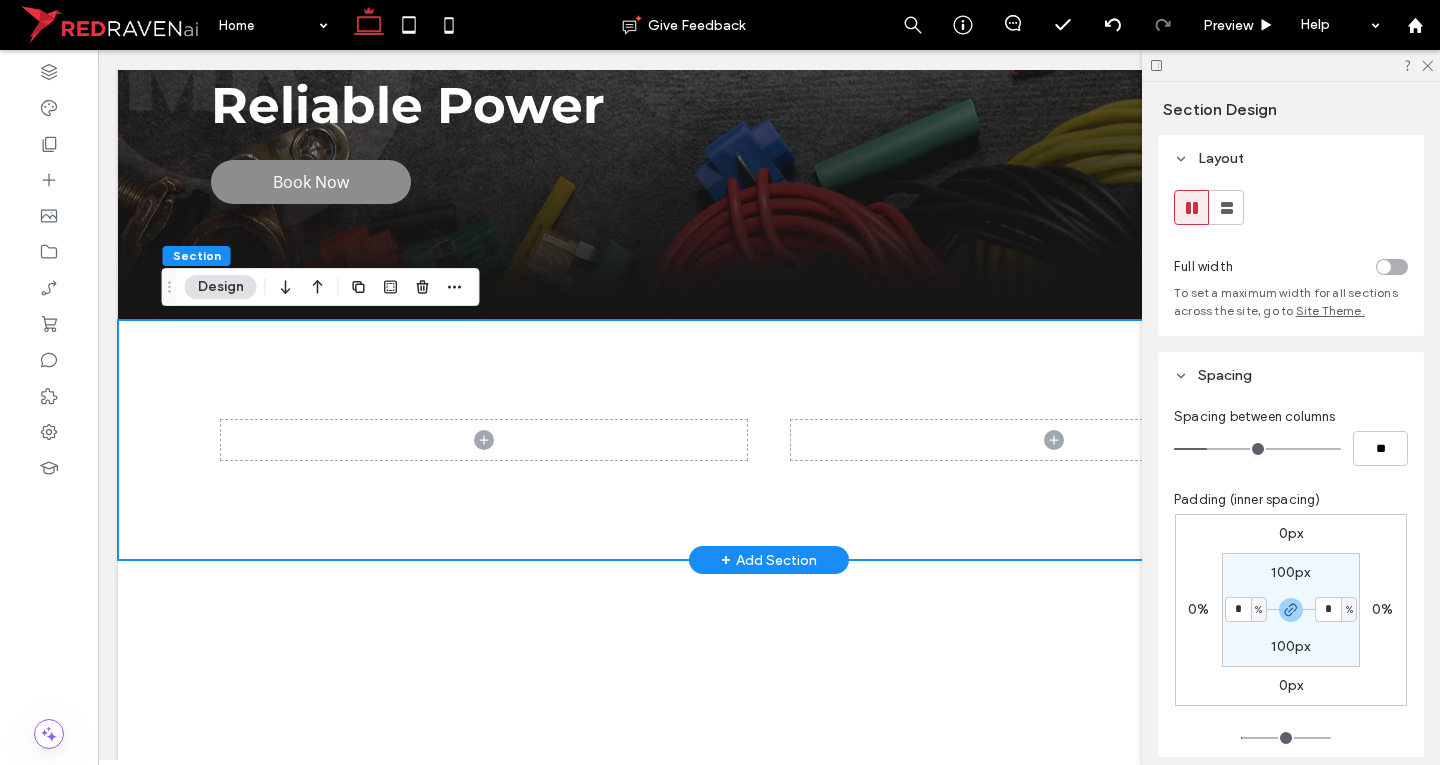 click at bounding box center [769, 440] 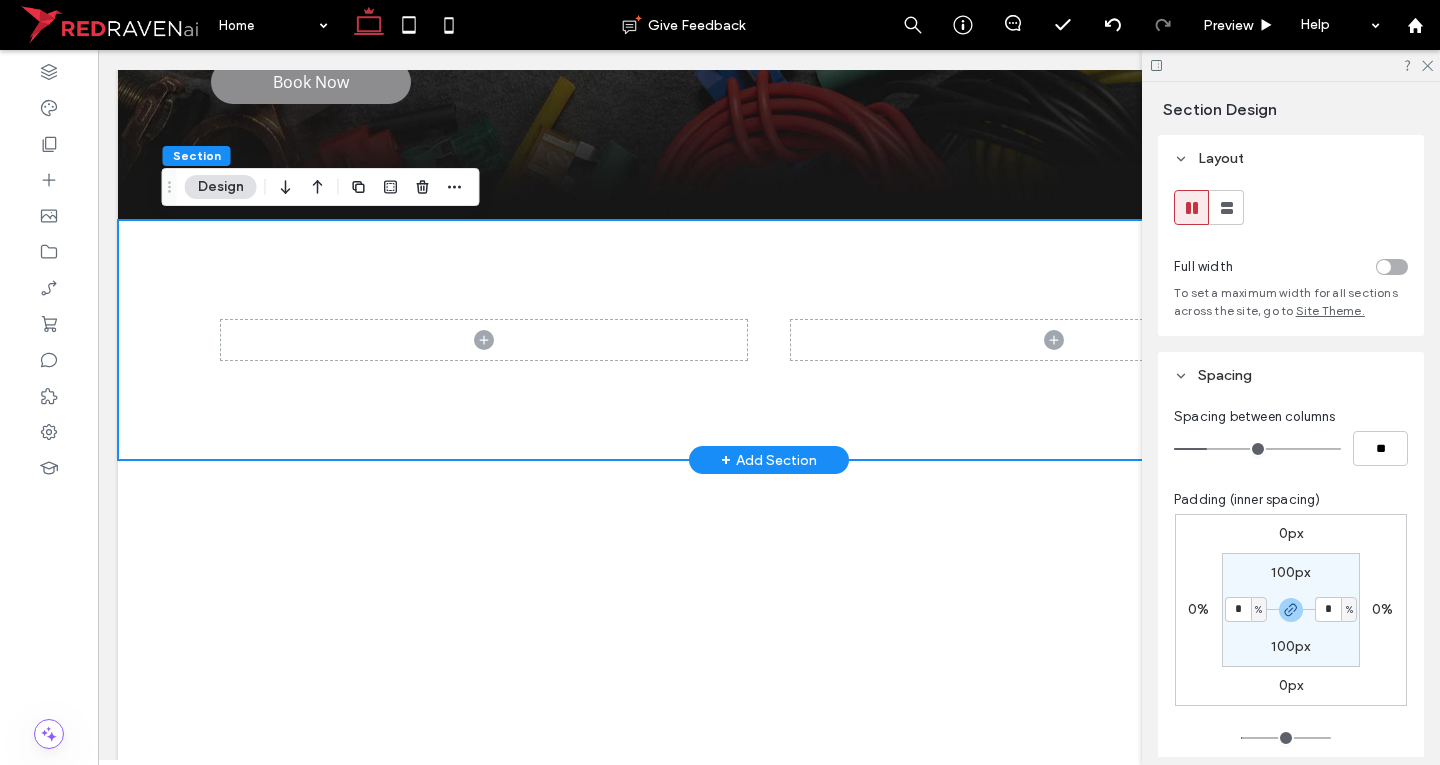 scroll, scrollTop: 735, scrollLeft: 0, axis: vertical 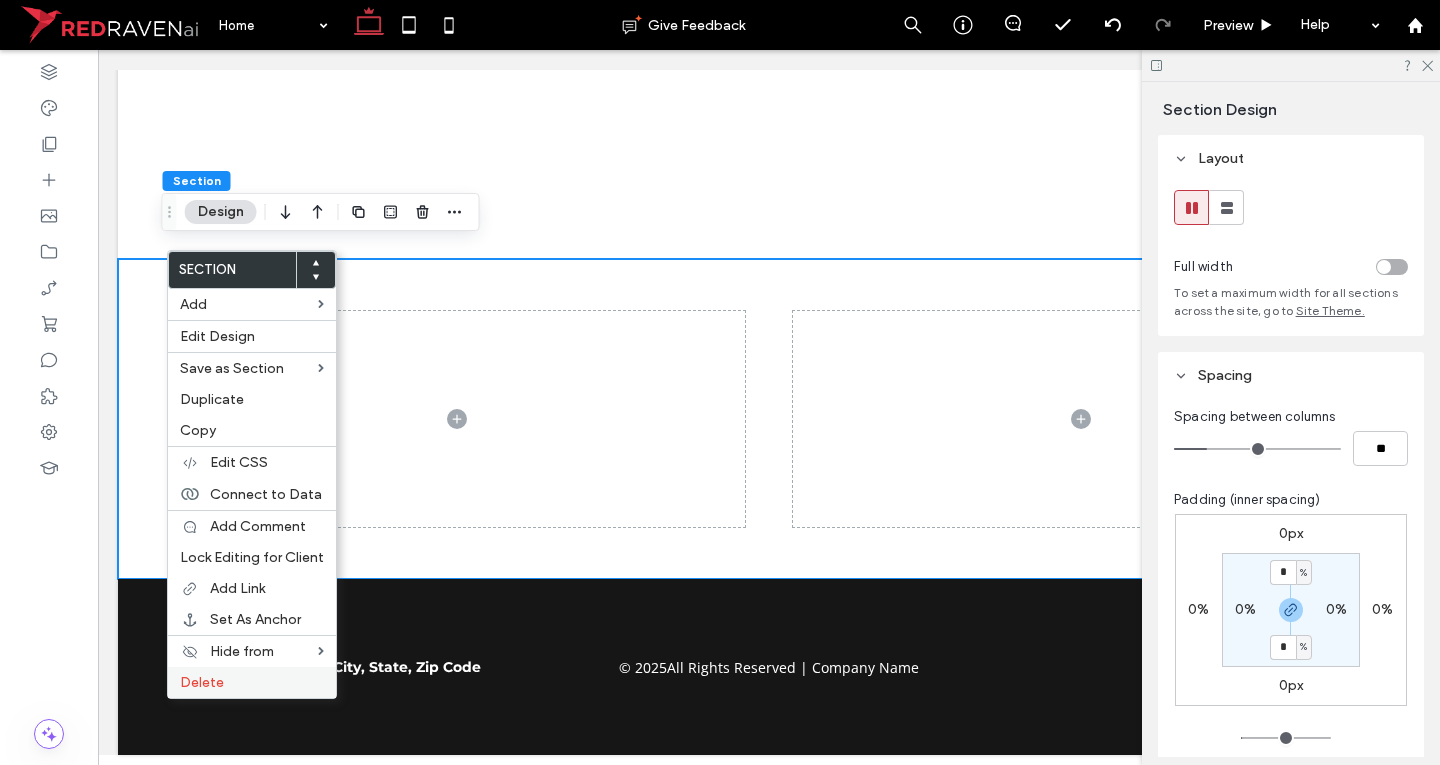 click on "Delete" at bounding box center (252, 682) 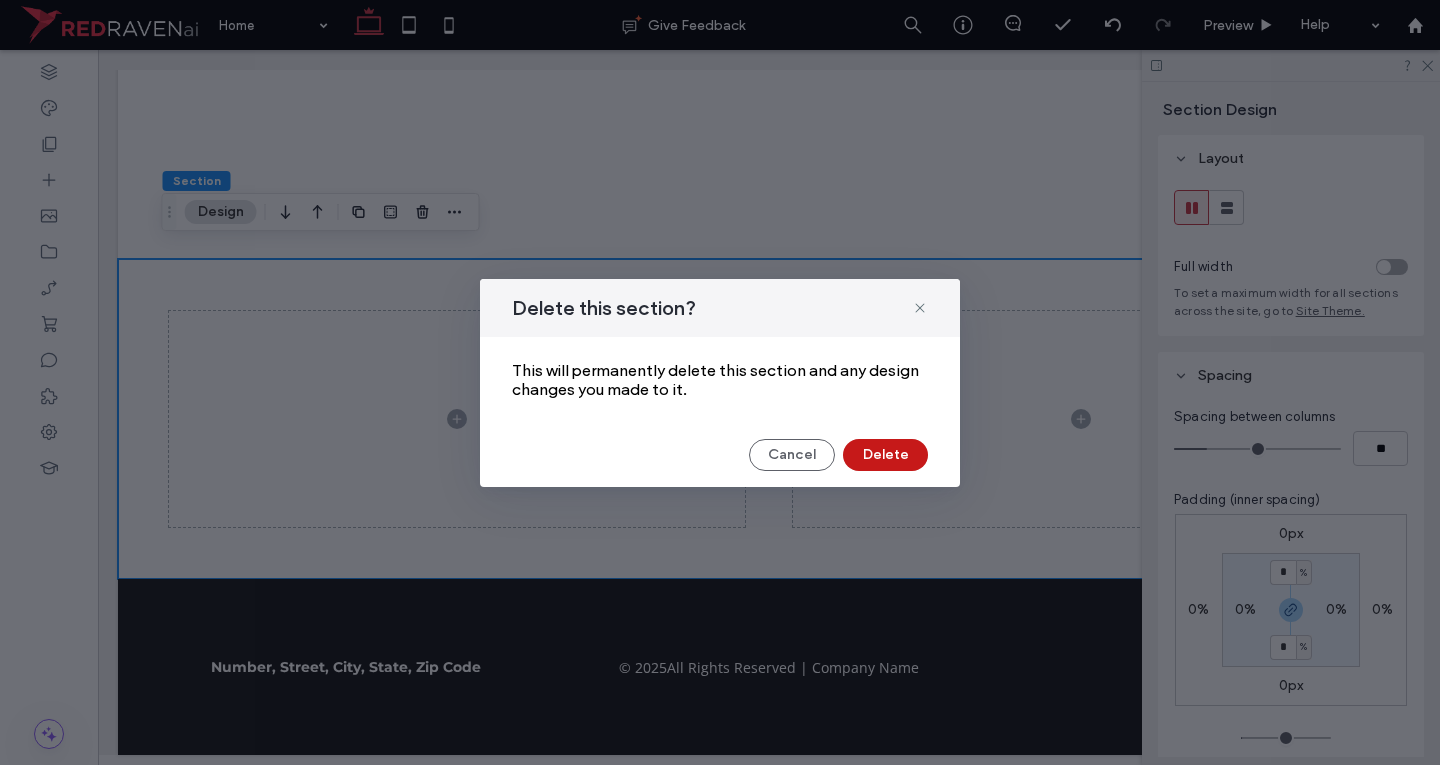 click on "Delete" at bounding box center (885, 455) 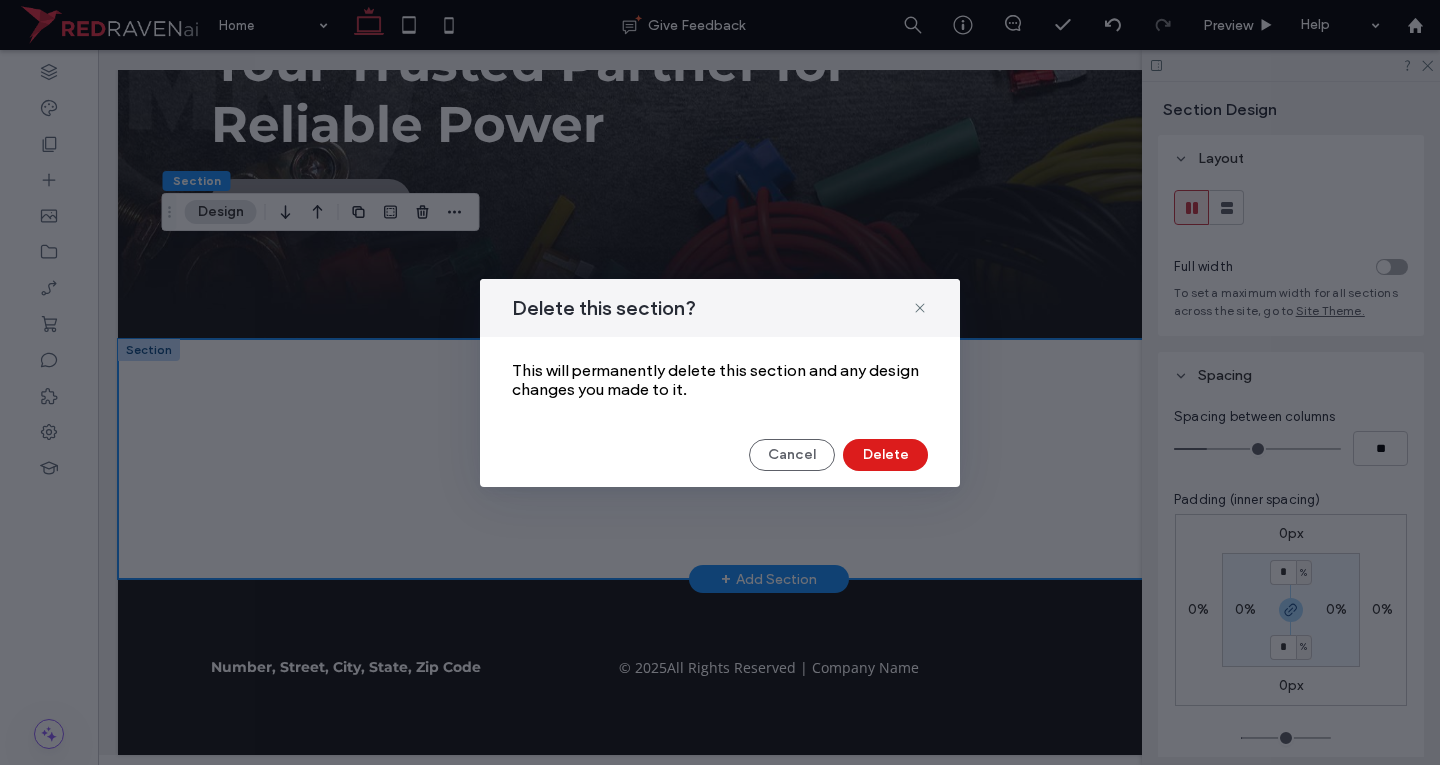scroll, scrollTop: 415, scrollLeft: 0, axis: vertical 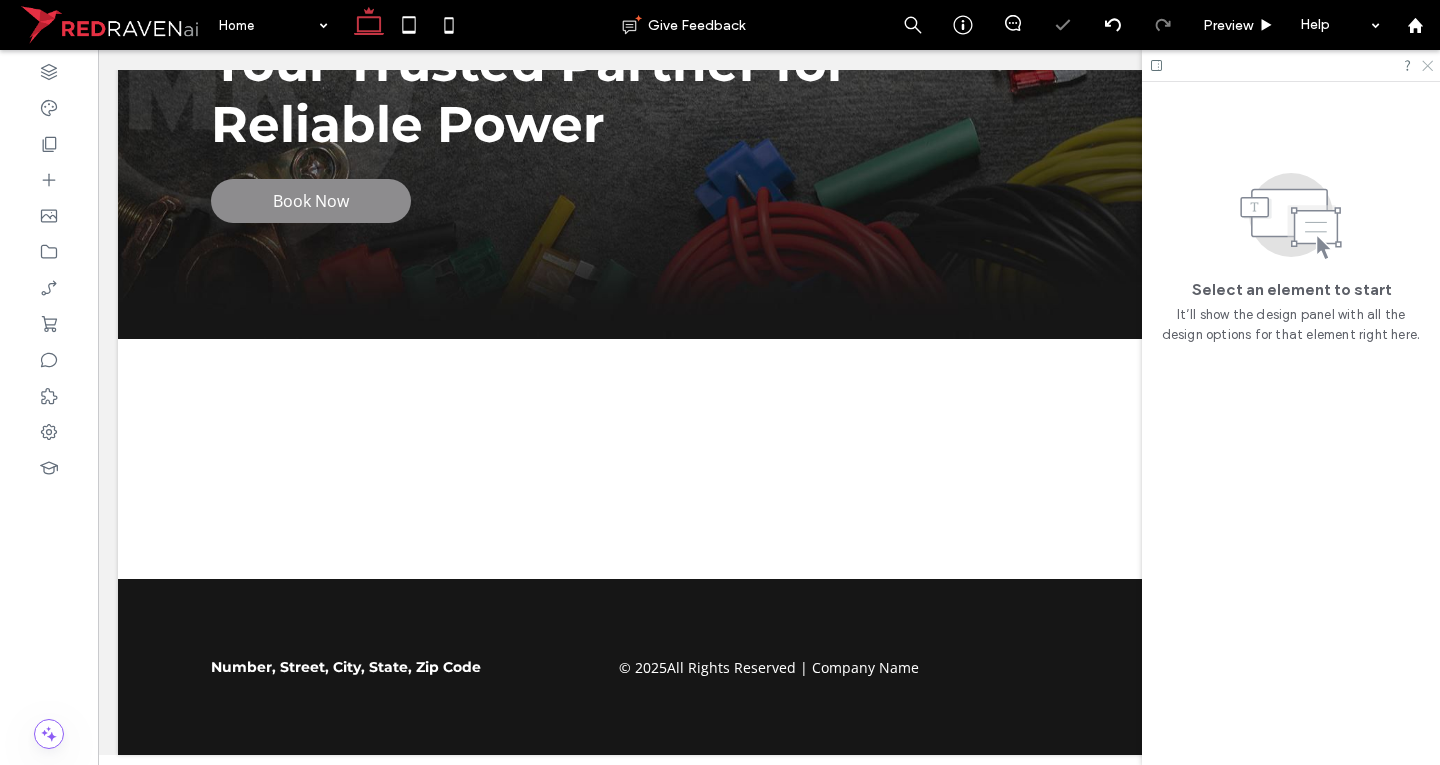 click 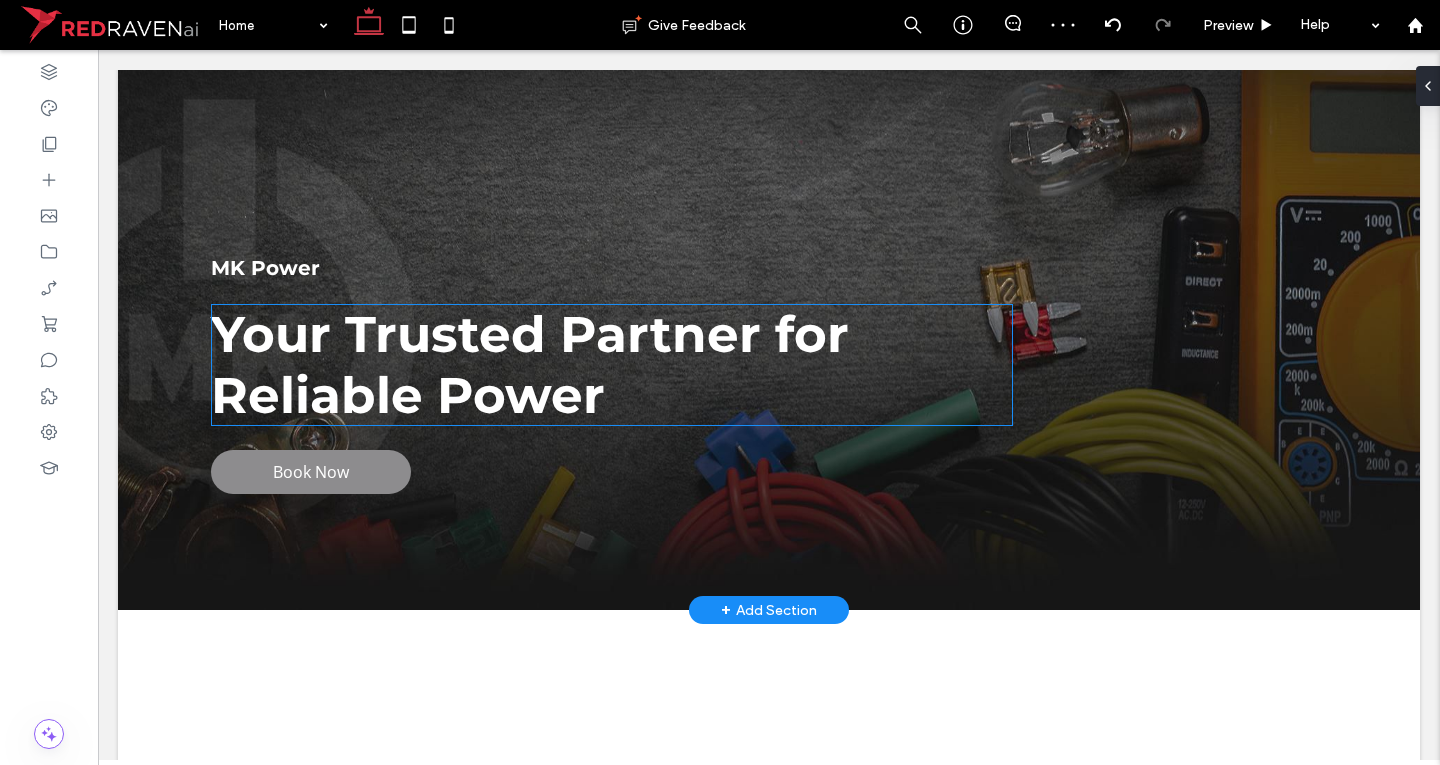 scroll, scrollTop: 0, scrollLeft: 0, axis: both 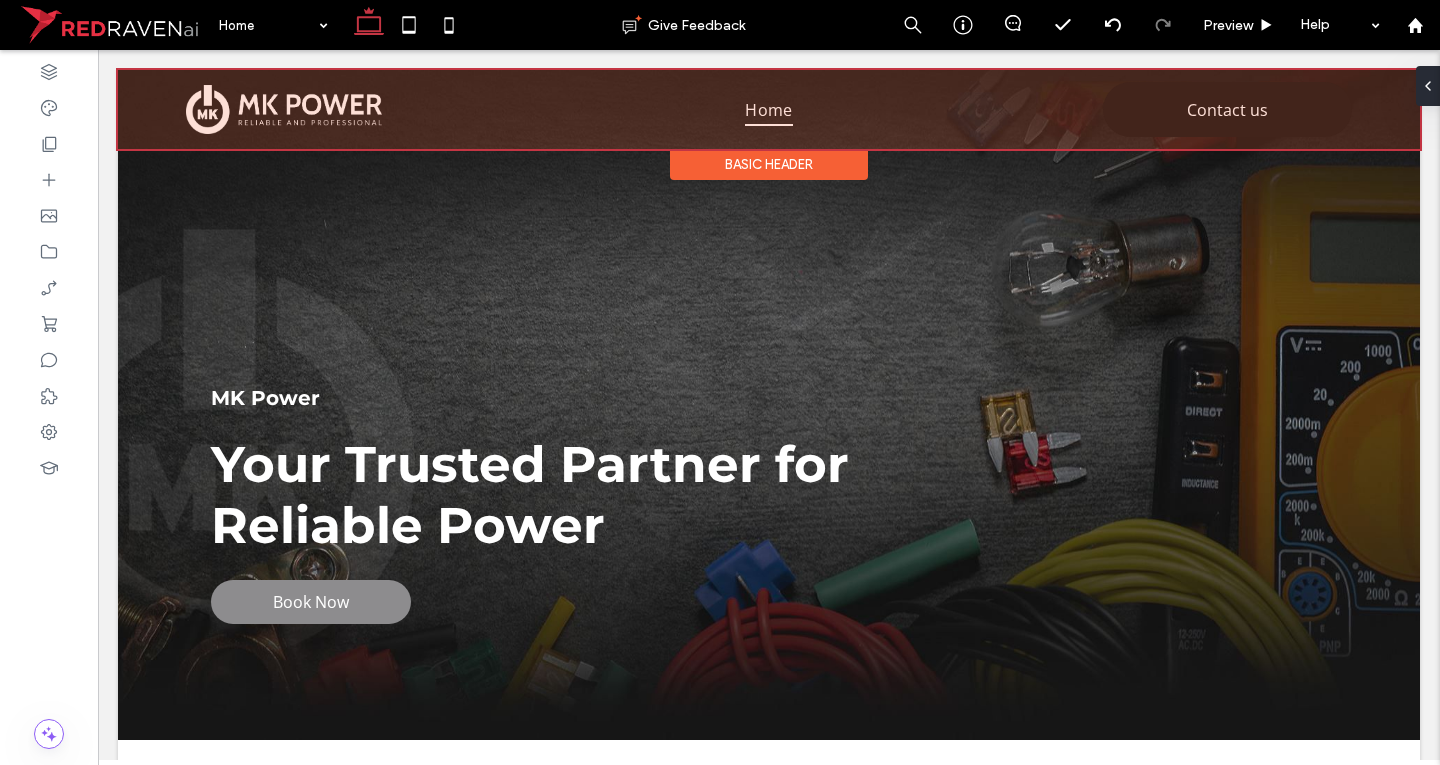 click at bounding box center (769, 109) 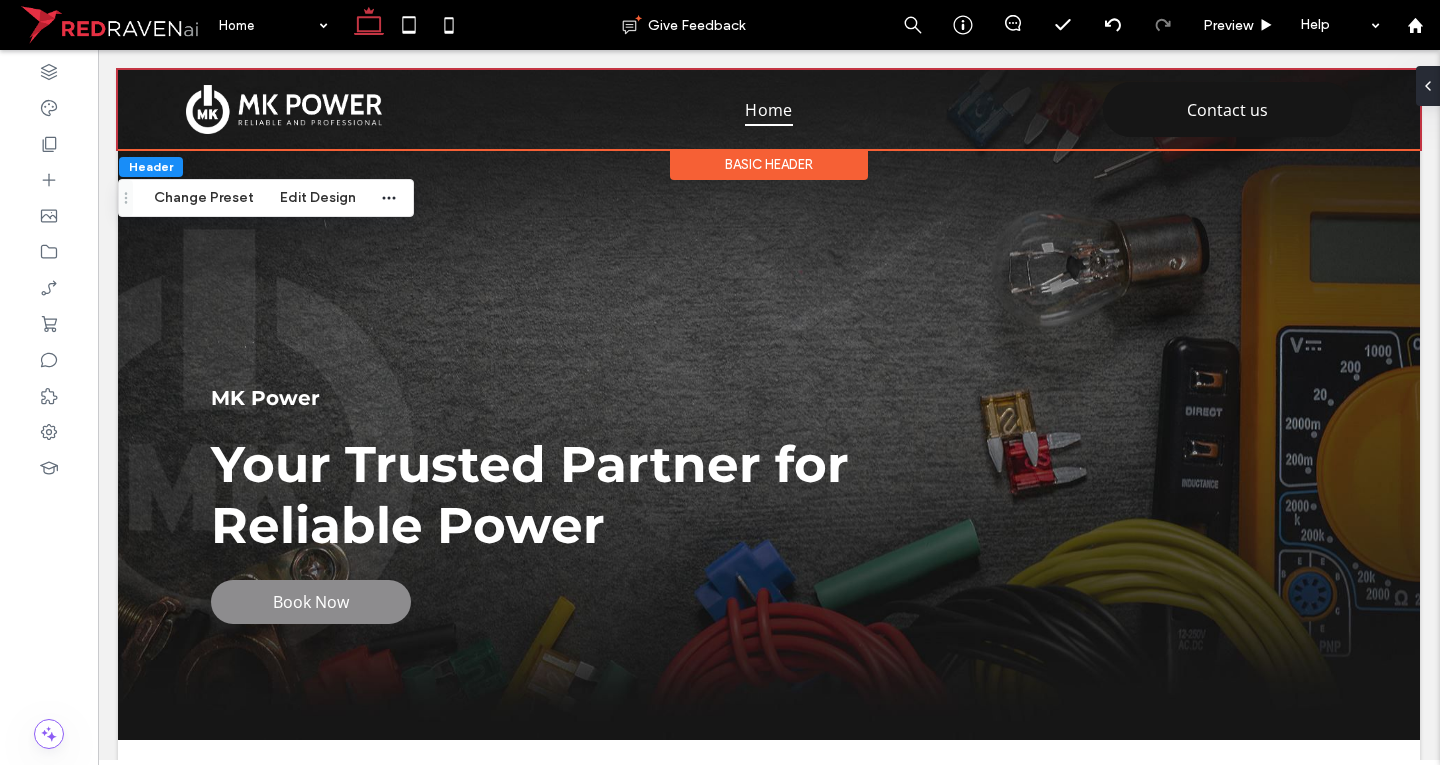 click on "Basic Header" at bounding box center (769, 164) 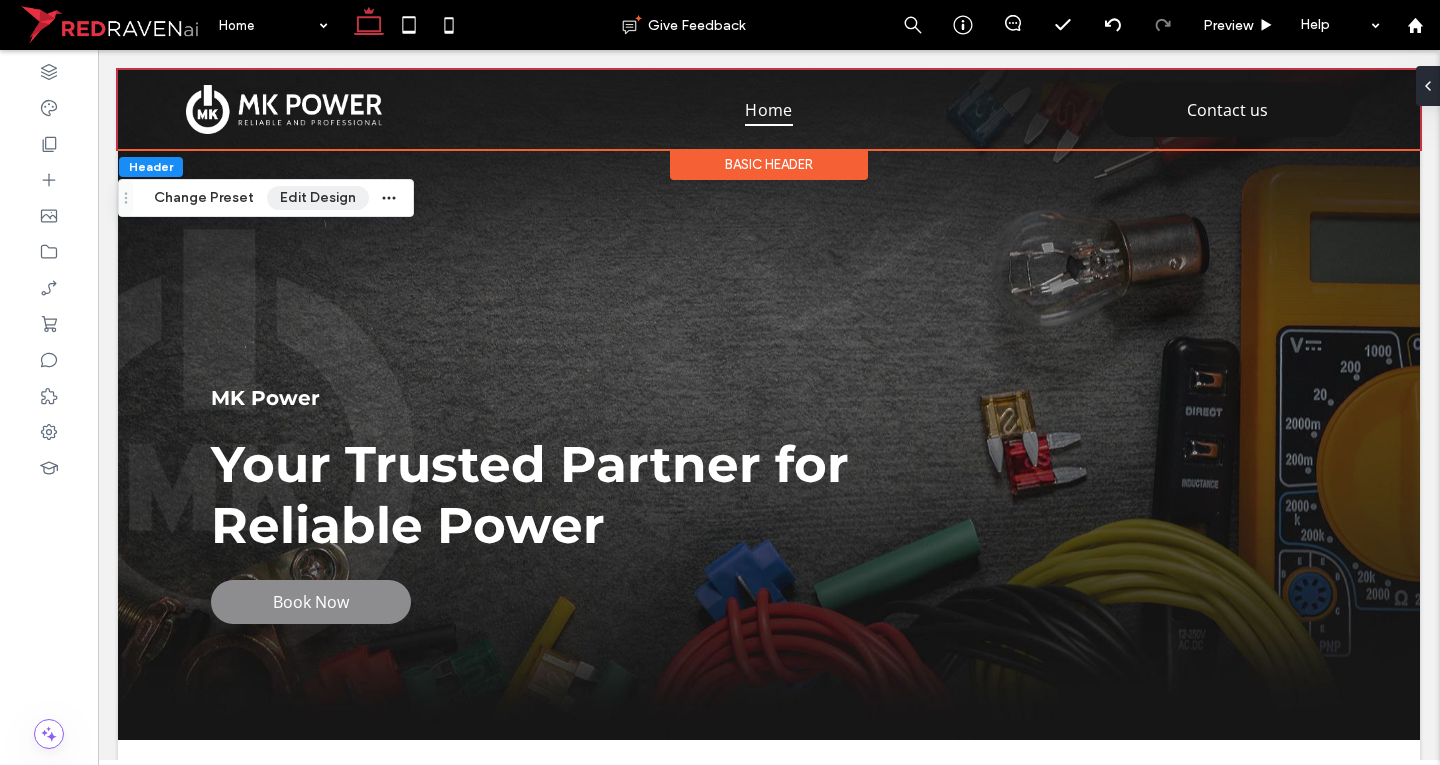 drag, startPoint x: 327, startPoint y: 194, endPoint x: 356, endPoint y: 198, distance: 29.274563 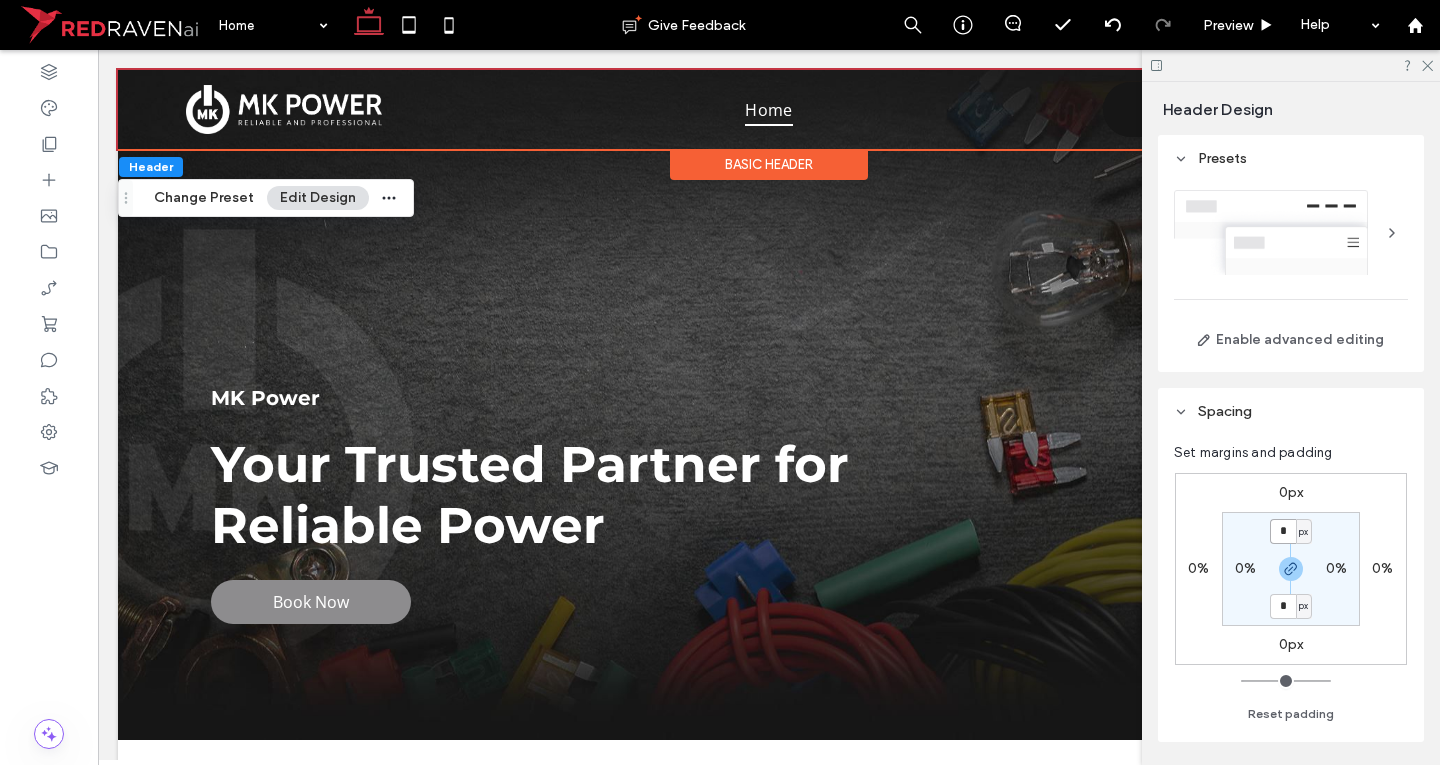 click on "*" at bounding box center (1283, 531) 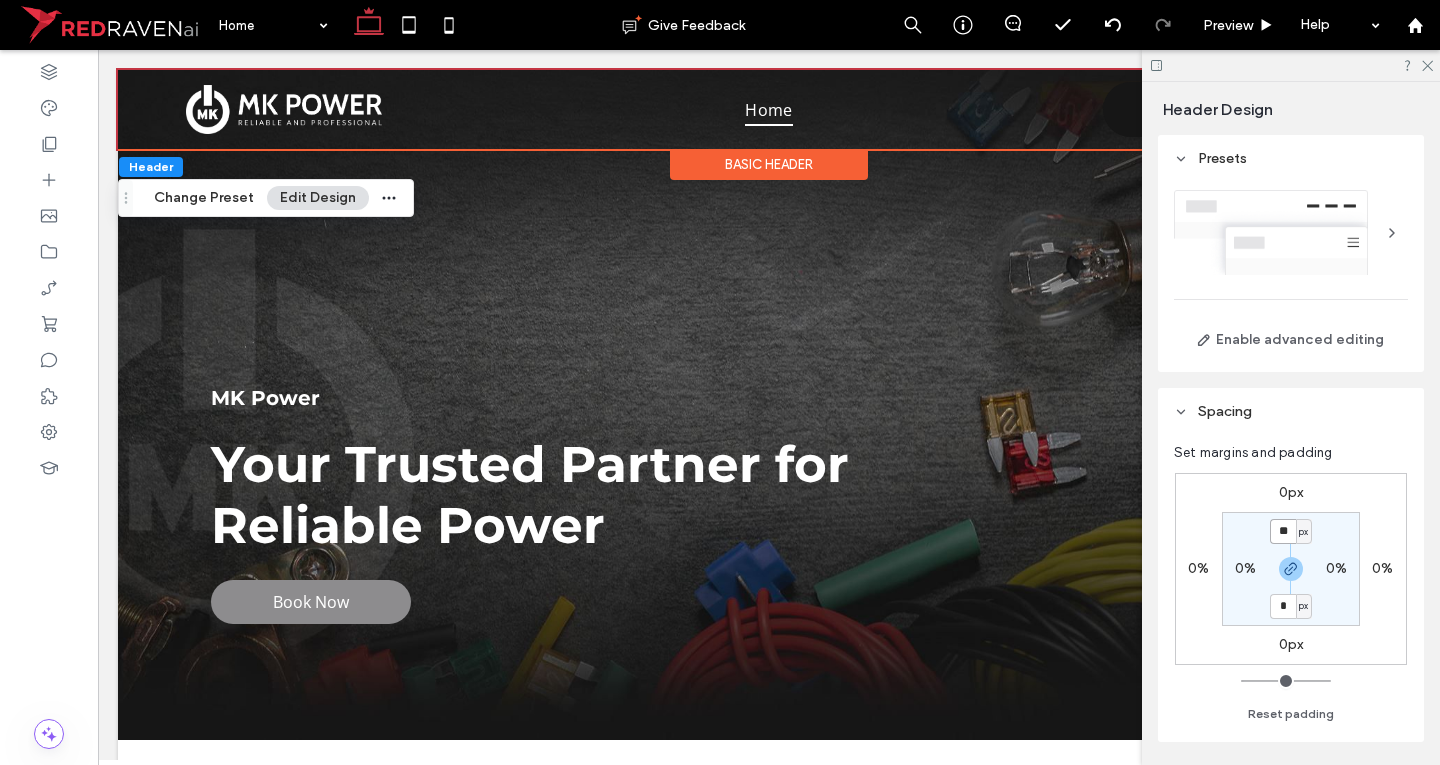 type on "**" 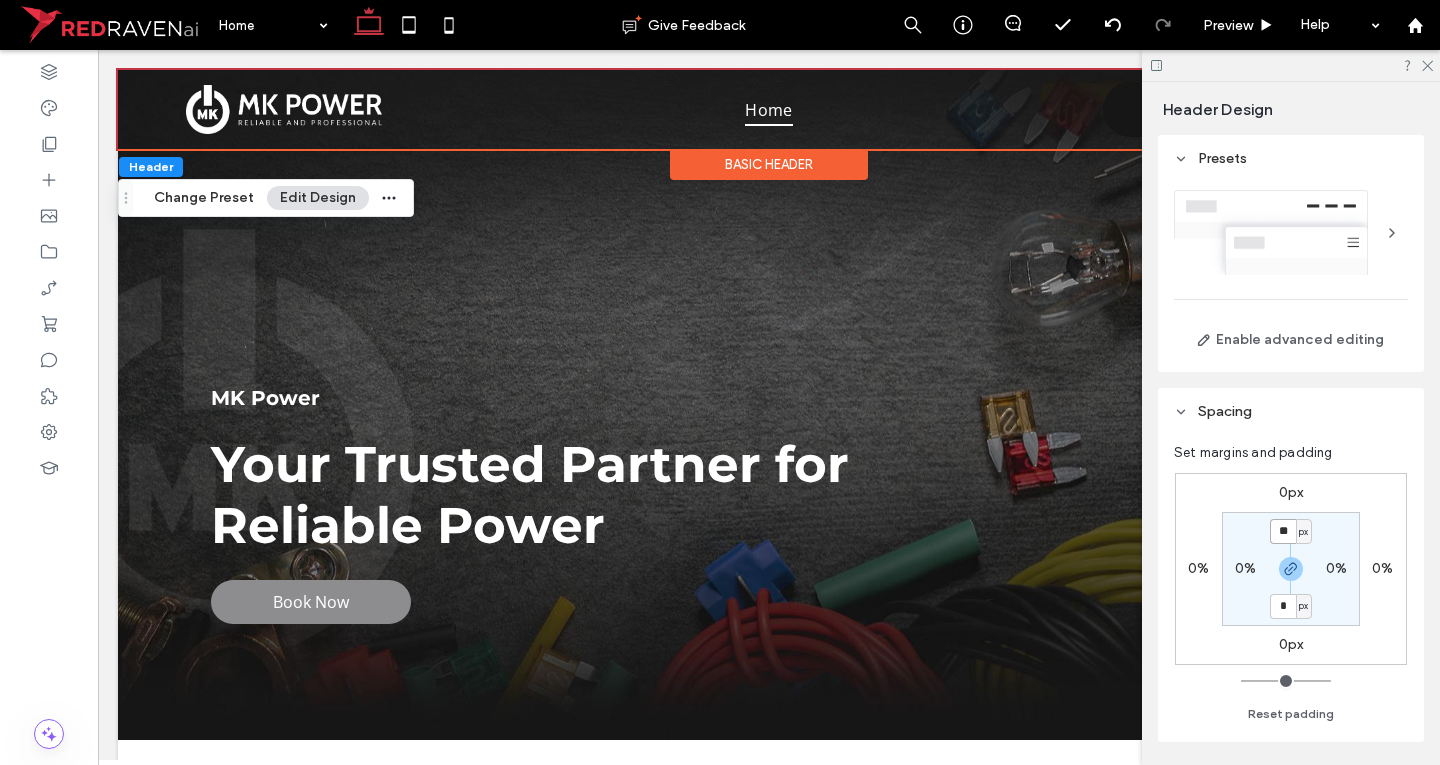 type on "**" 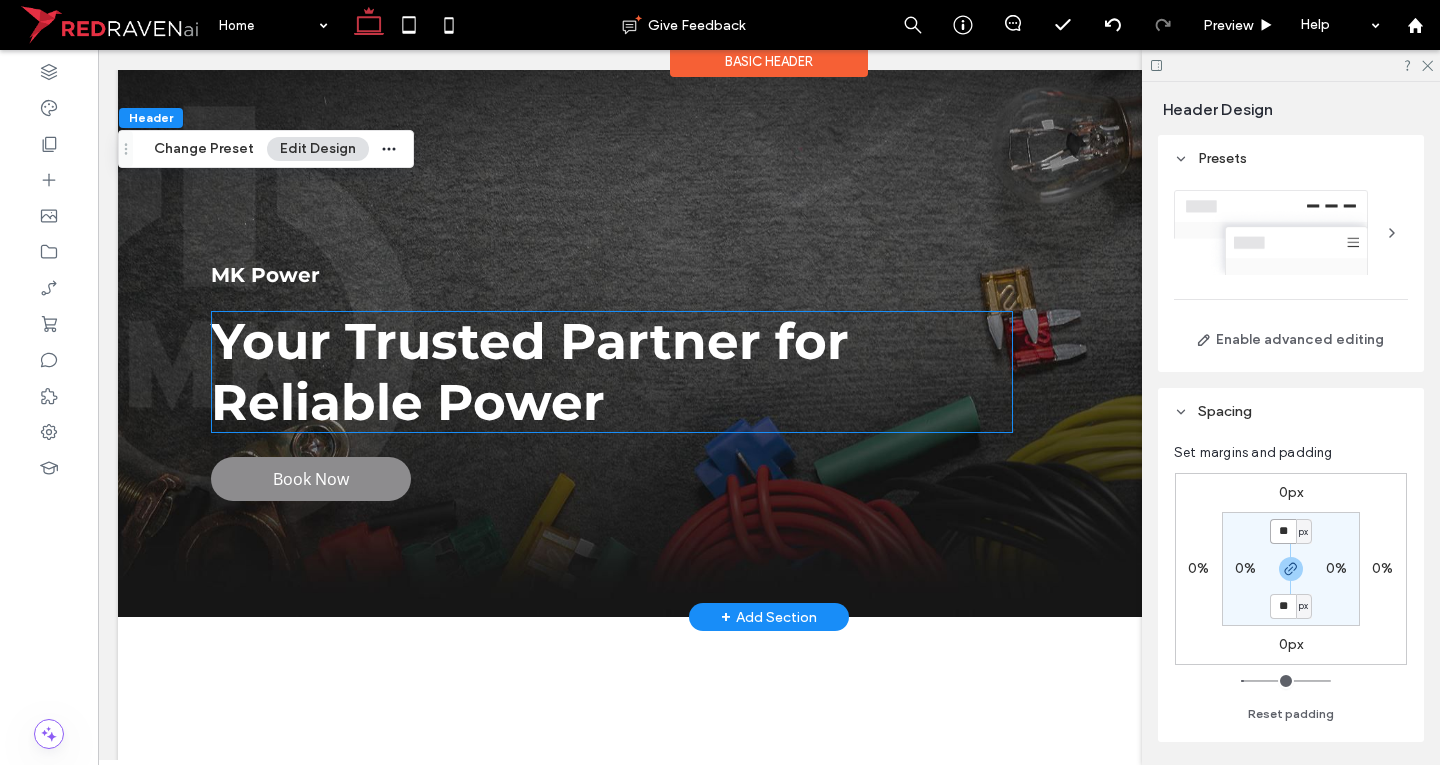 scroll, scrollTop: 400, scrollLeft: 0, axis: vertical 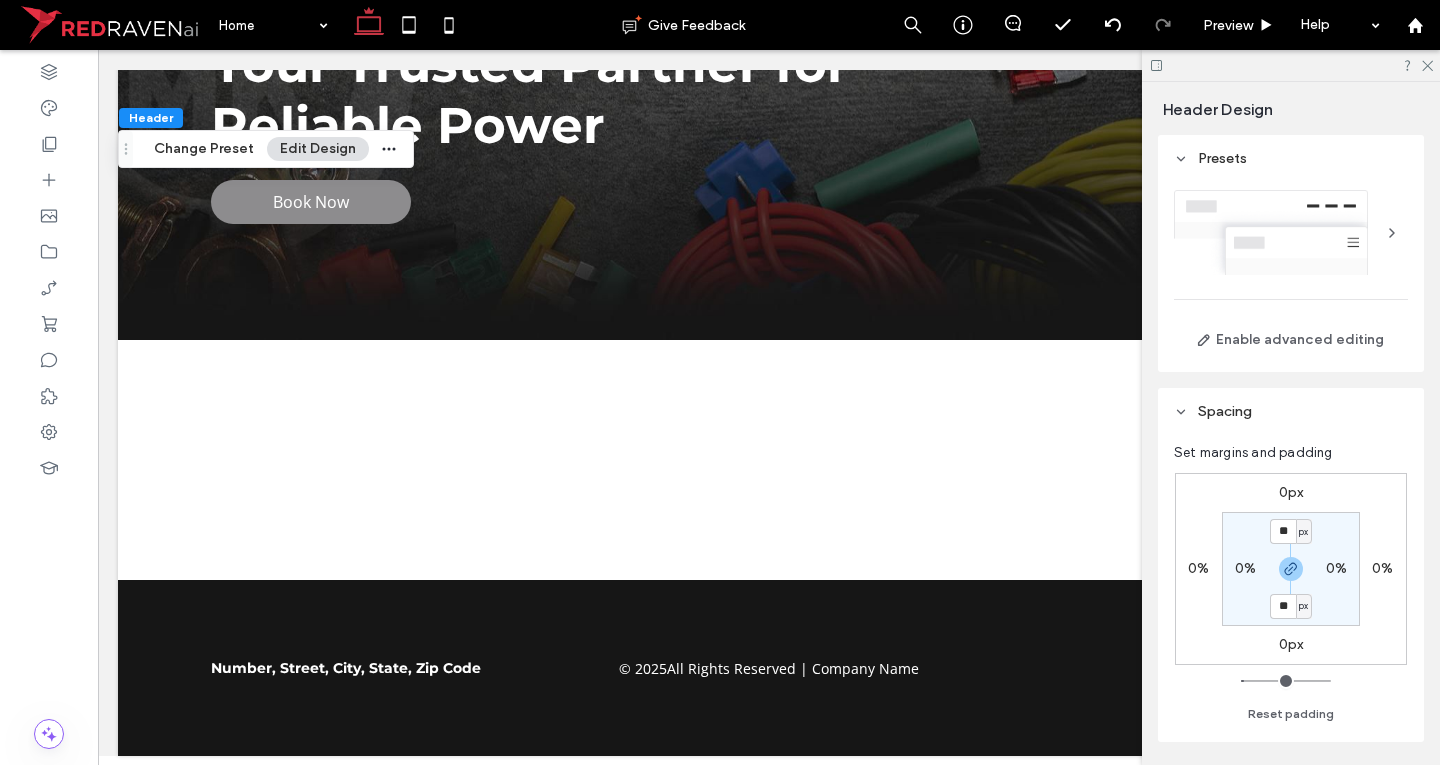 click at bounding box center [1291, 65] 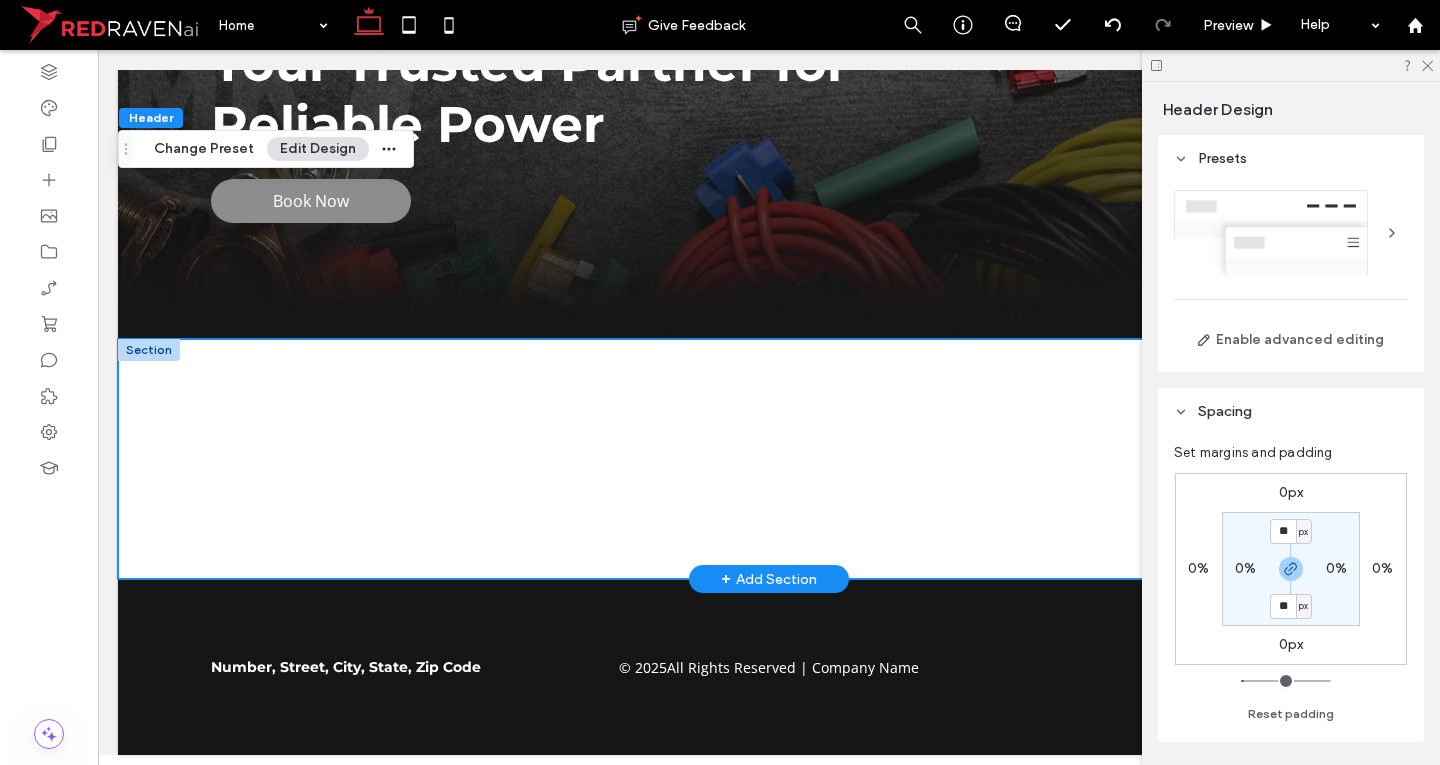 scroll, scrollTop: 415, scrollLeft: 0, axis: vertical 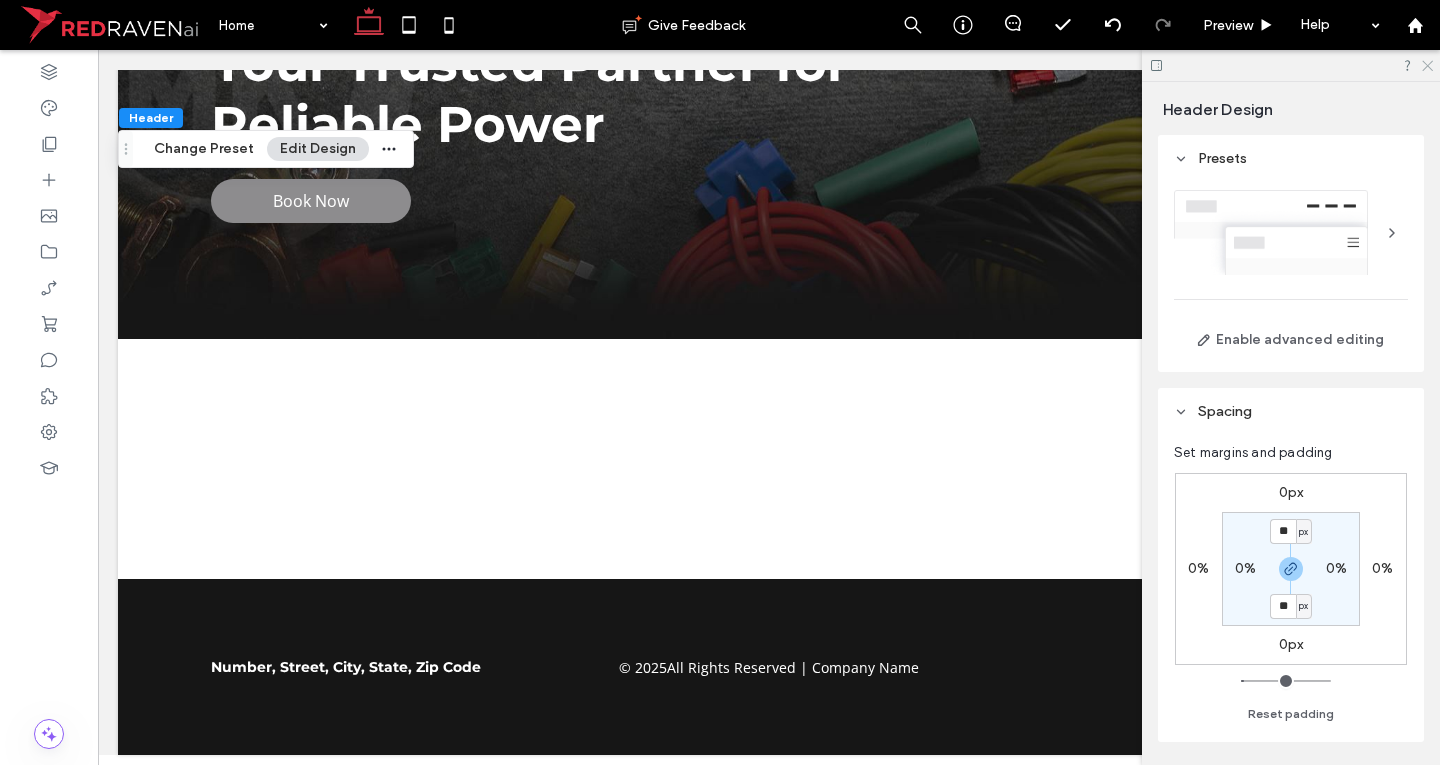 click 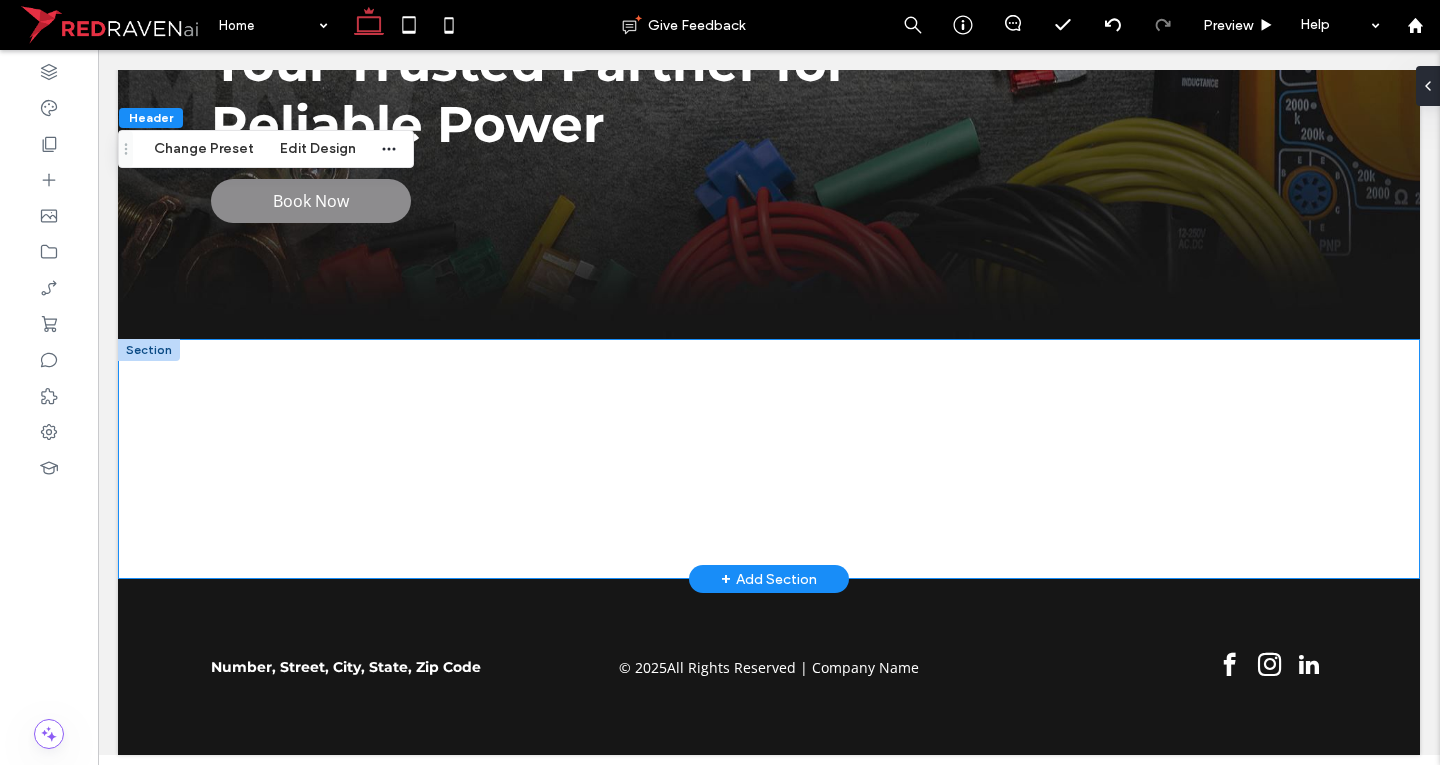 scroll, scrollTop: 400, scrollLeft: 0, axis: vertical 